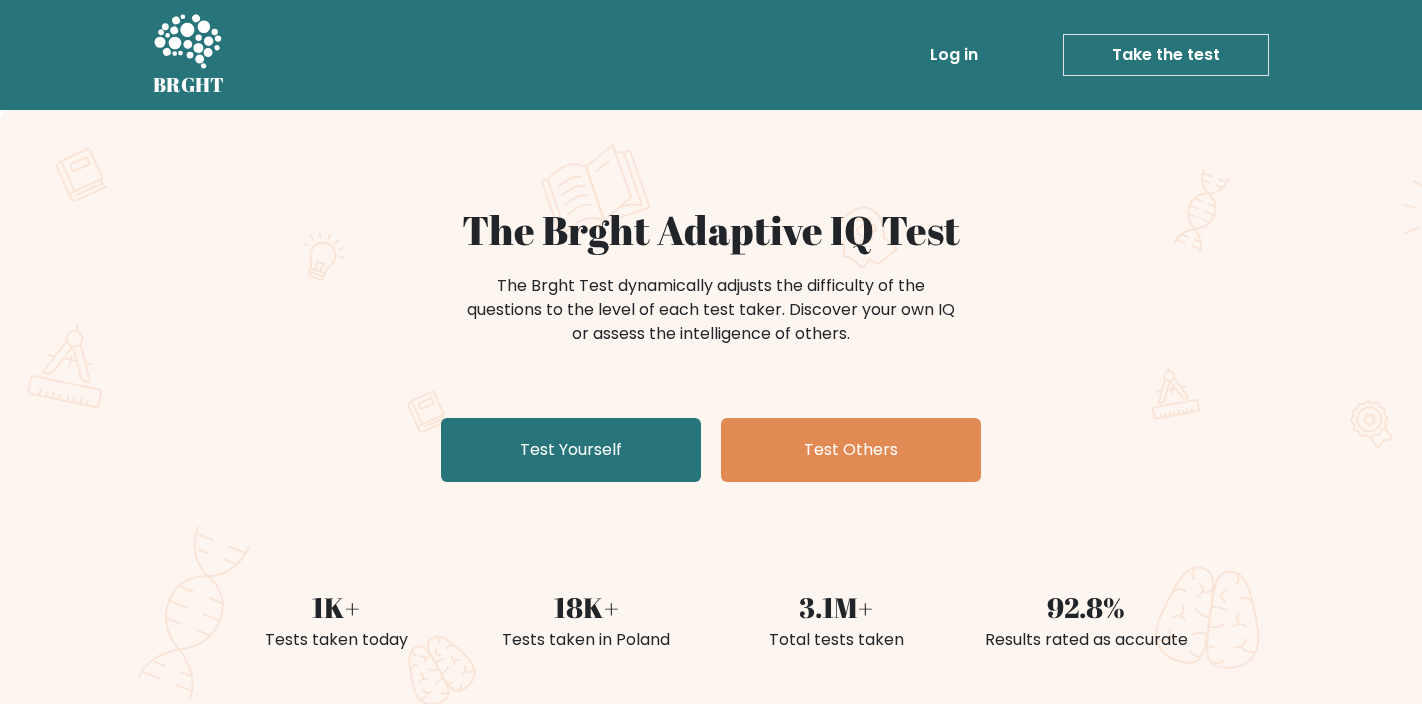 scroll, scrollTop: 0, scrollLeft: 0, axis: both 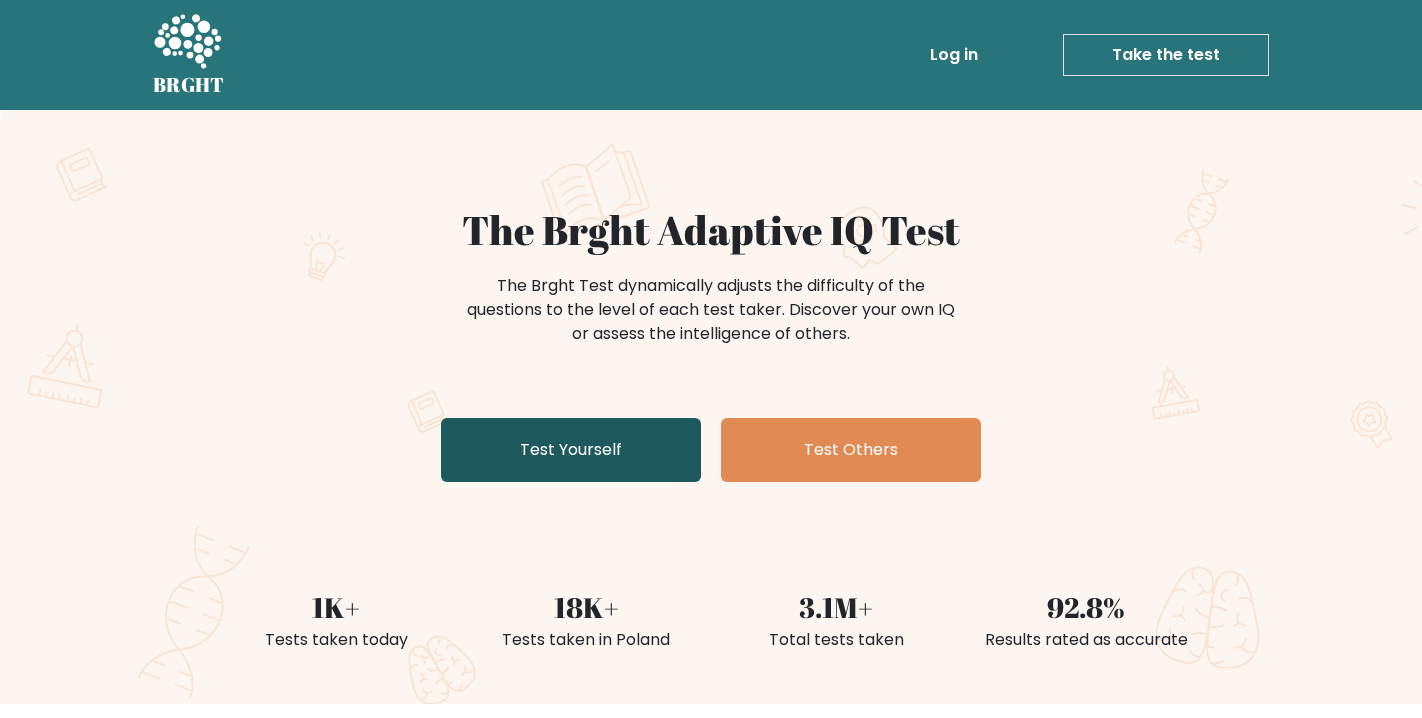 click on "Test Yourself" at bounding box center (571, 450) 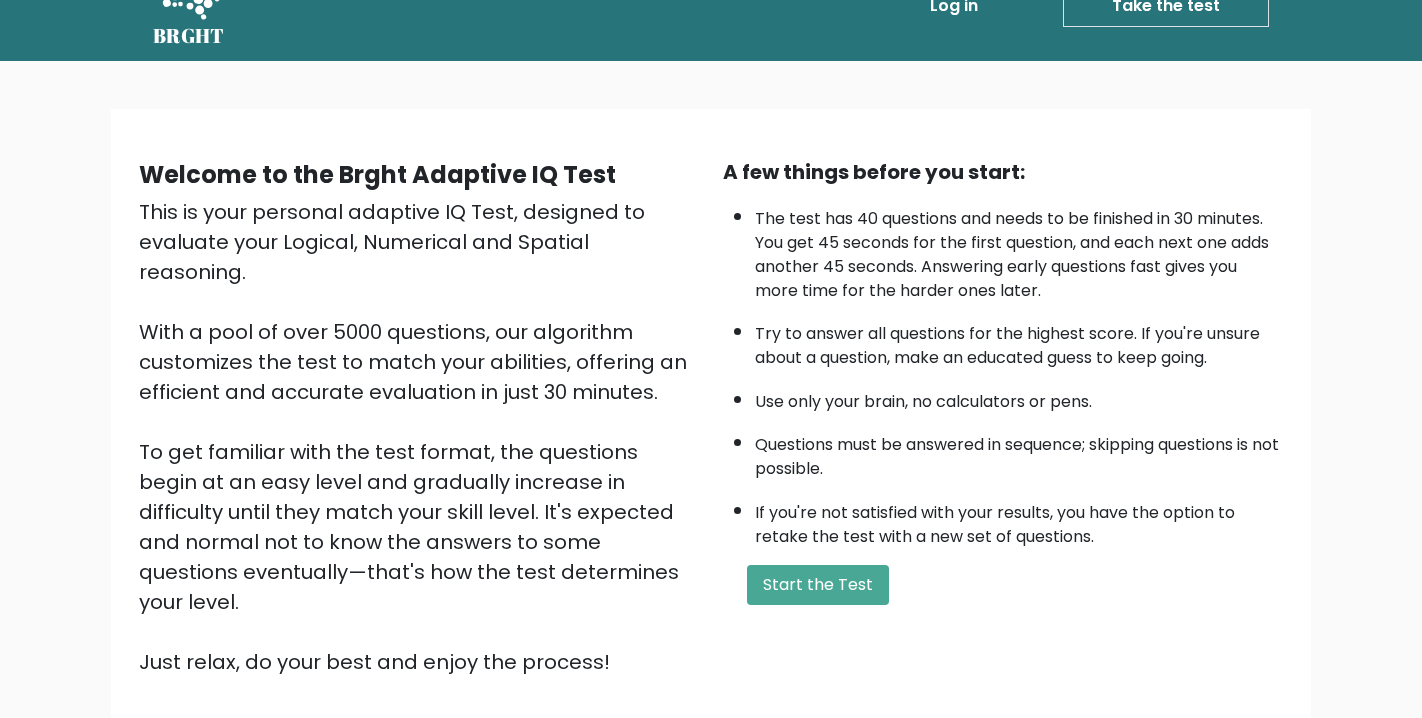 scroll, scrollTop: 45, scrollLeft: 0, axis: vertical 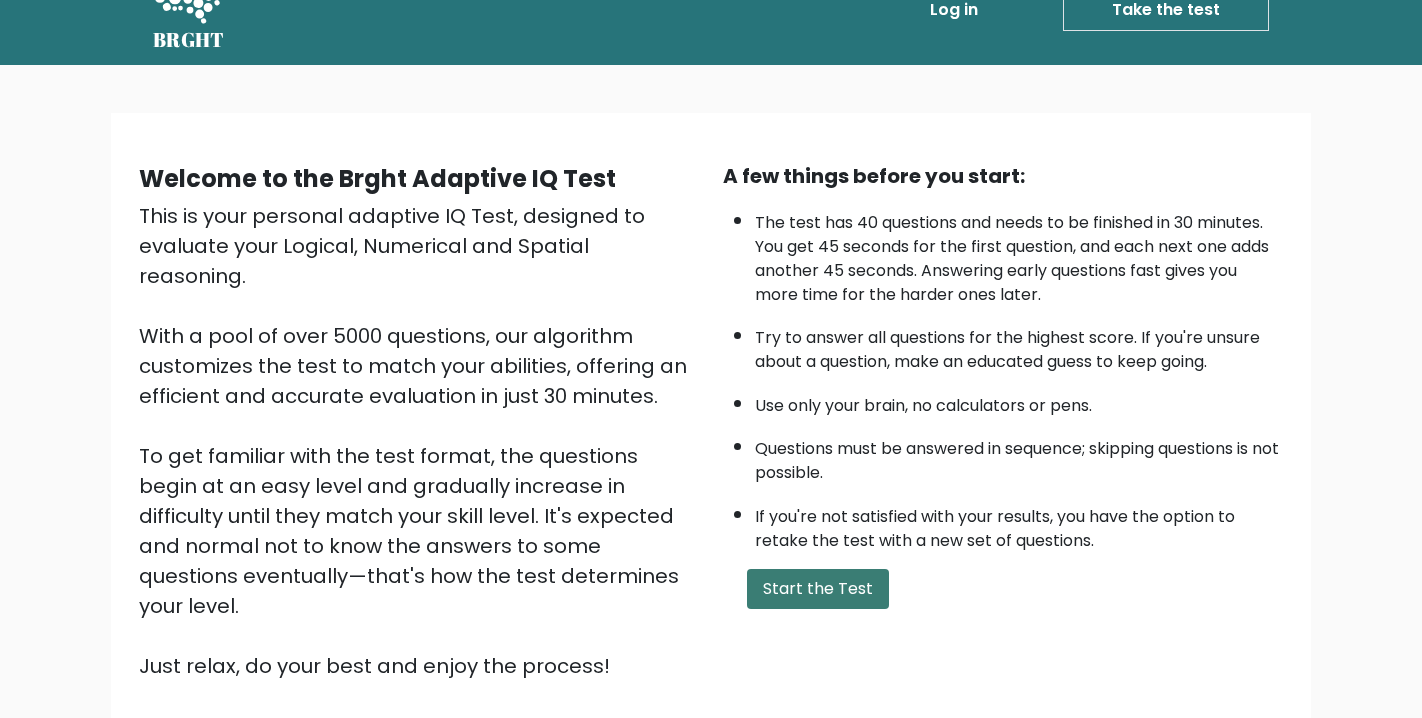 click on "Start the Test" at bounding box center (818, 589) 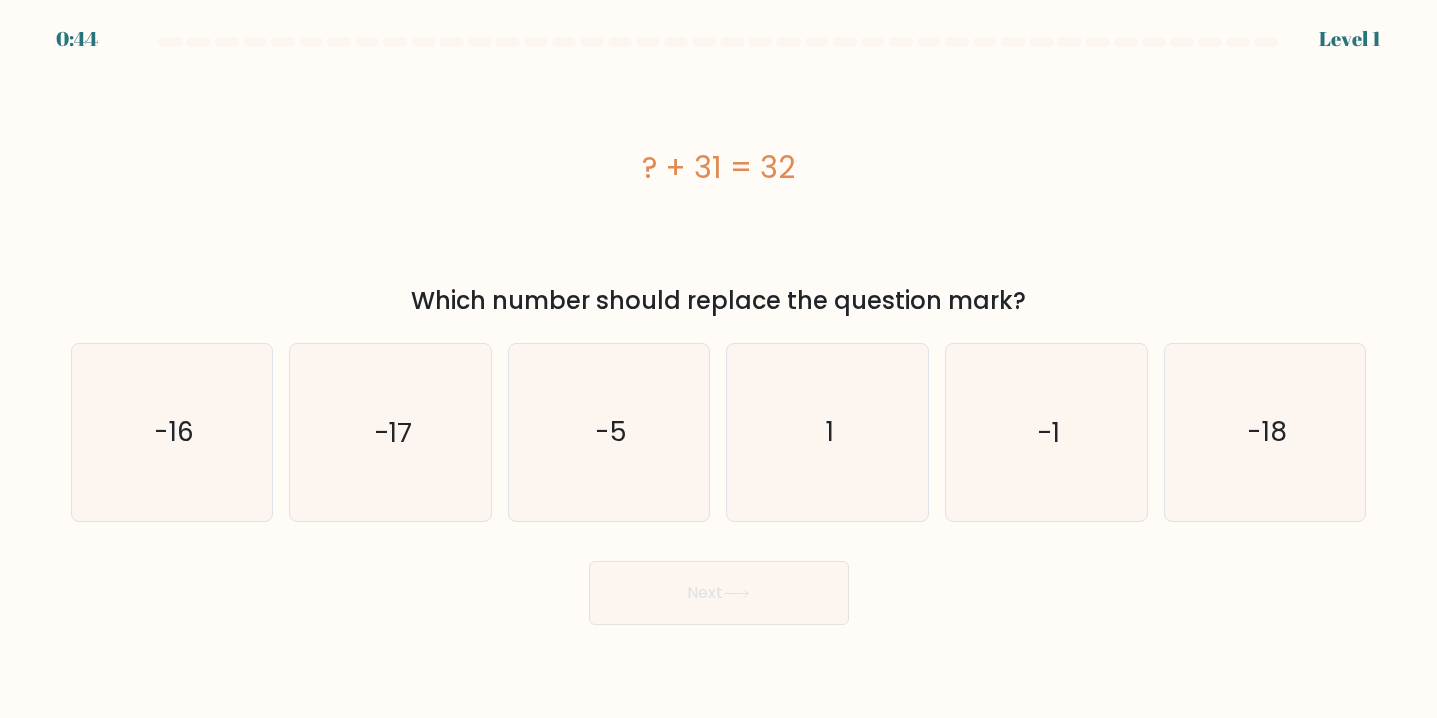 scroll, scrollTop: 0, scrollLeft: 0, axis: both 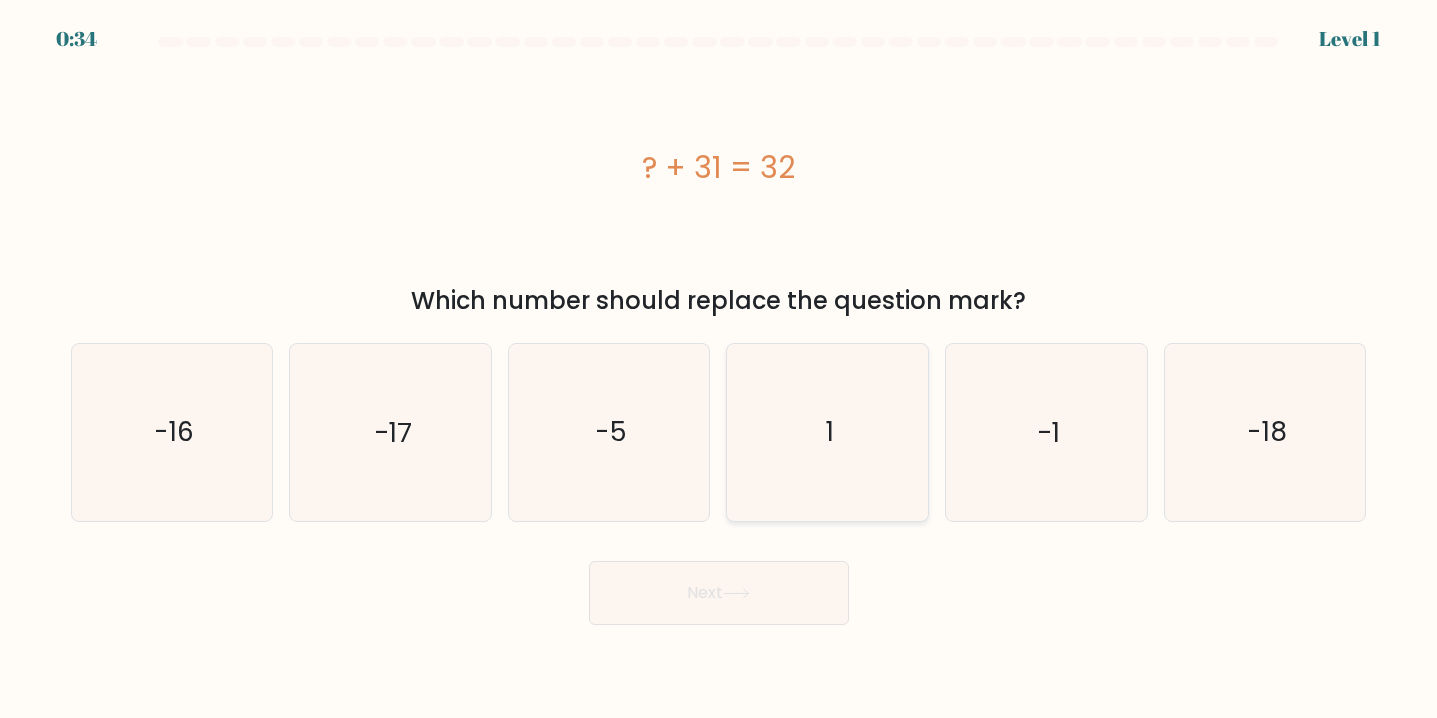click on "1" 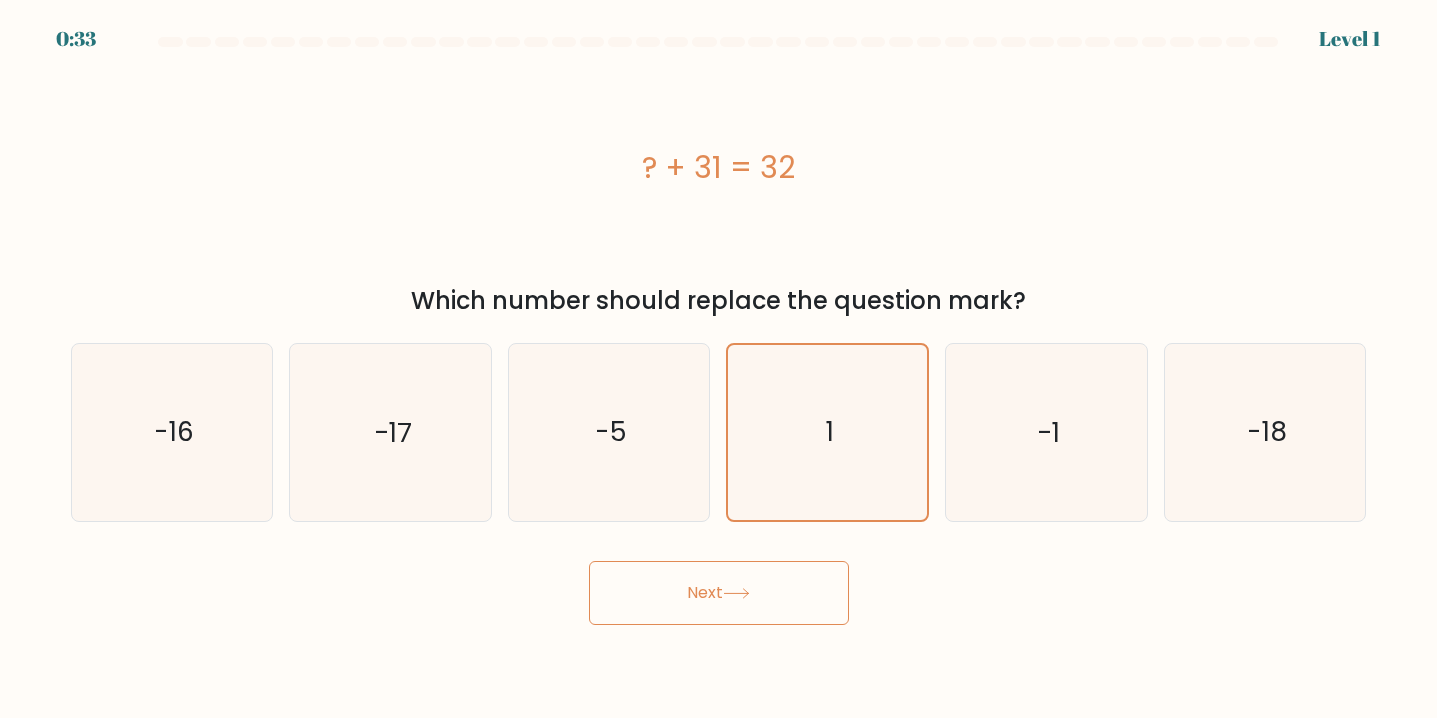 click on "Next" at bounding box center (719, 593) 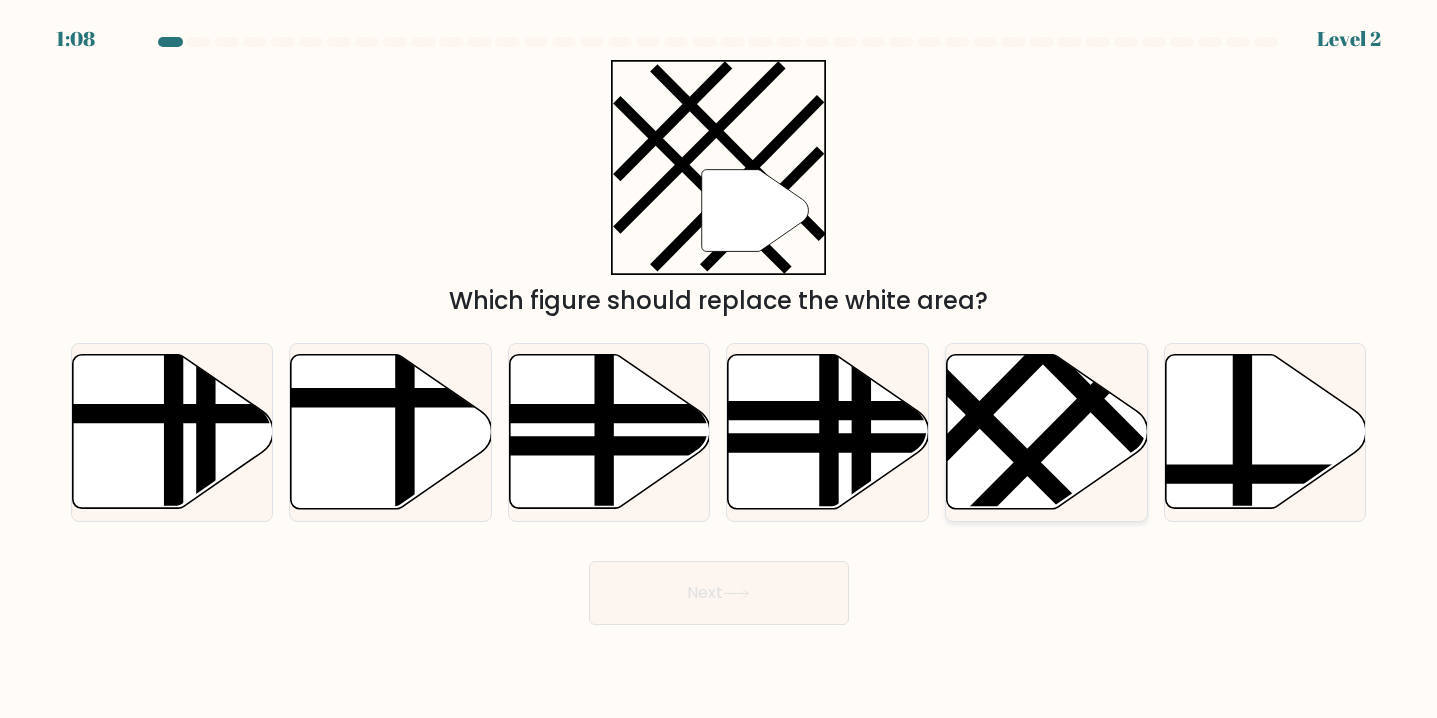 click 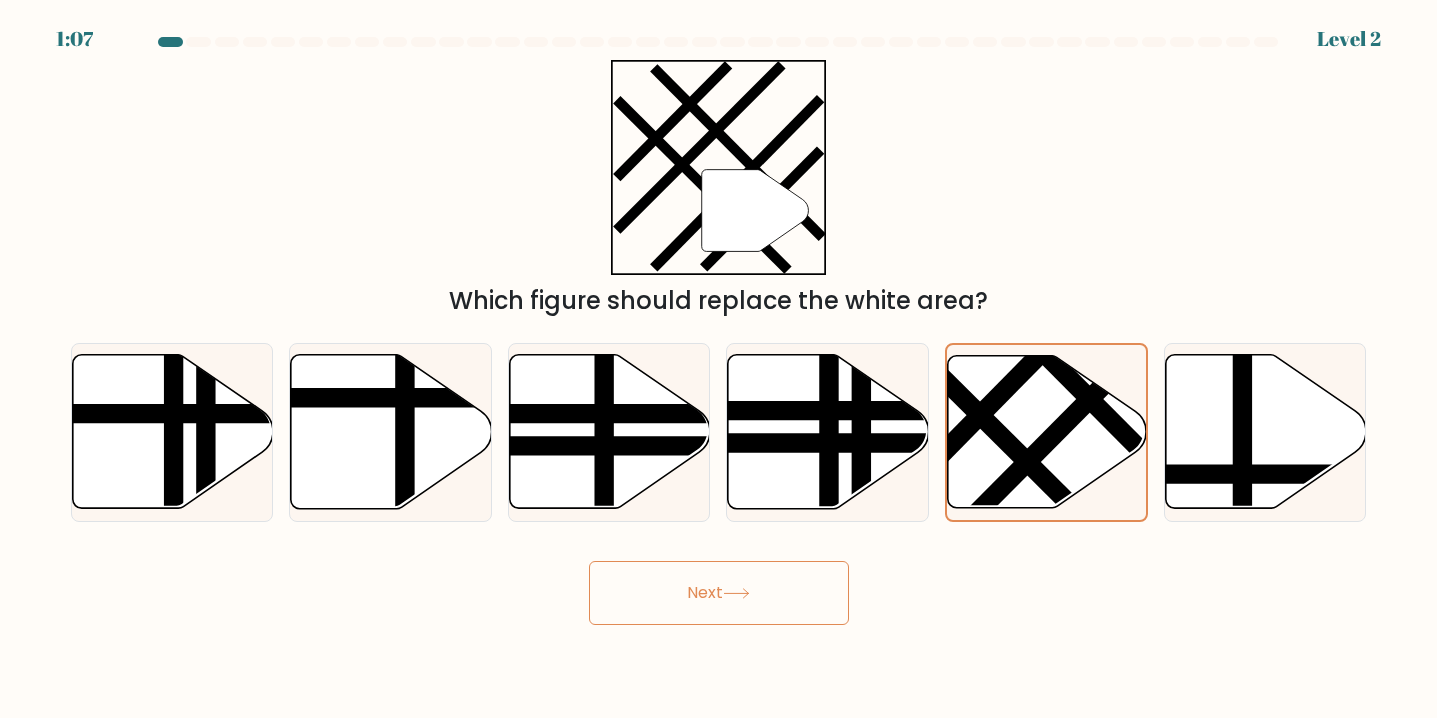 click on "Next" at bounding box center [719, 593] 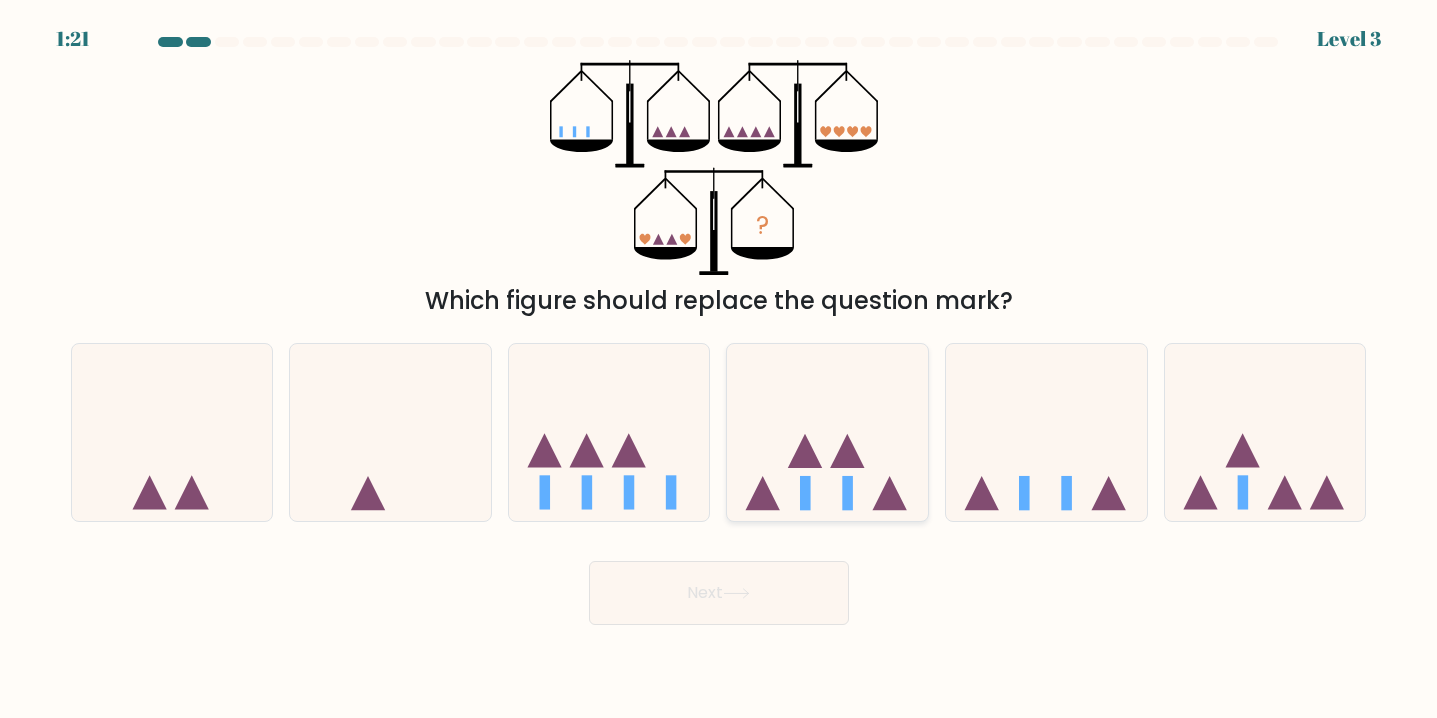 click 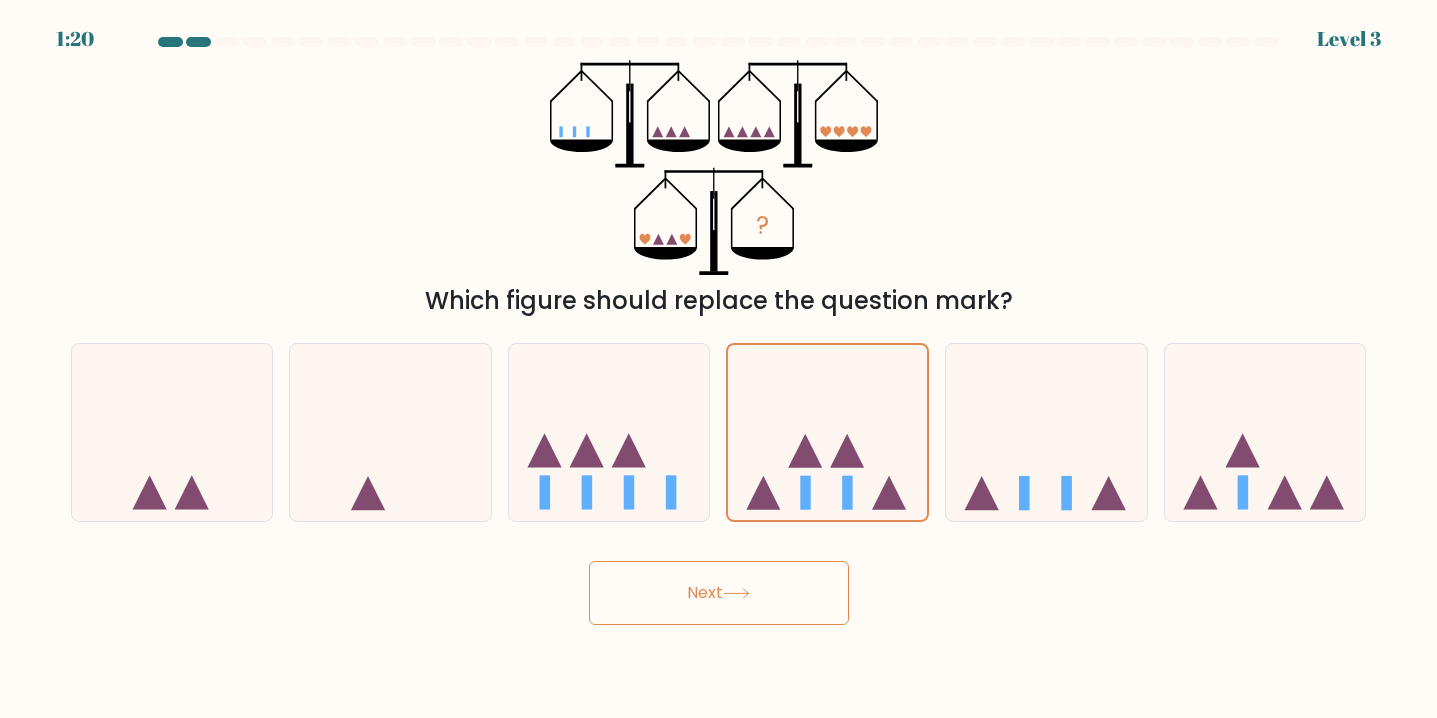 click on "Next" at bounding box center [719, 593] 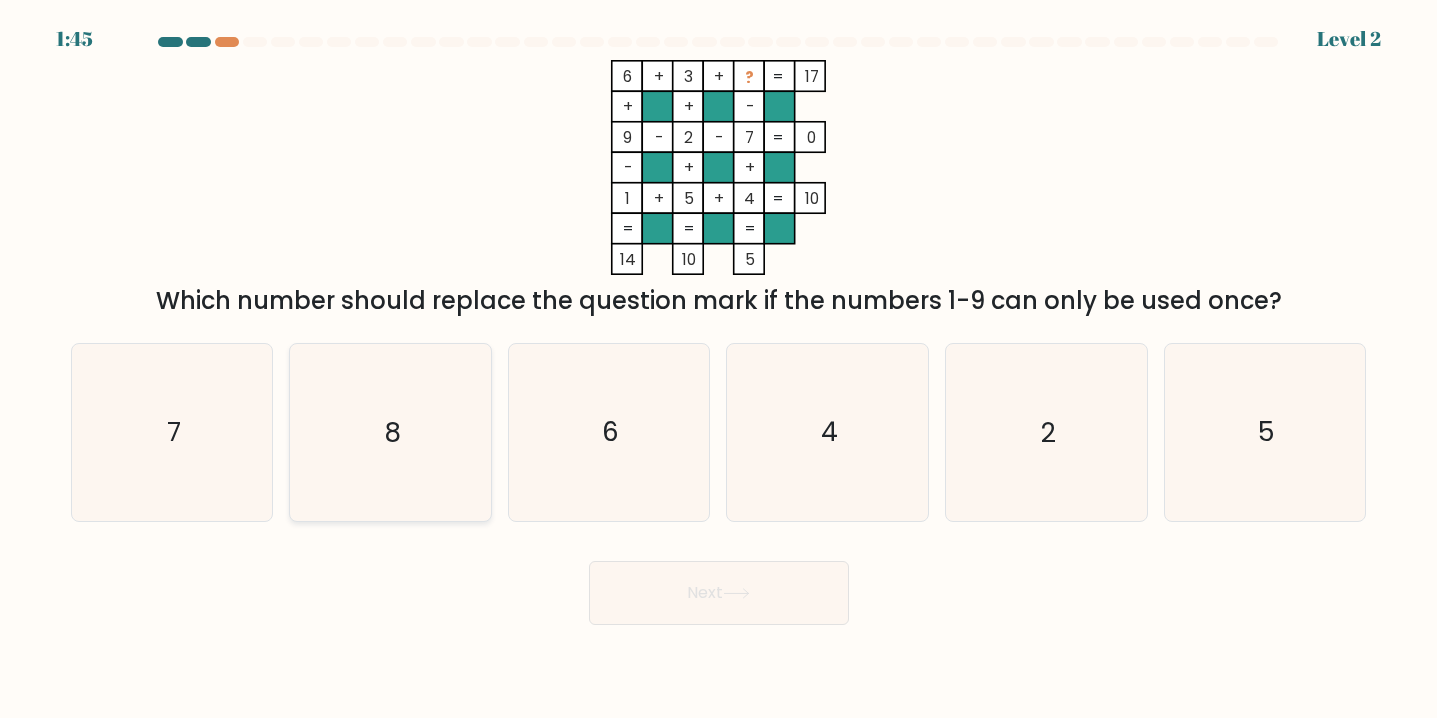 click on "8" 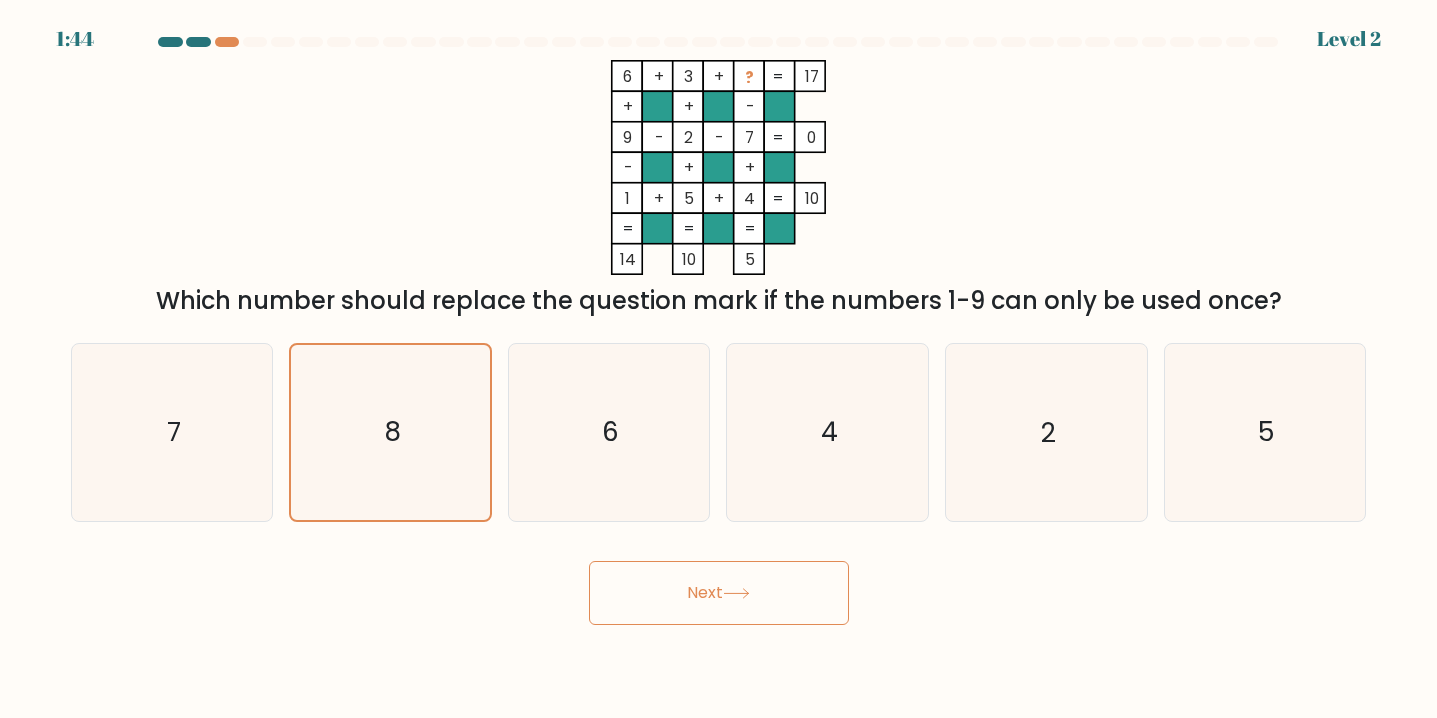 click on "Next" at bounding box center (719, 593) 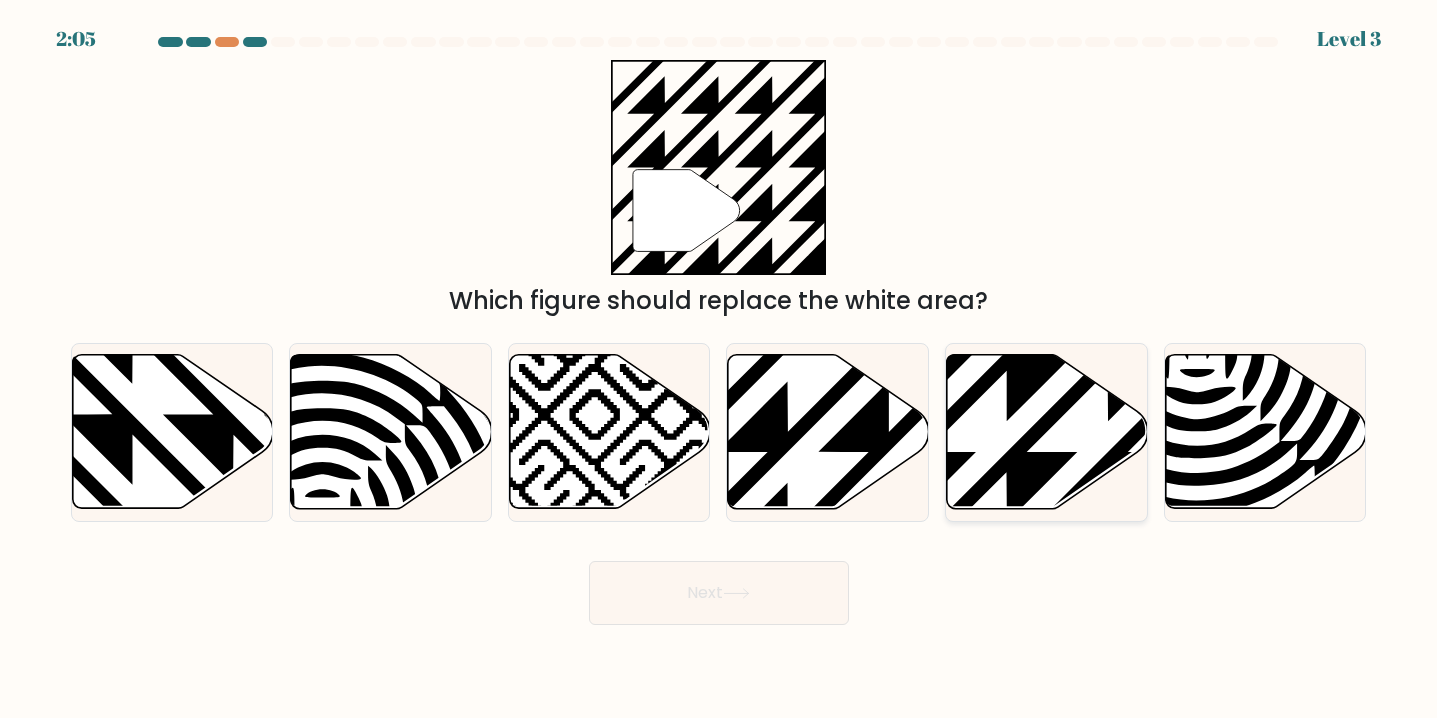 click 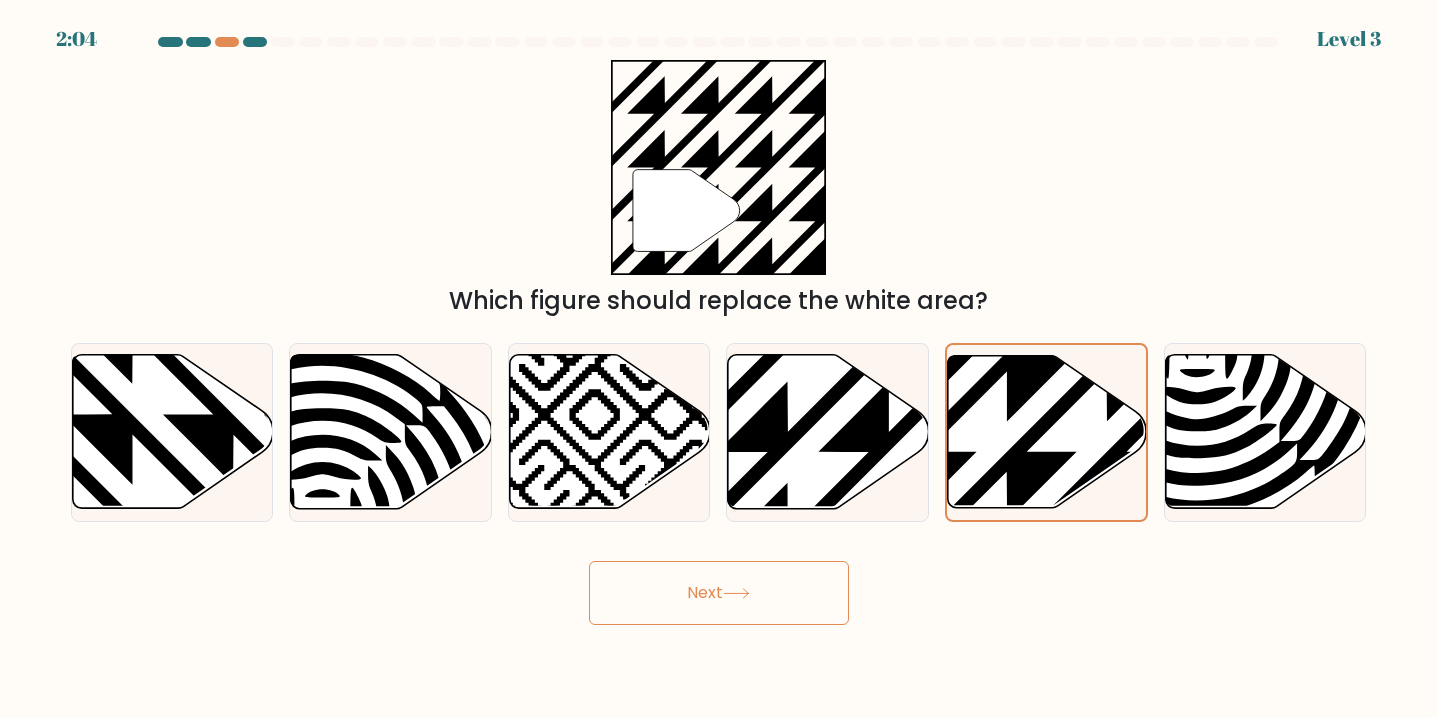 click on "Next" at bounding box center (719, 593) 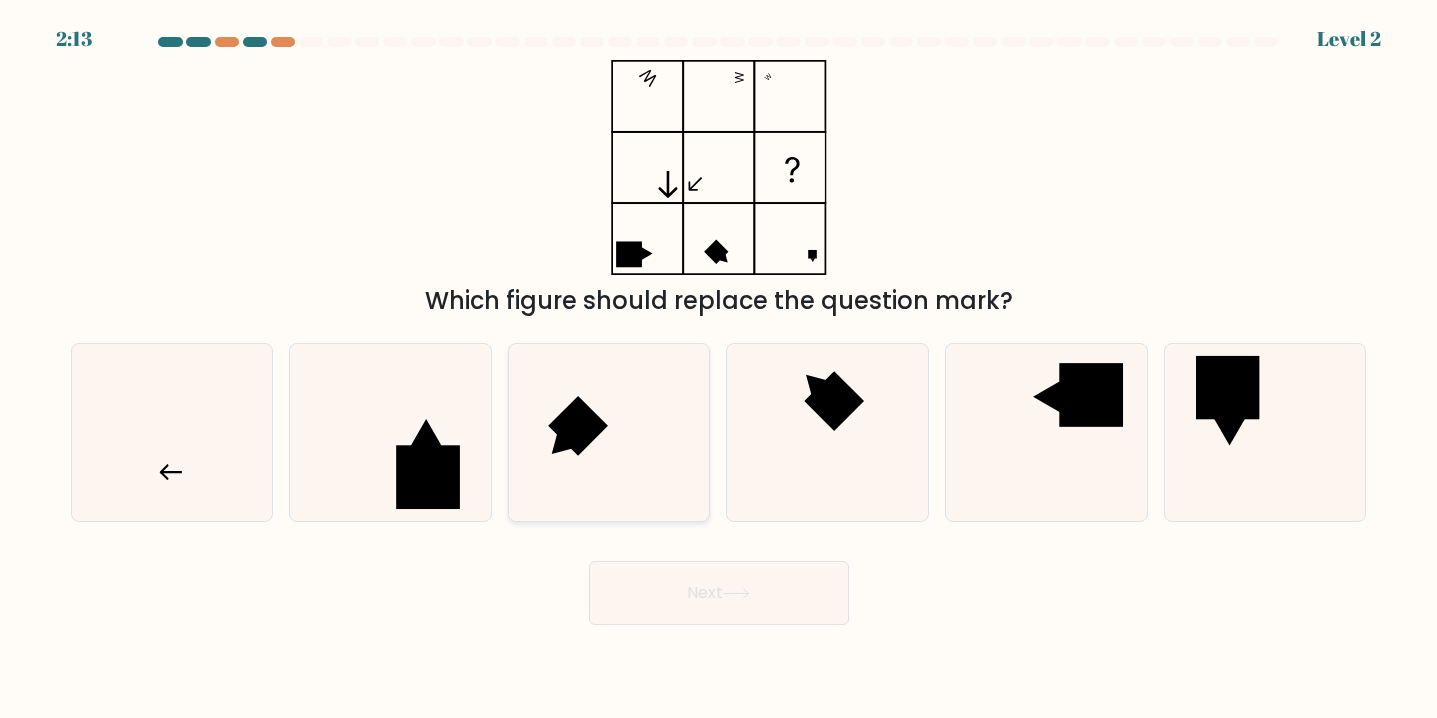click 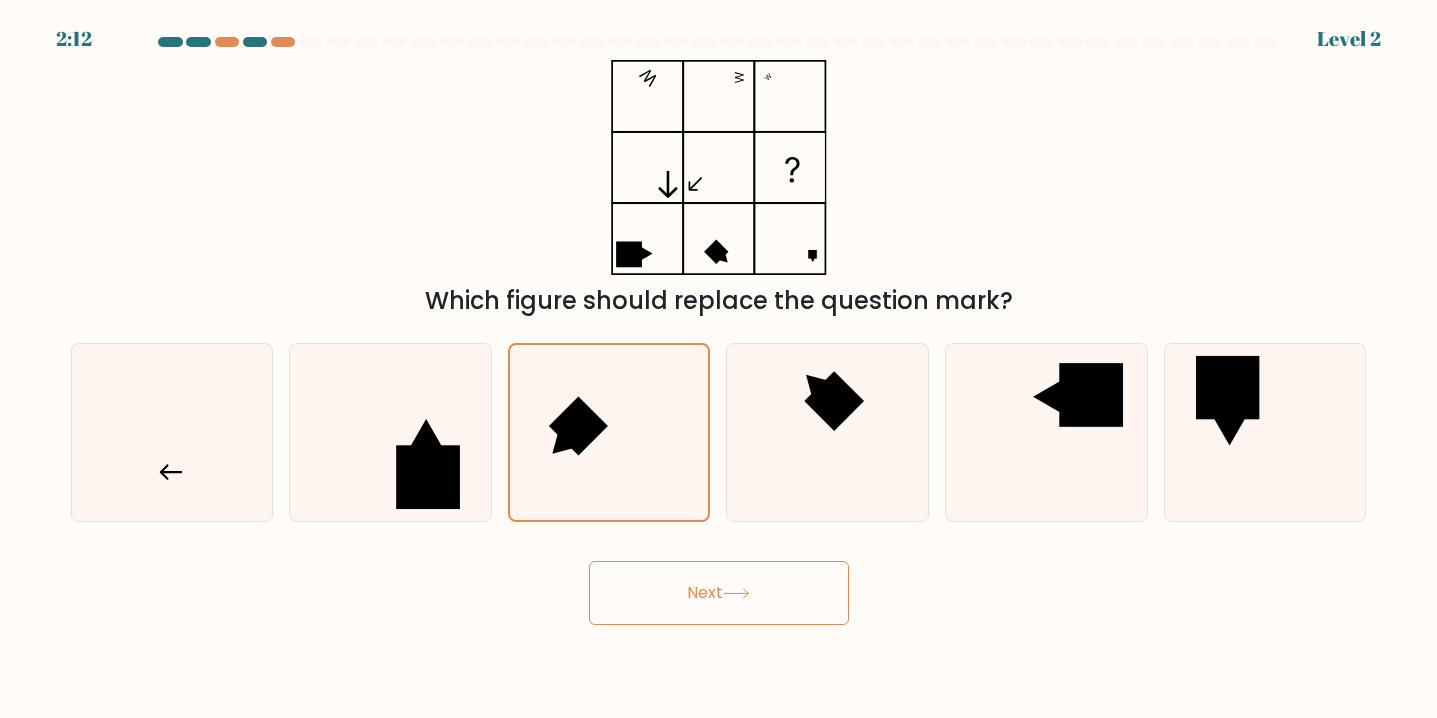 click on "Next" at bounding box center (719, 593) 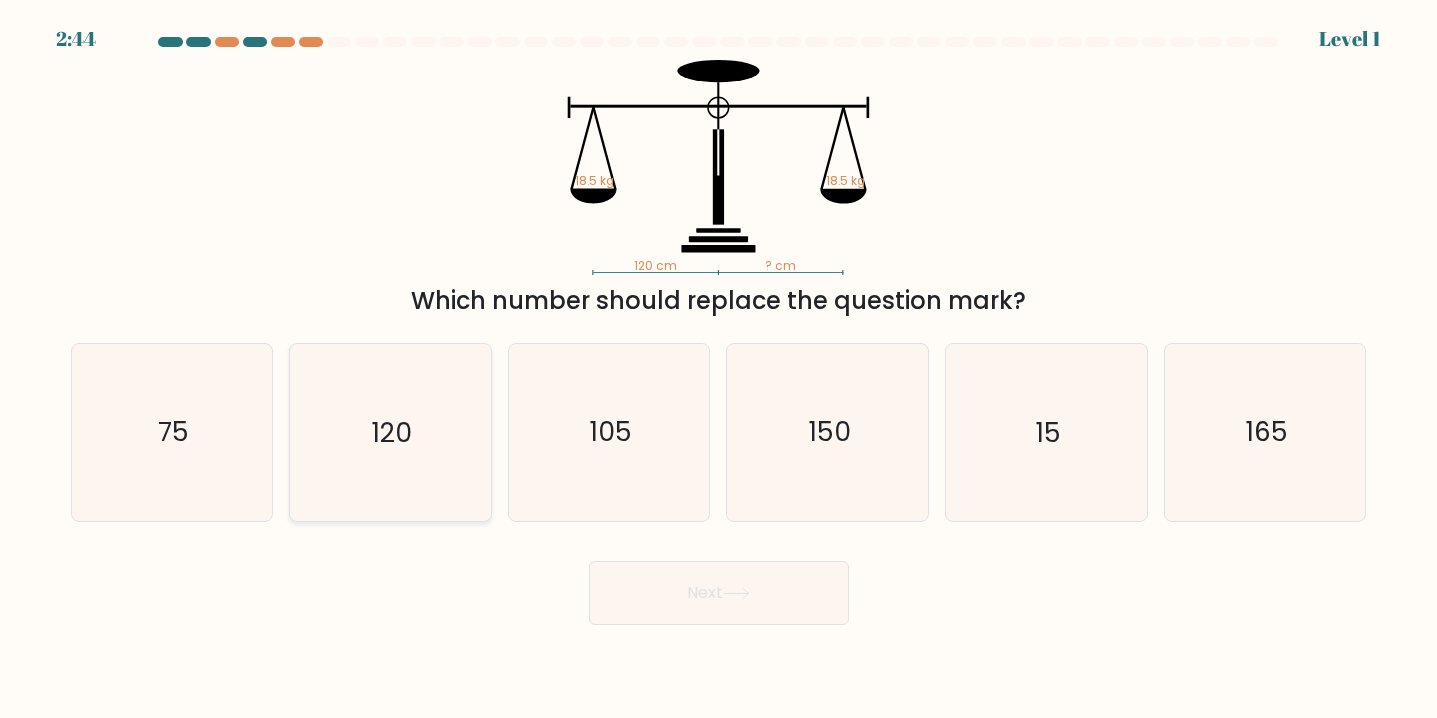 click on "120" 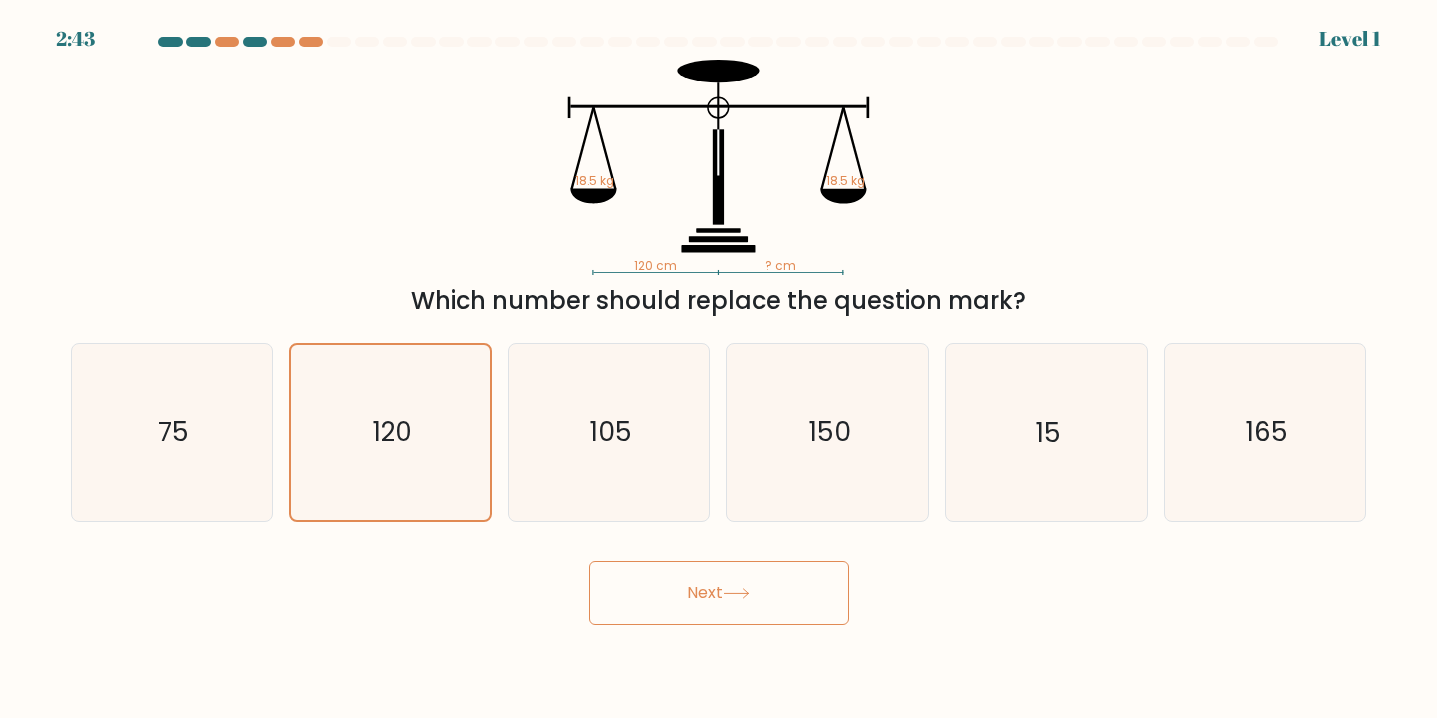 click on "Next" at bounding box center (719, 593) 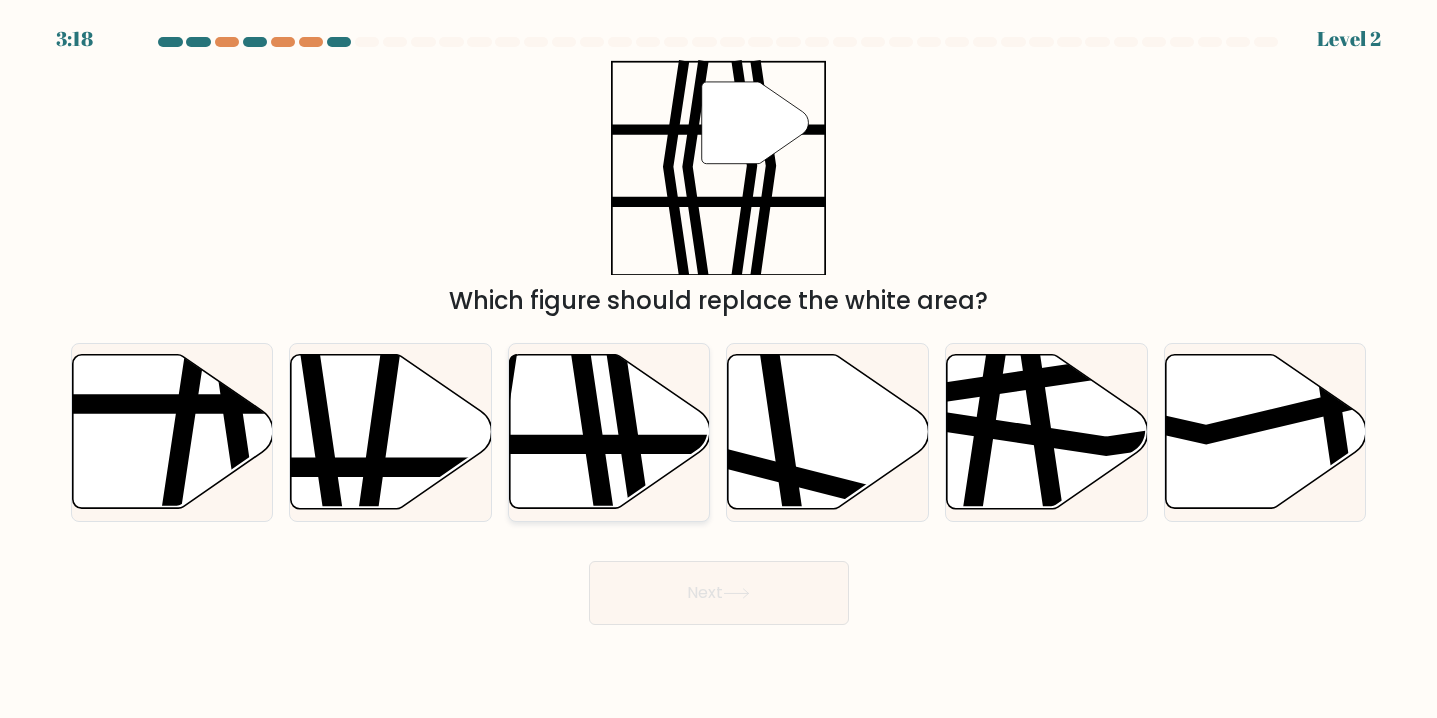 click 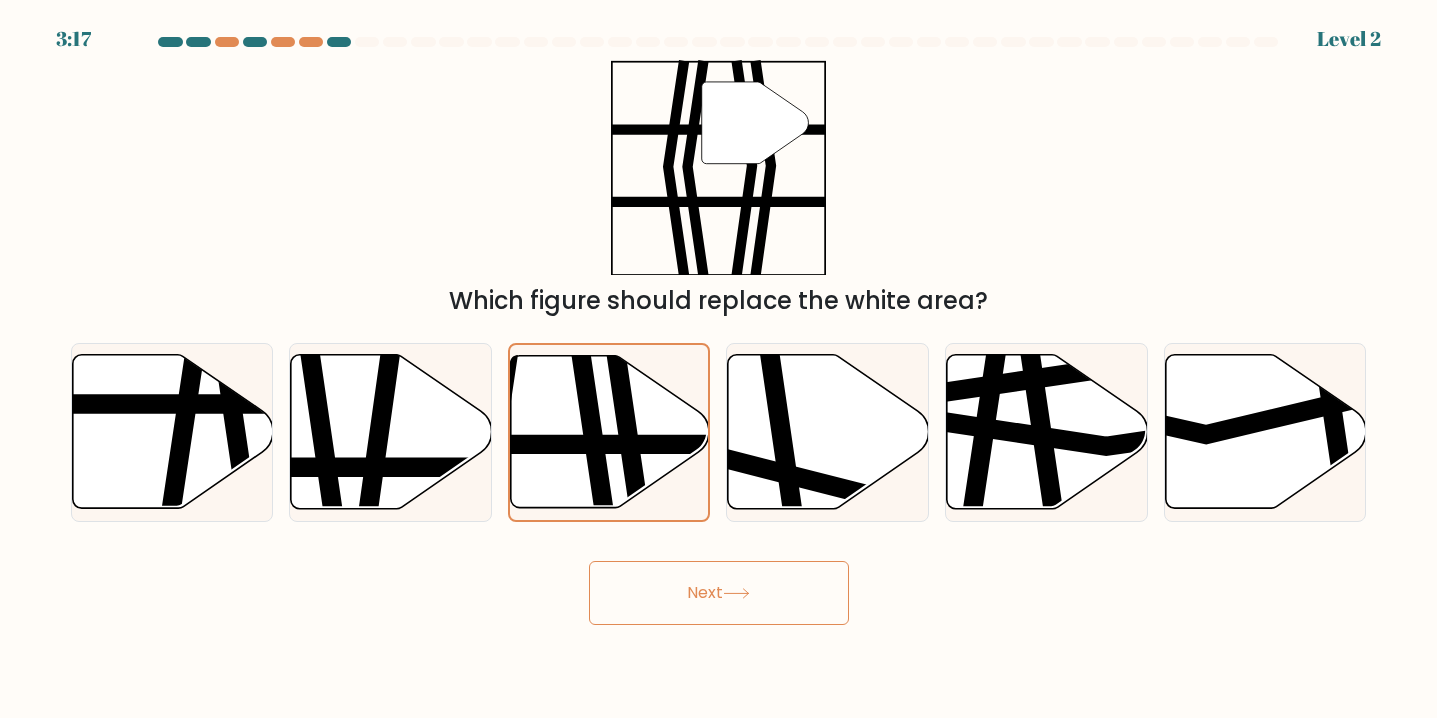 click on "Next" at bounding box center (719, 593) 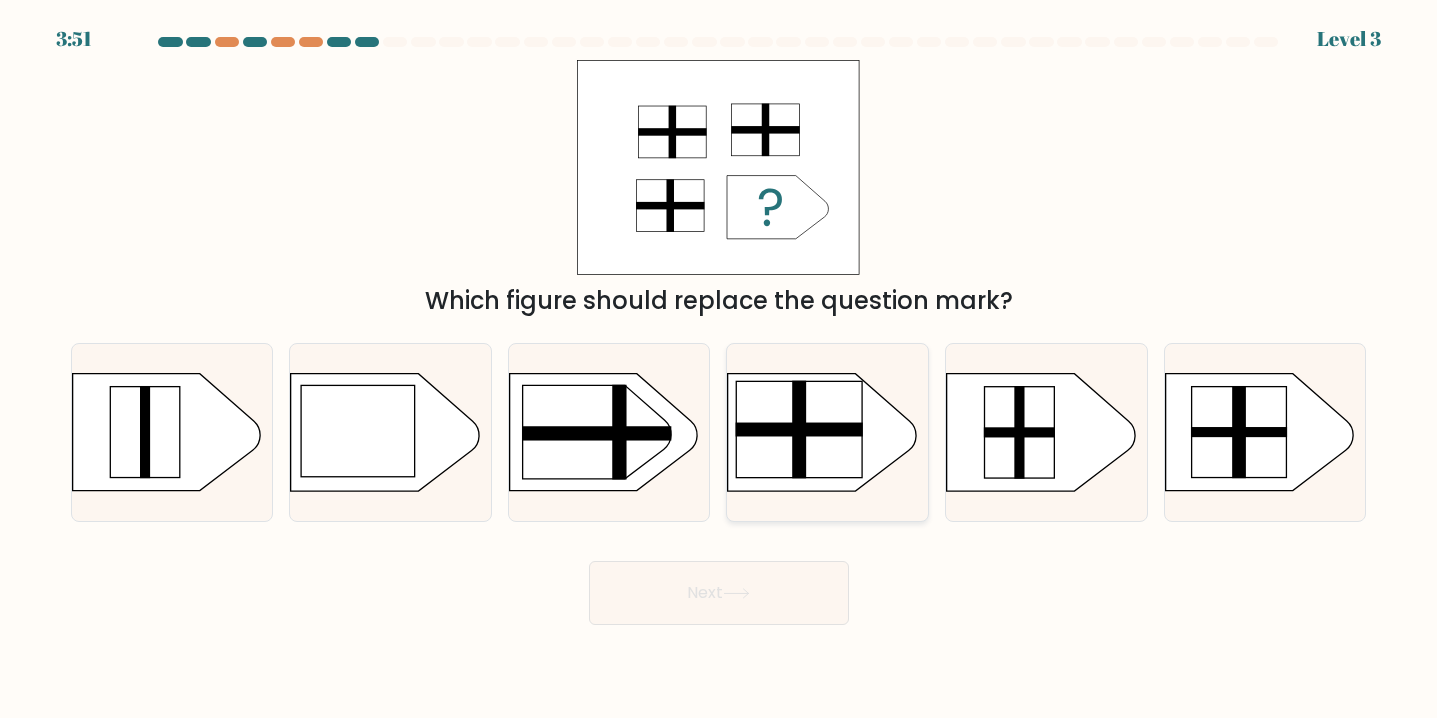 click 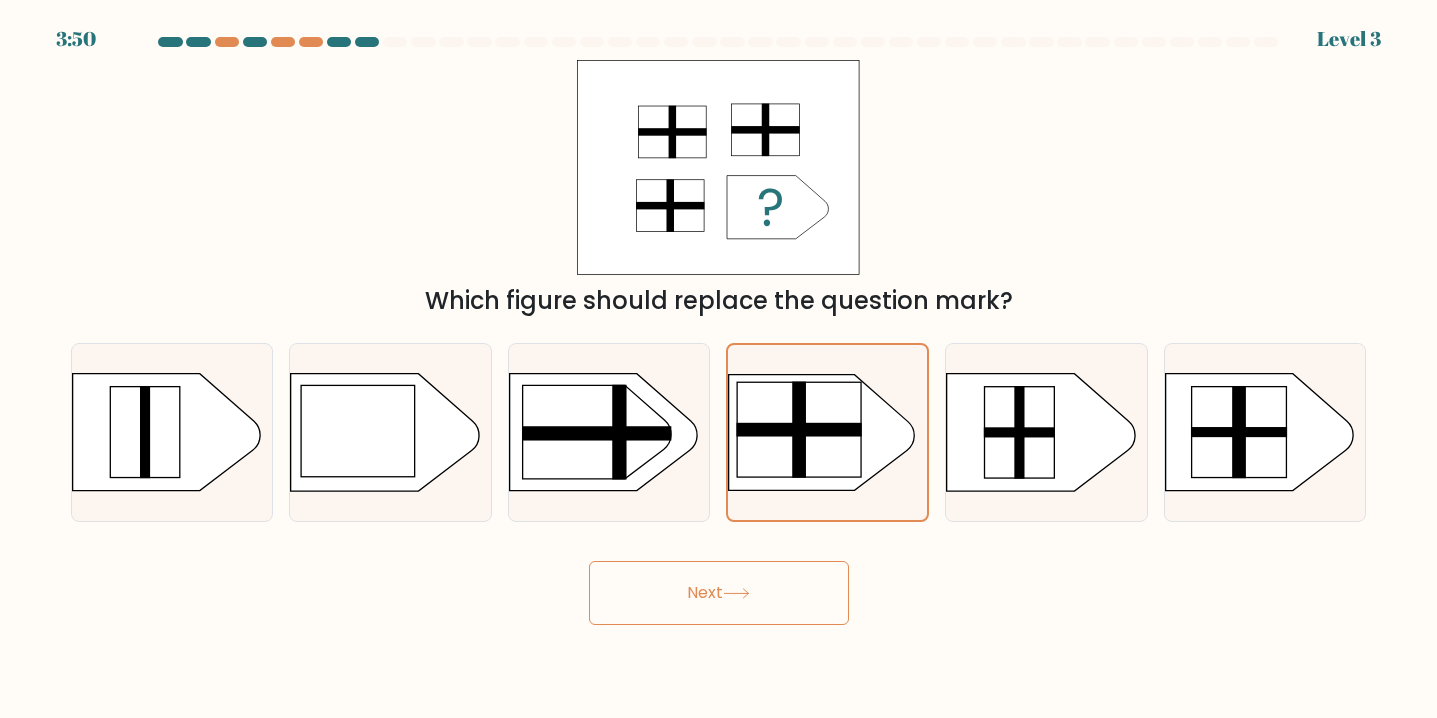 click on "Next" at bounding box center (719, 593) 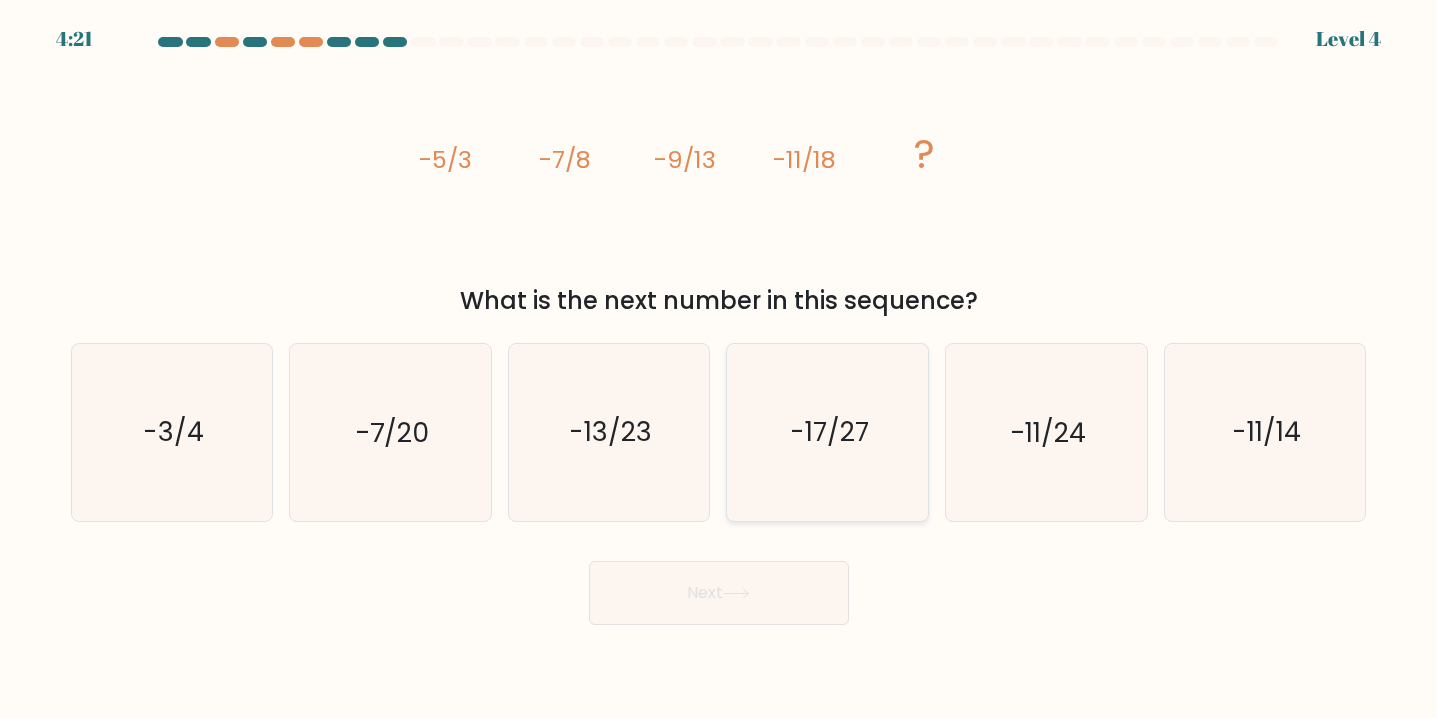 click on "-17/27" 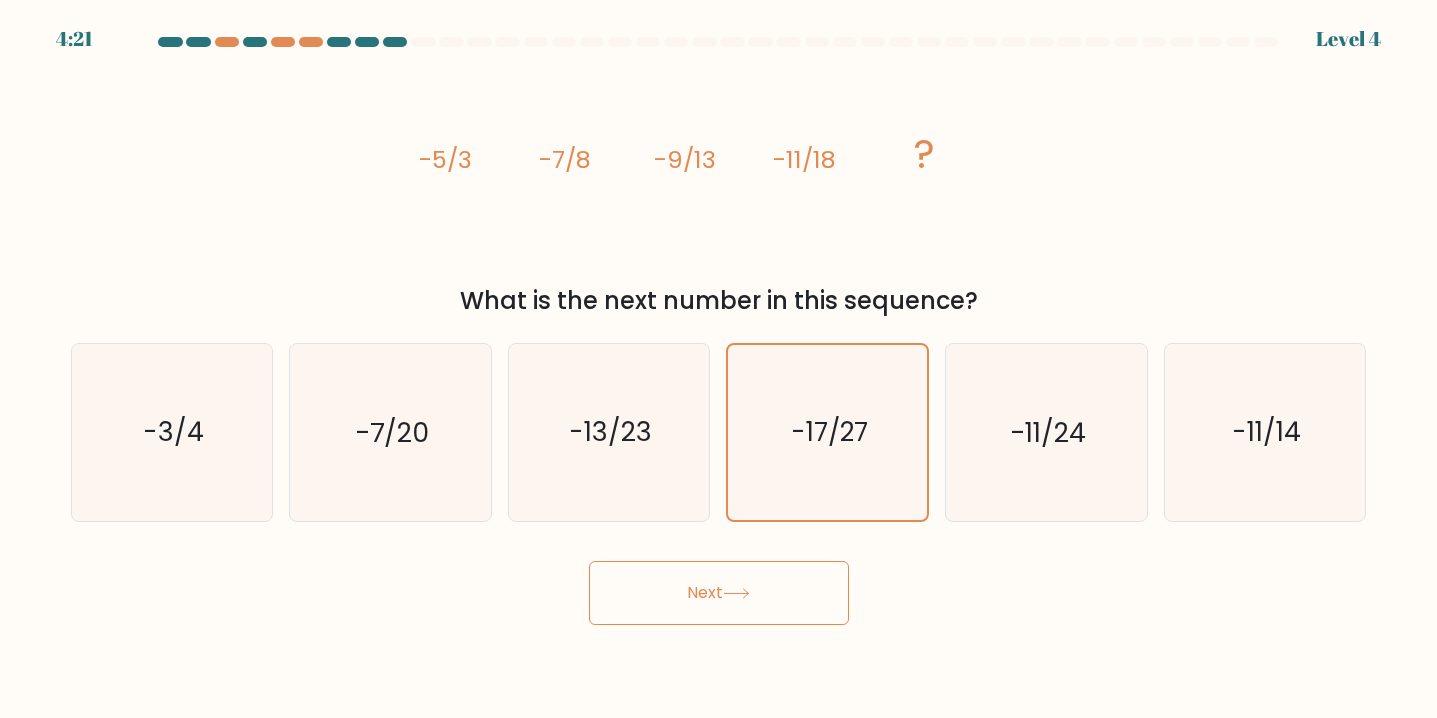 click on "Next" at bounding box center (719, 593) 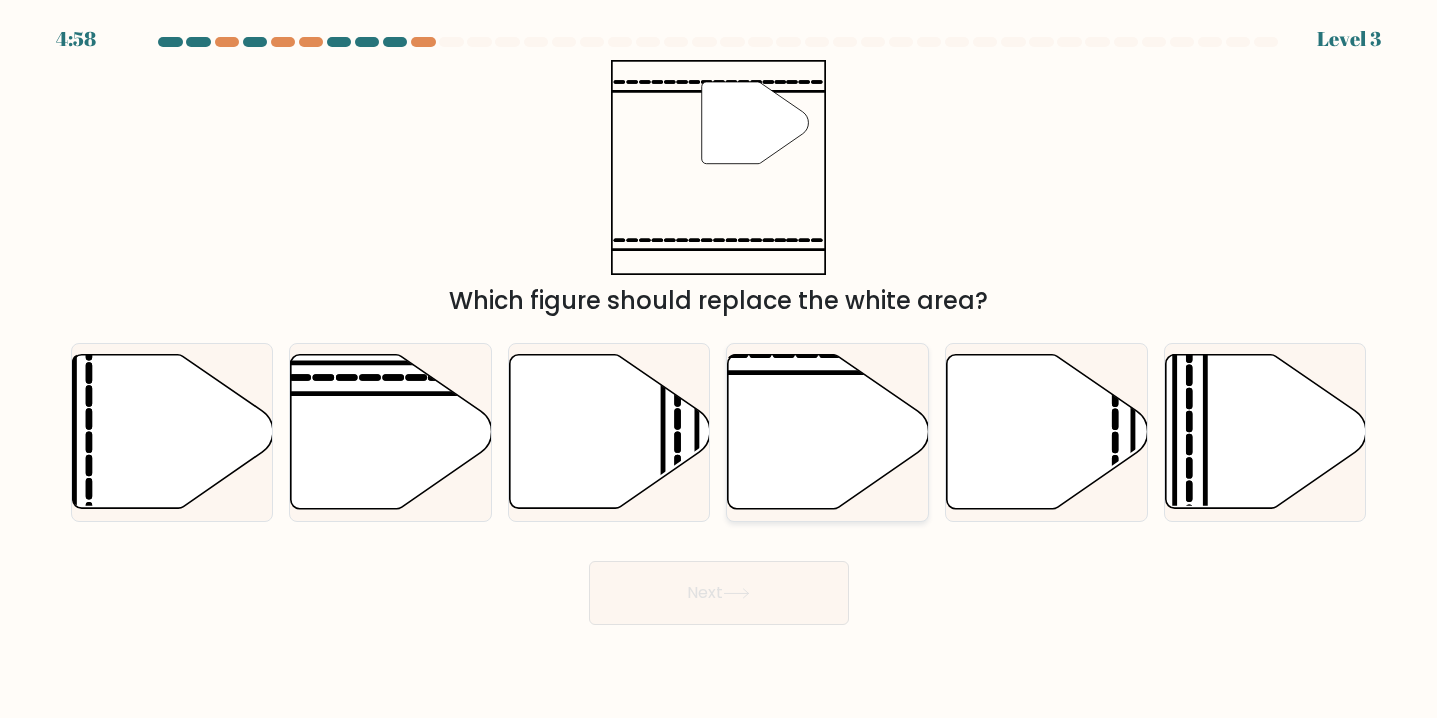 click 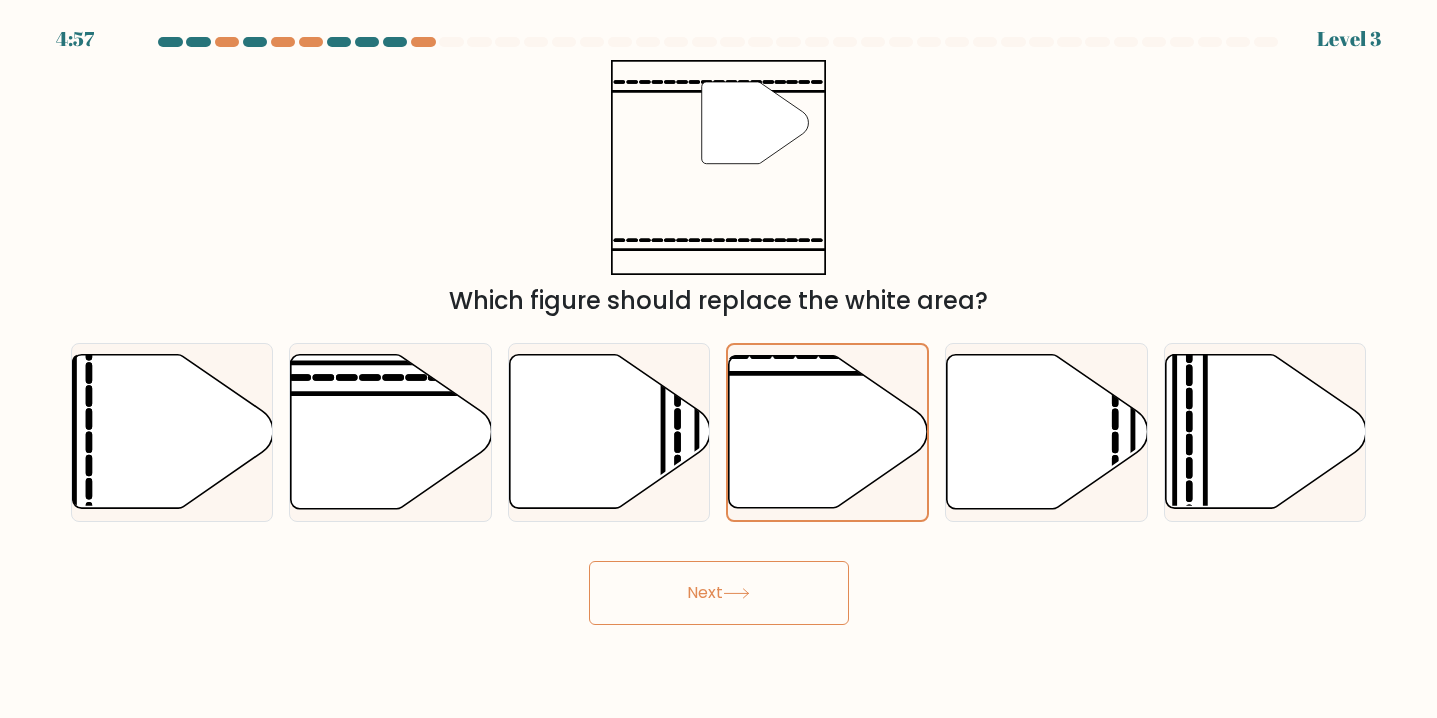 click on "Next" at bounding box center [719, 593] 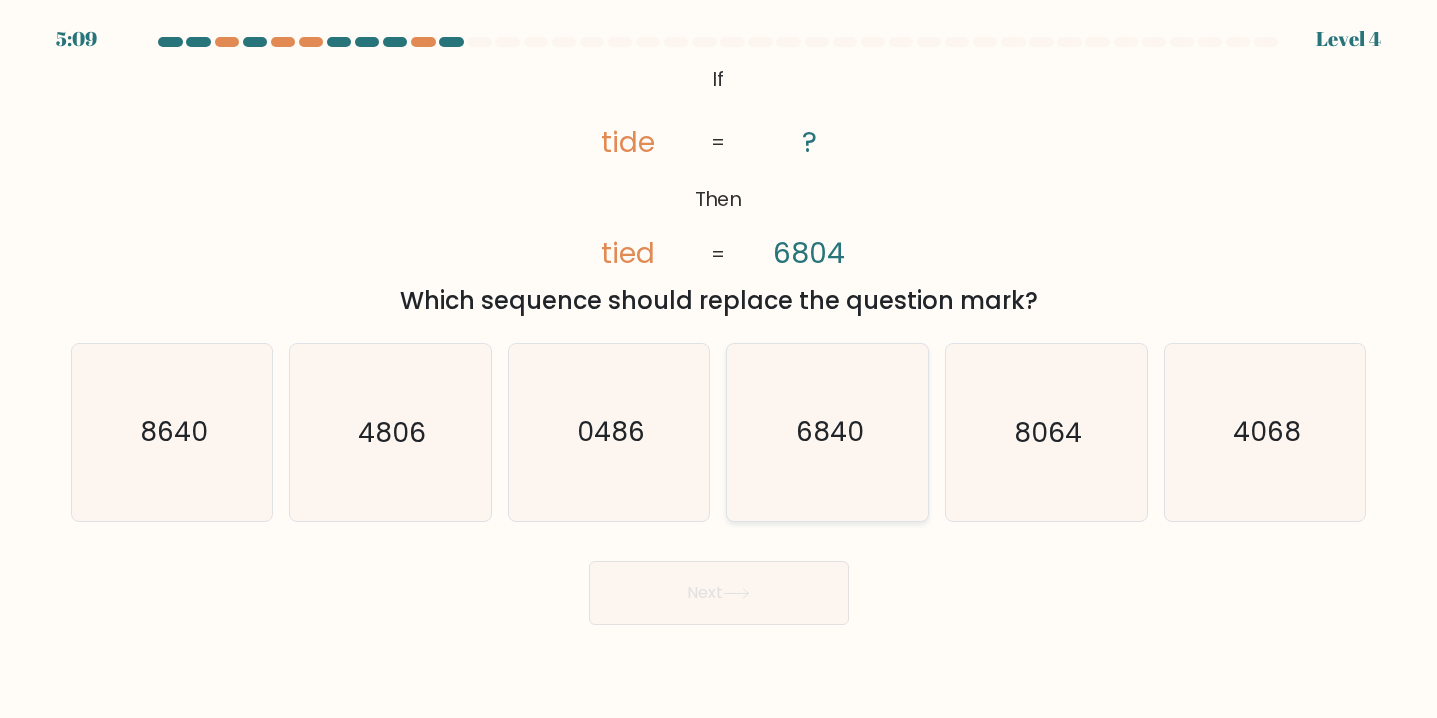 click on "6840" 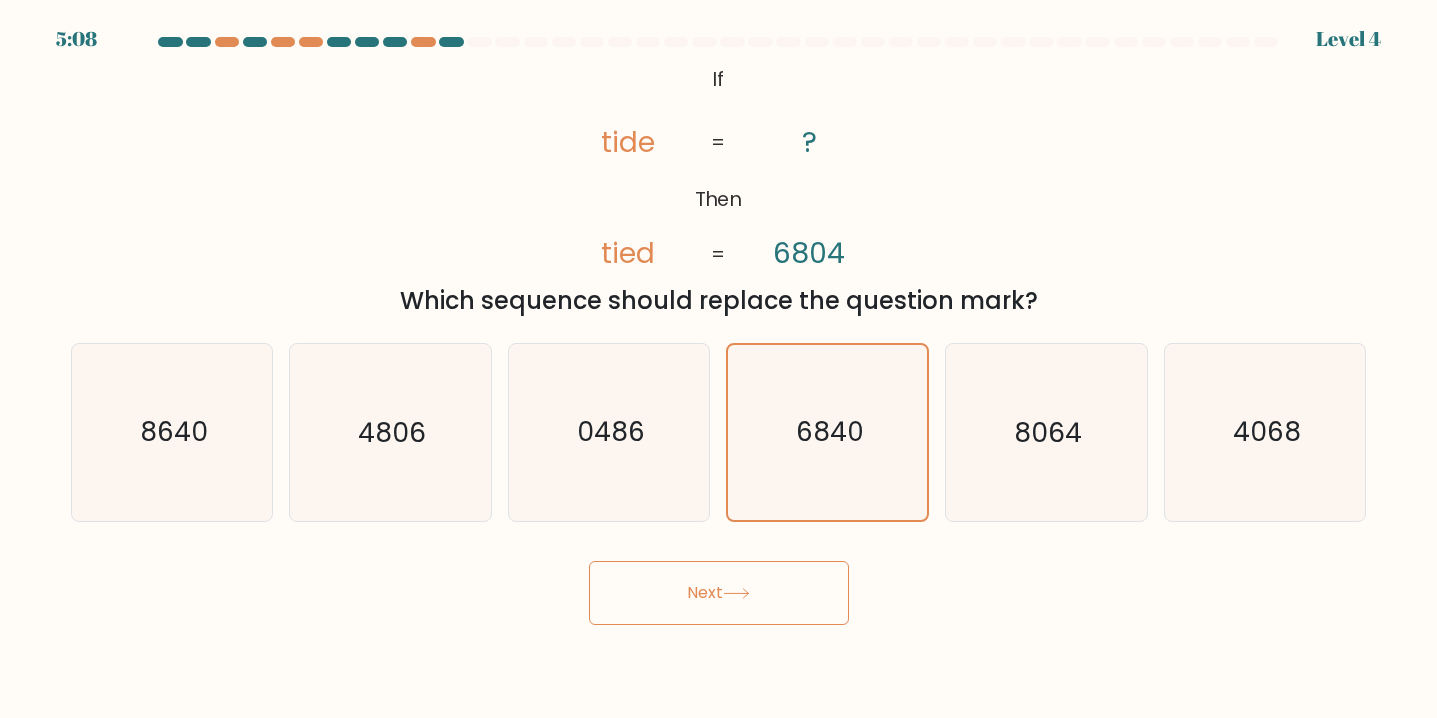 click 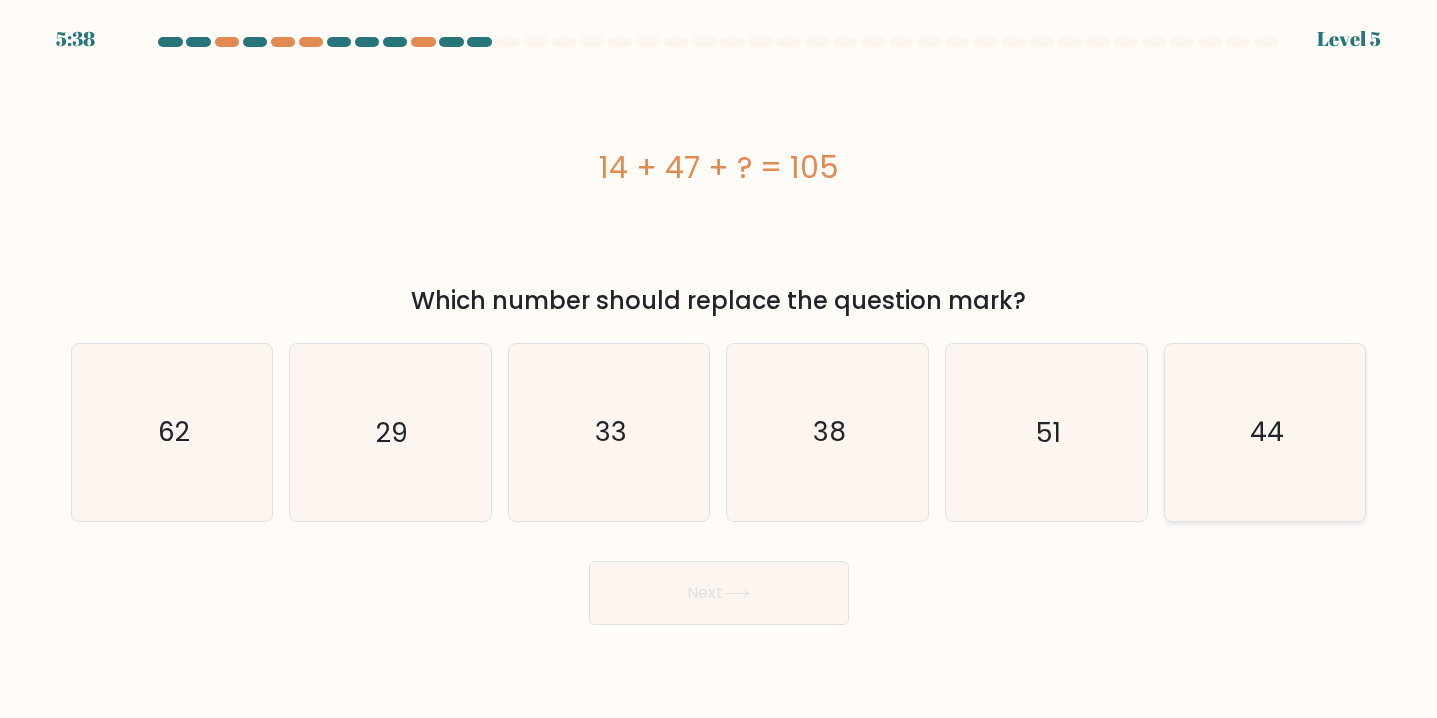 click on "44" 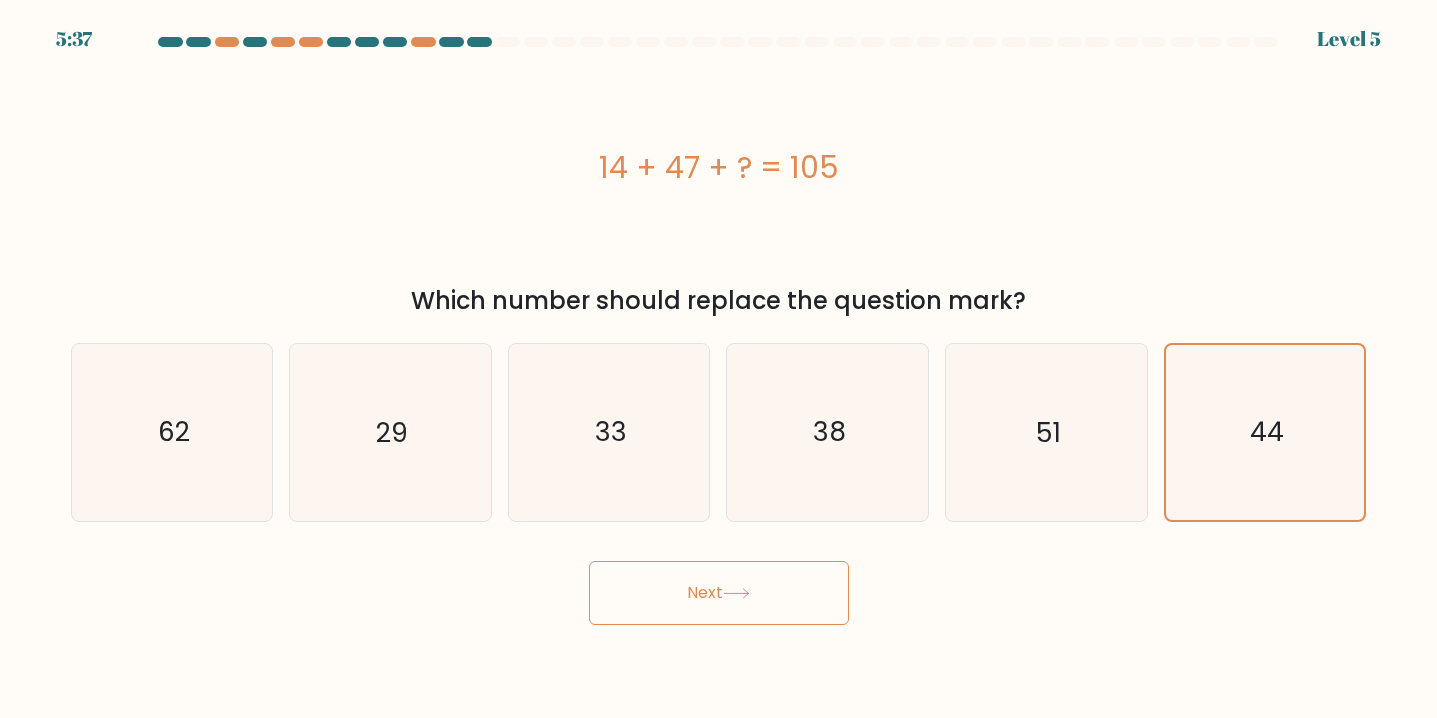 click on "Next" at bounding box center [719, 593] 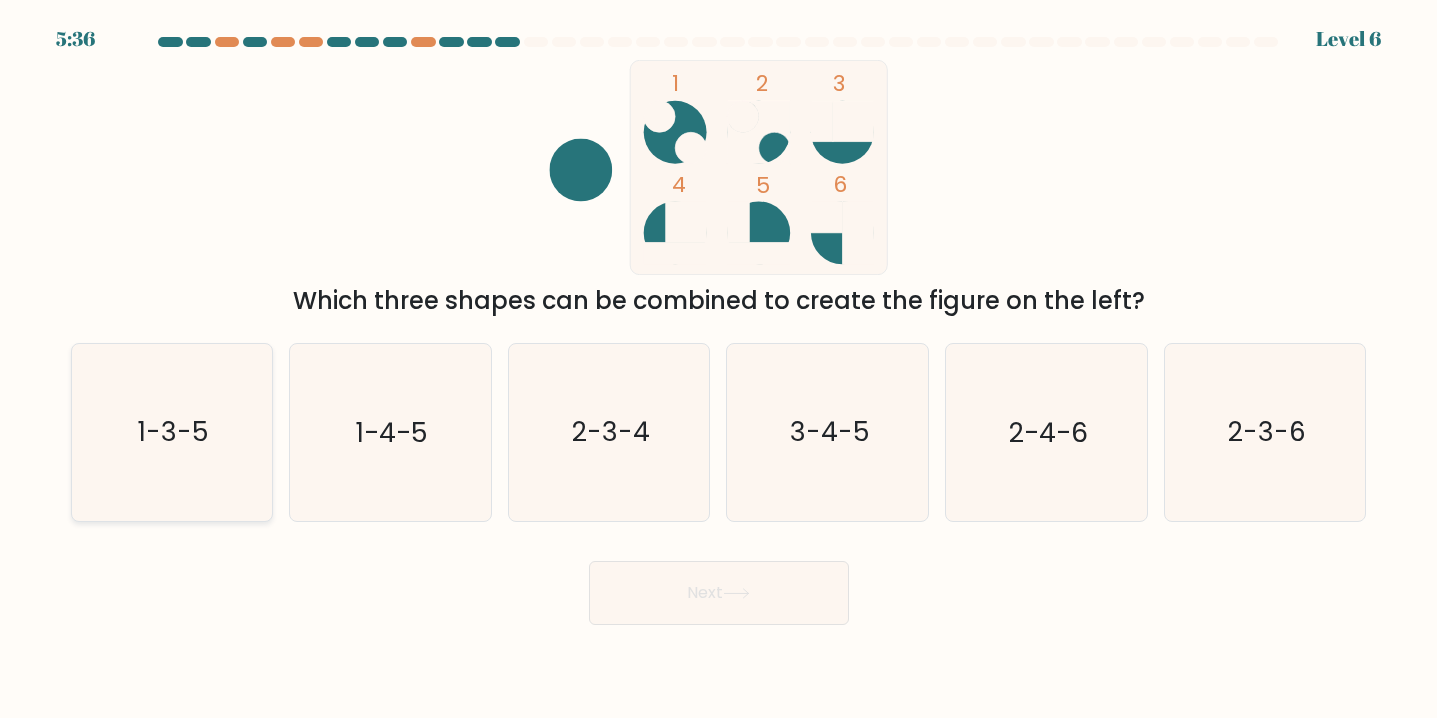 click on "1-3-5" 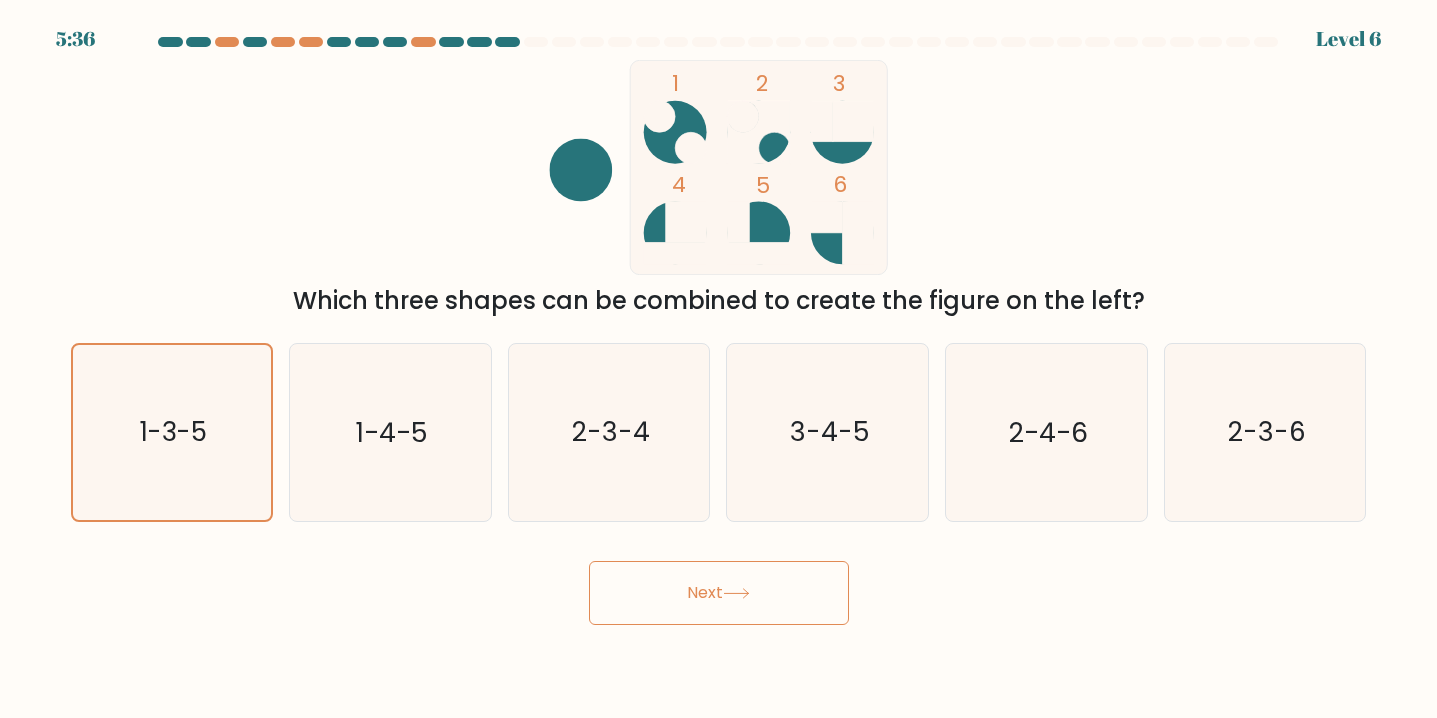 click on "Next" at bounding box center [719, 593] 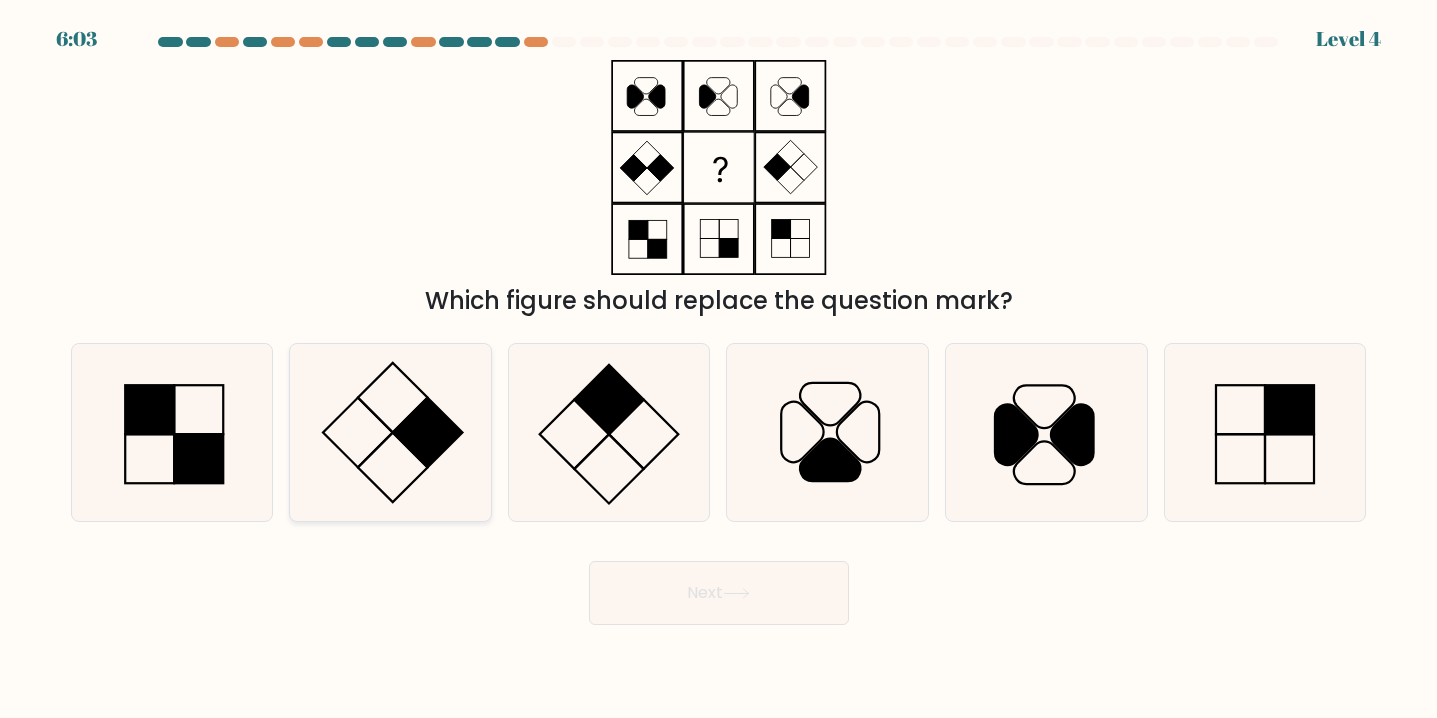 click 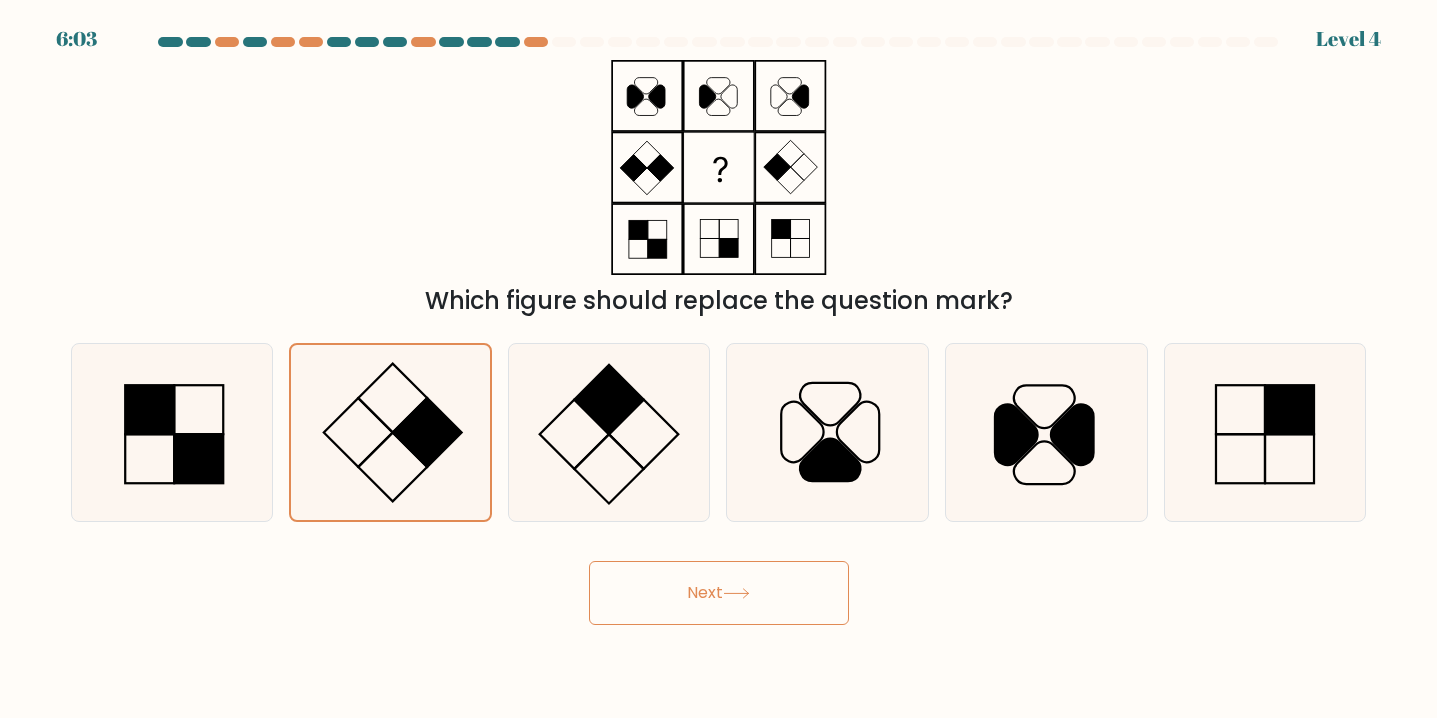 click on "Next" at bounding box center (719, 593) 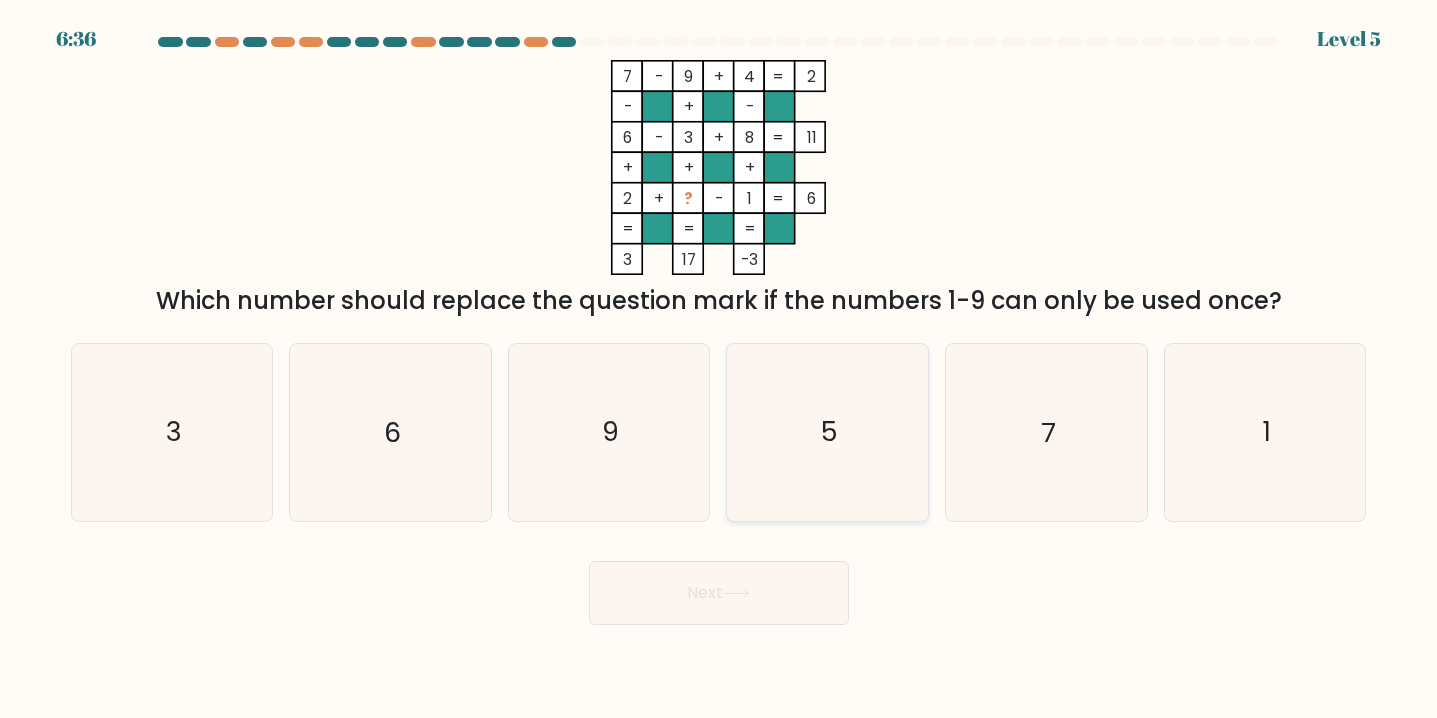 click on "5" 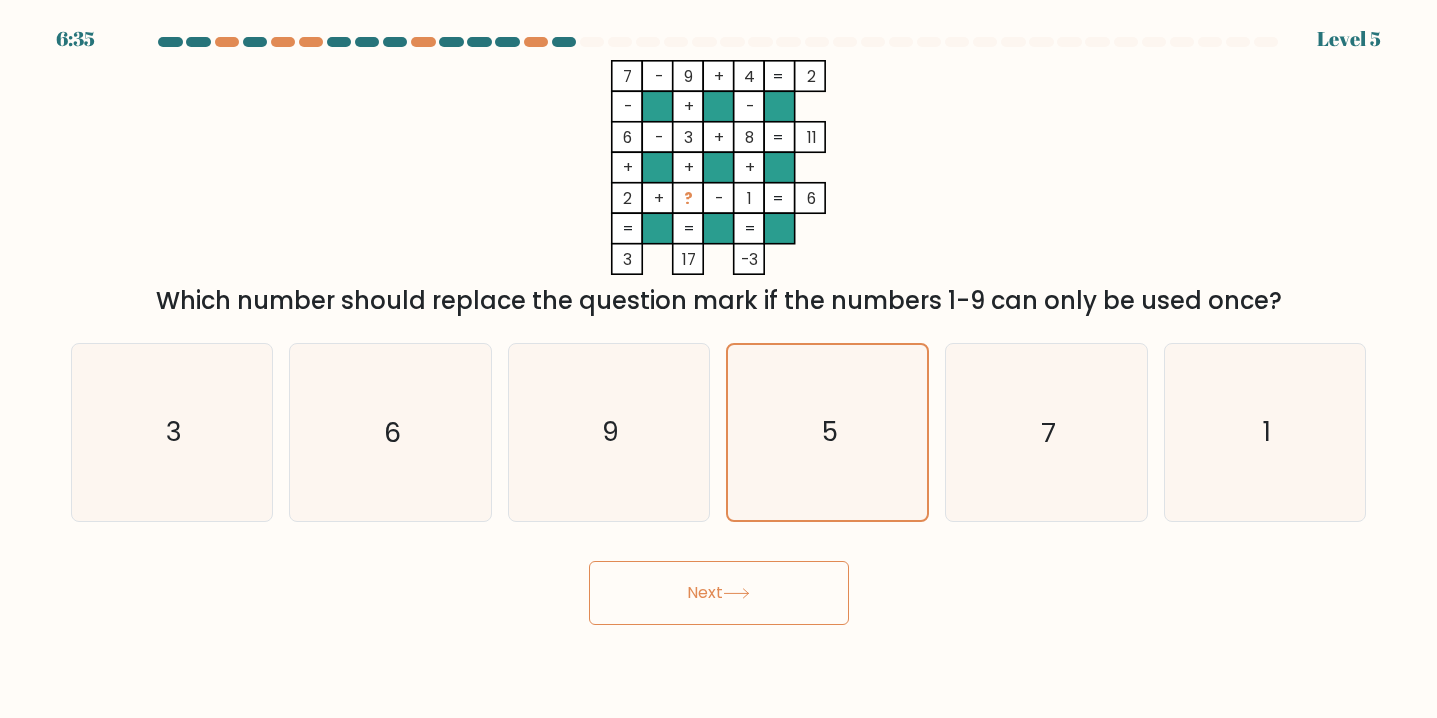 click on "Next" at bounding box center [719, 593] 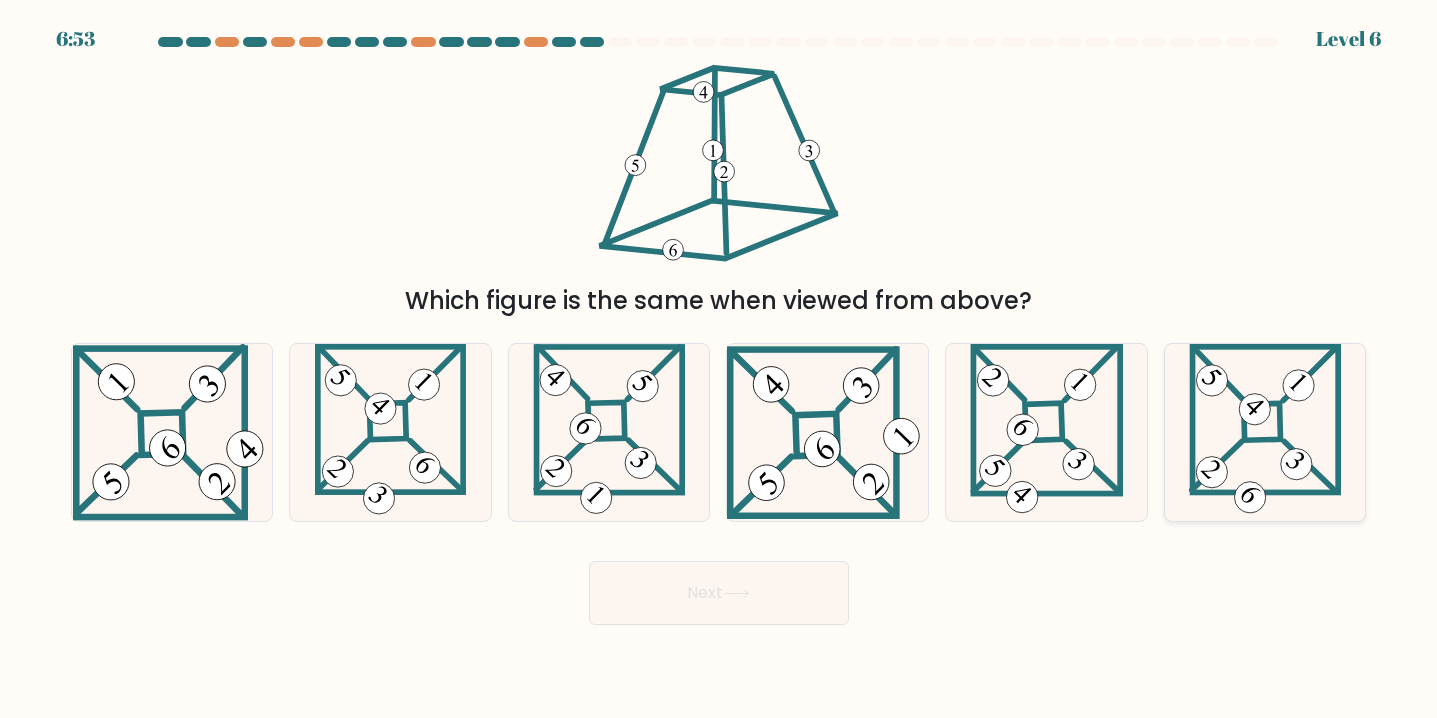 click 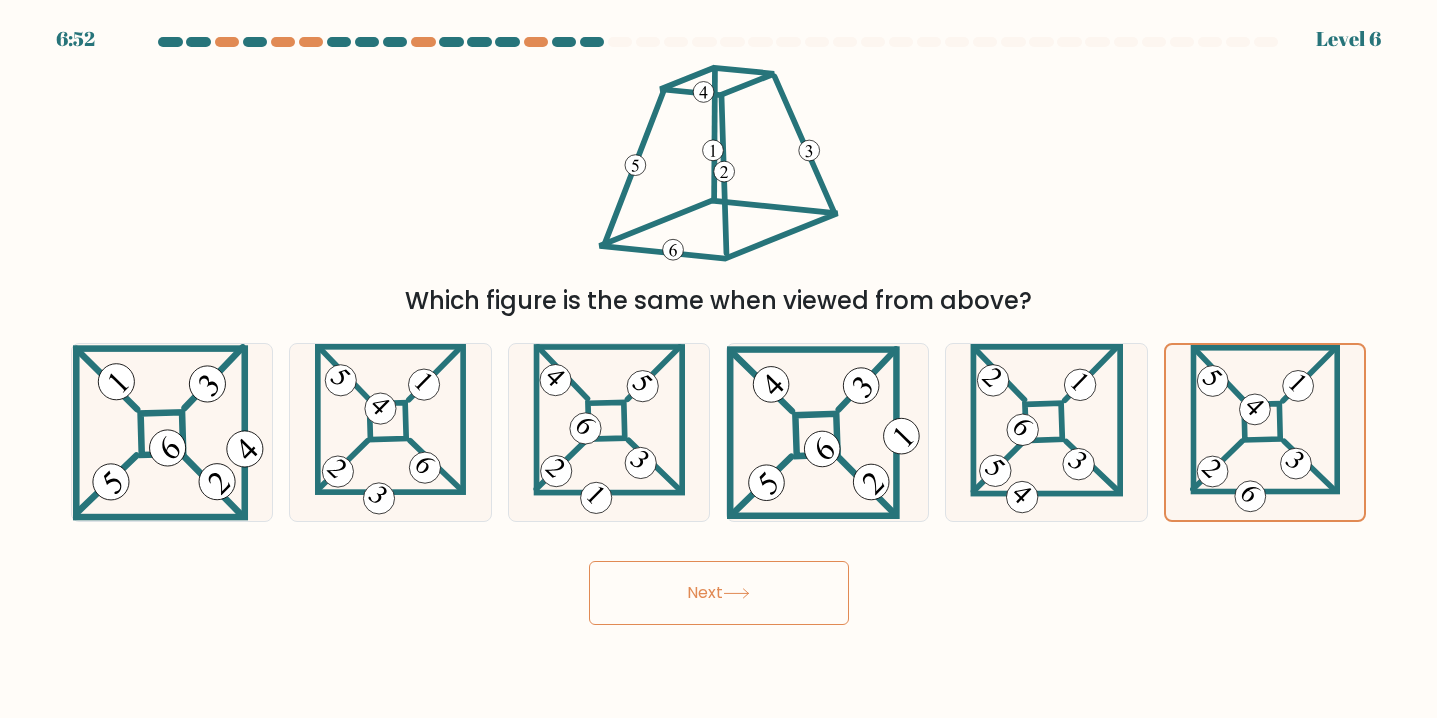 click 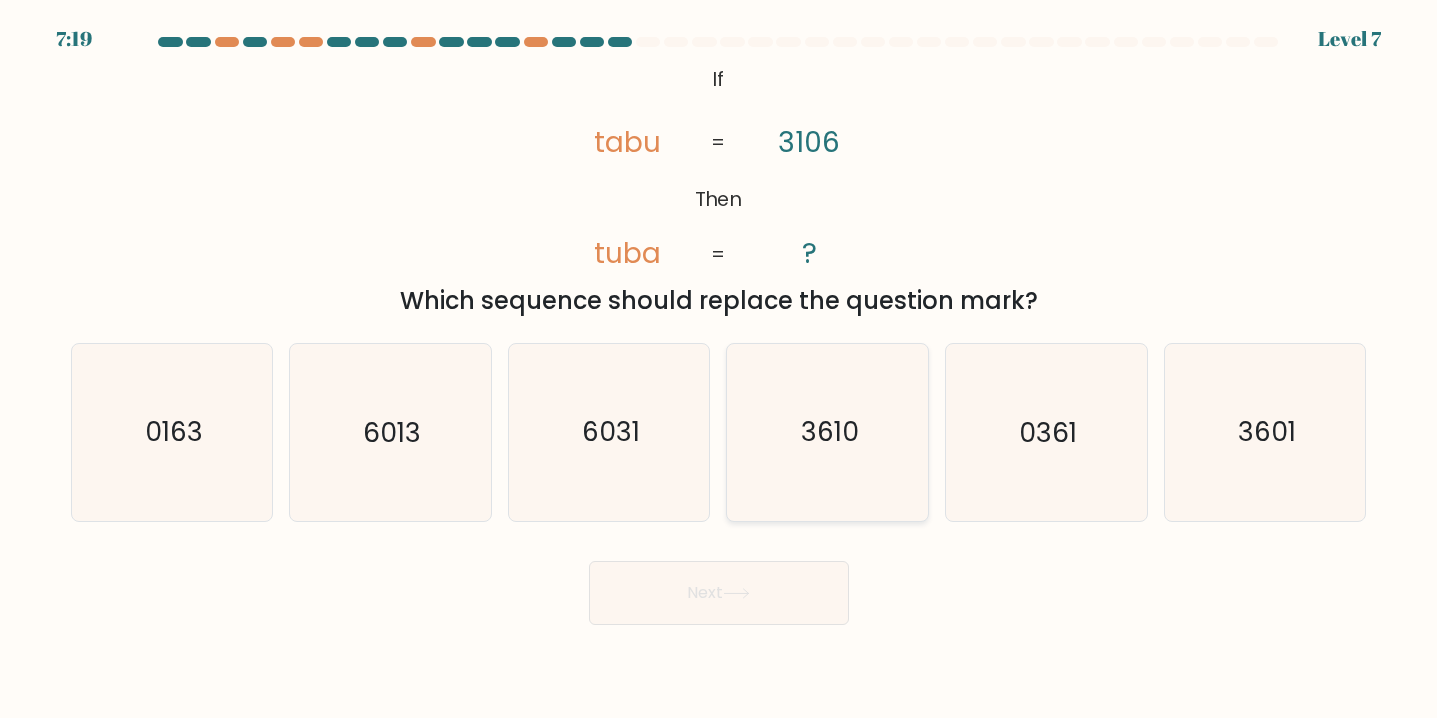 click on "3610" 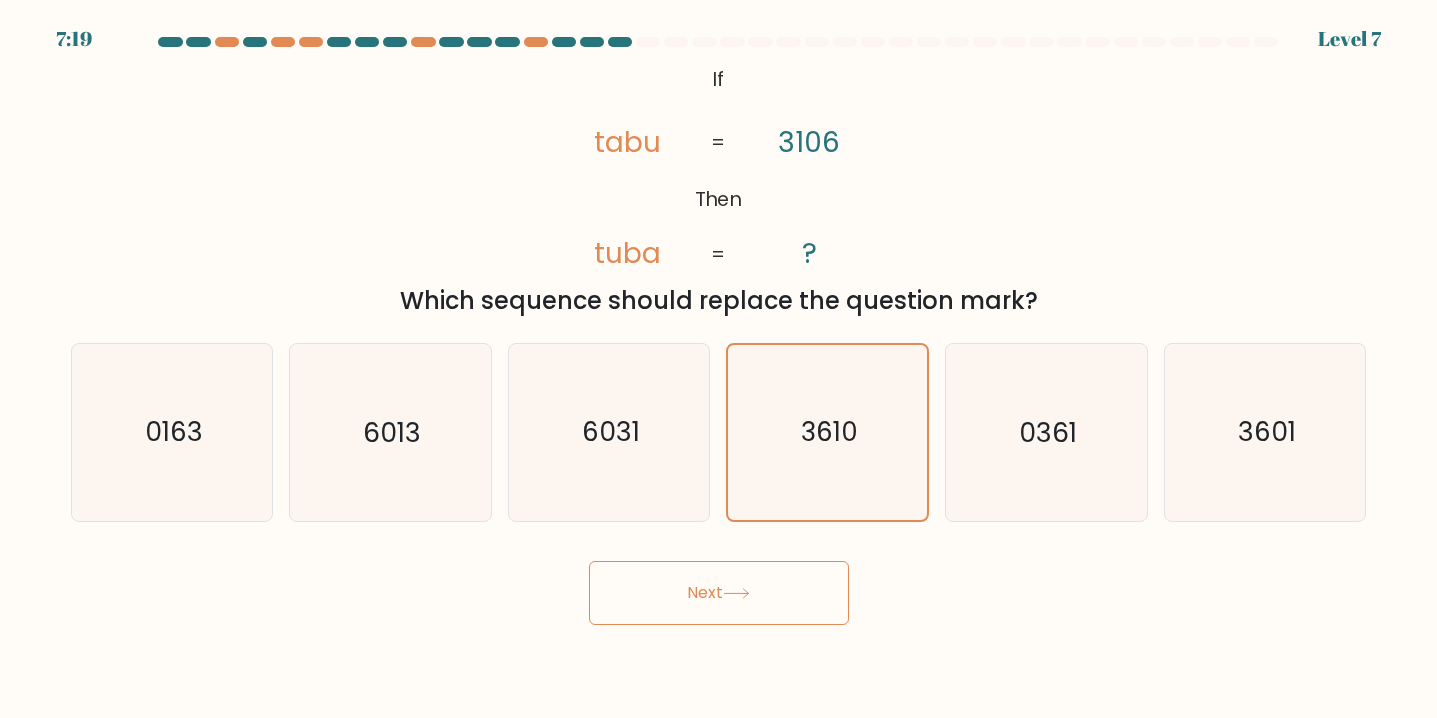 click on "Next" at bounding box center [719, 593] 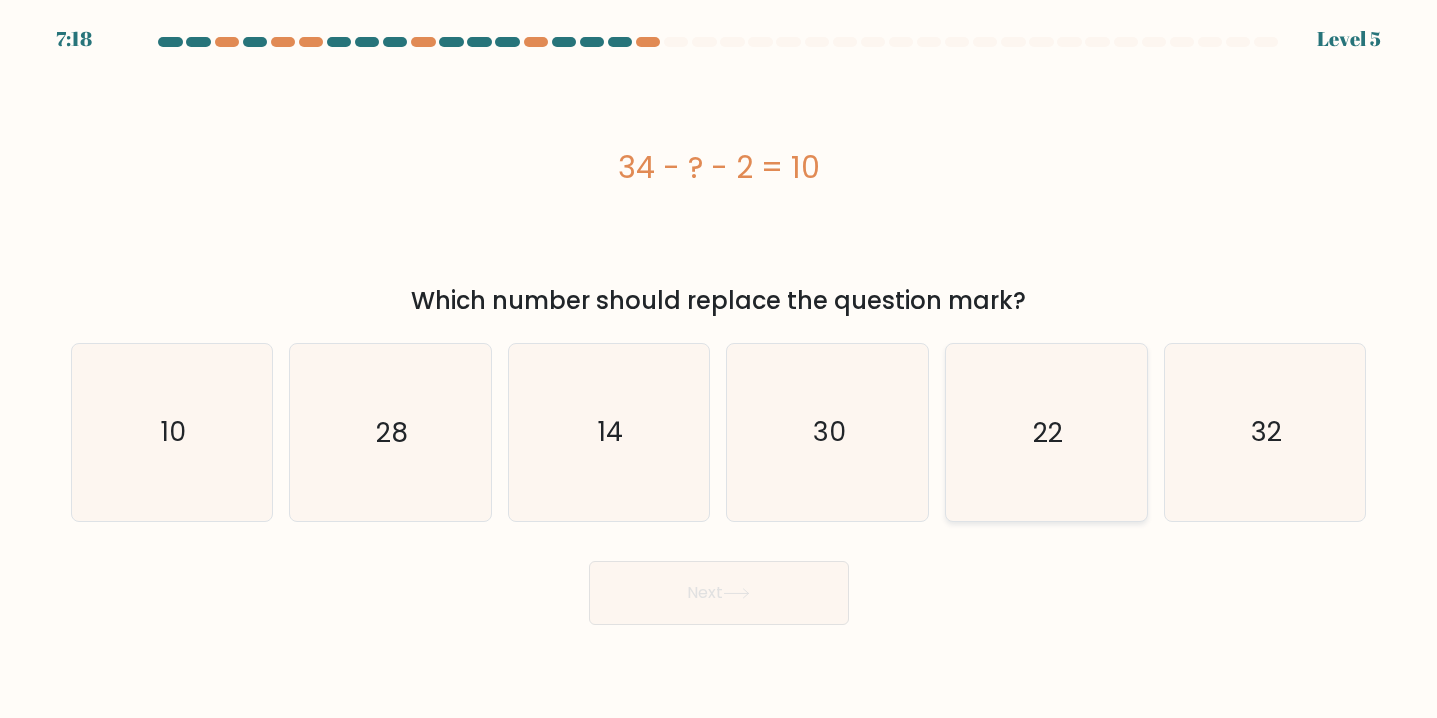 click on "22" 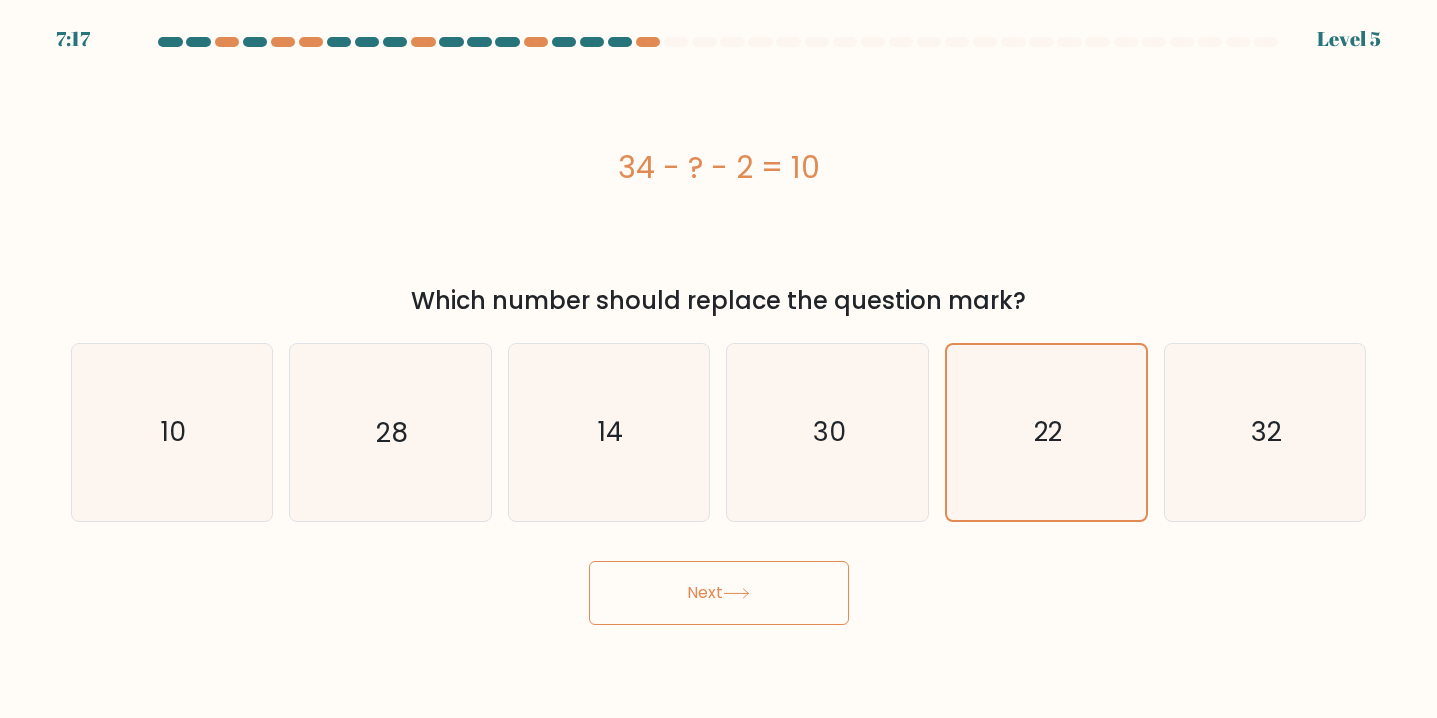 click on "Next" at bounding box center (719, 593) 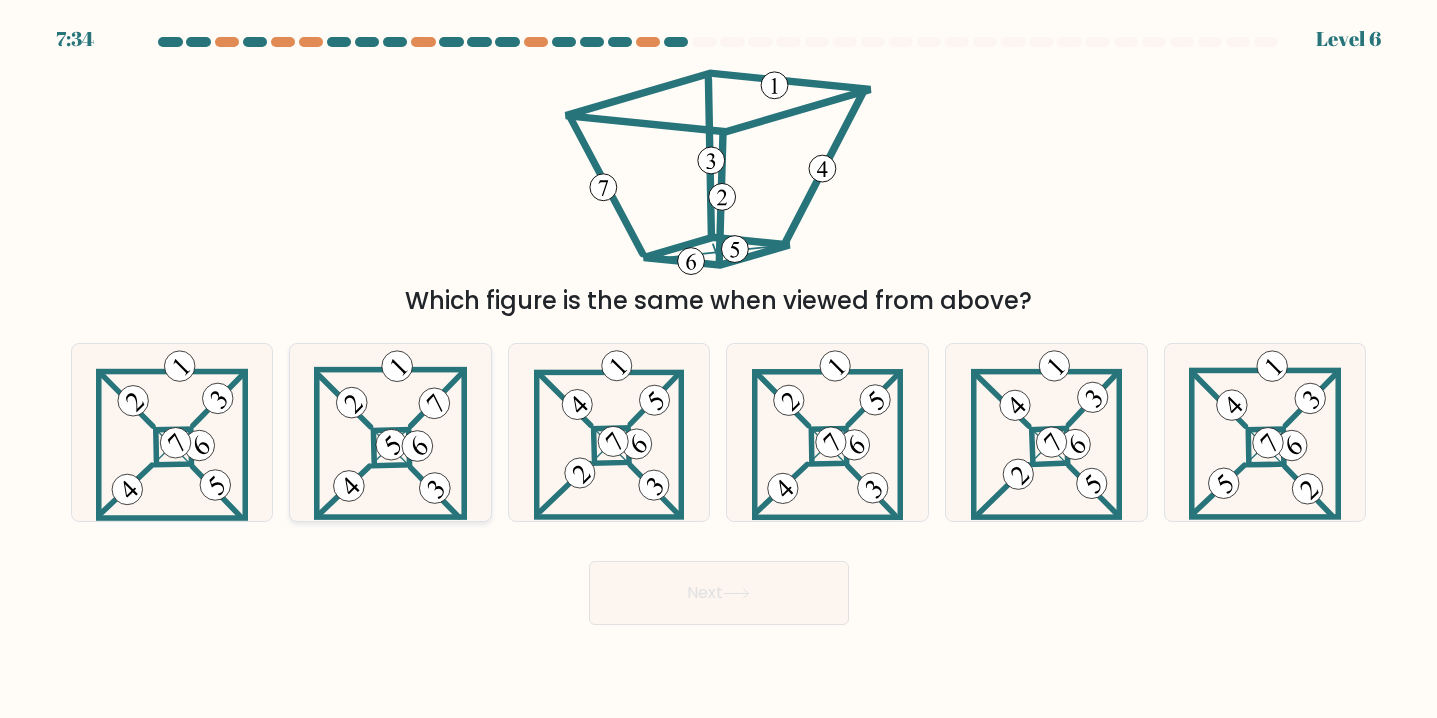 click 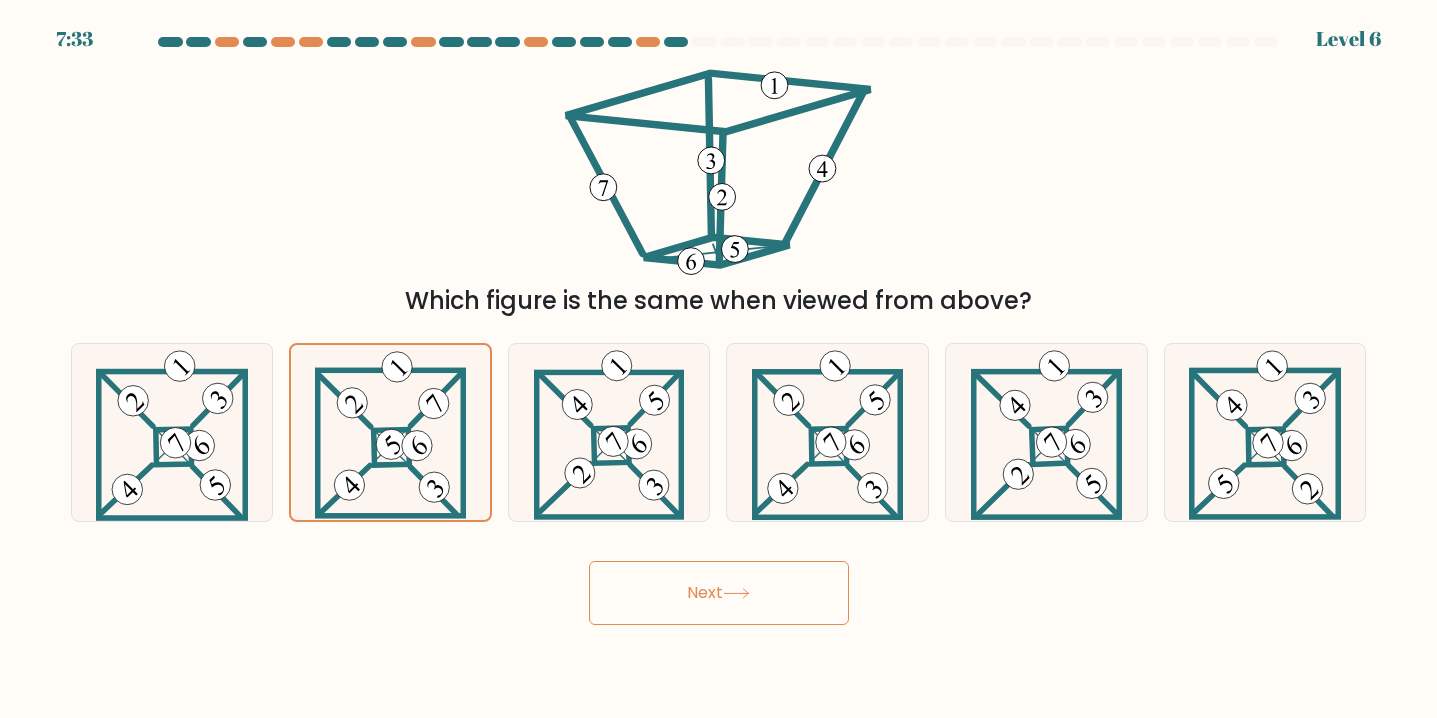 click on "Next" at bounding box center (719, 593) 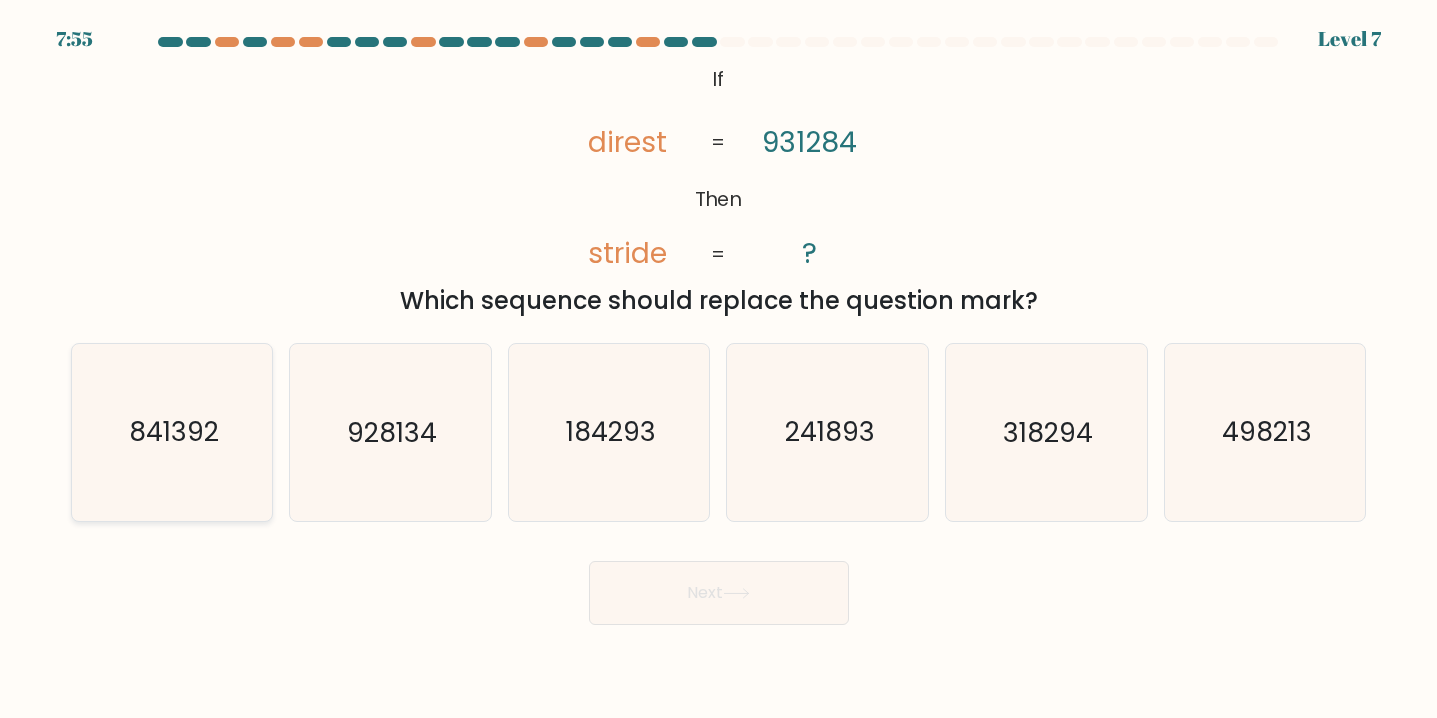 click on "841392" 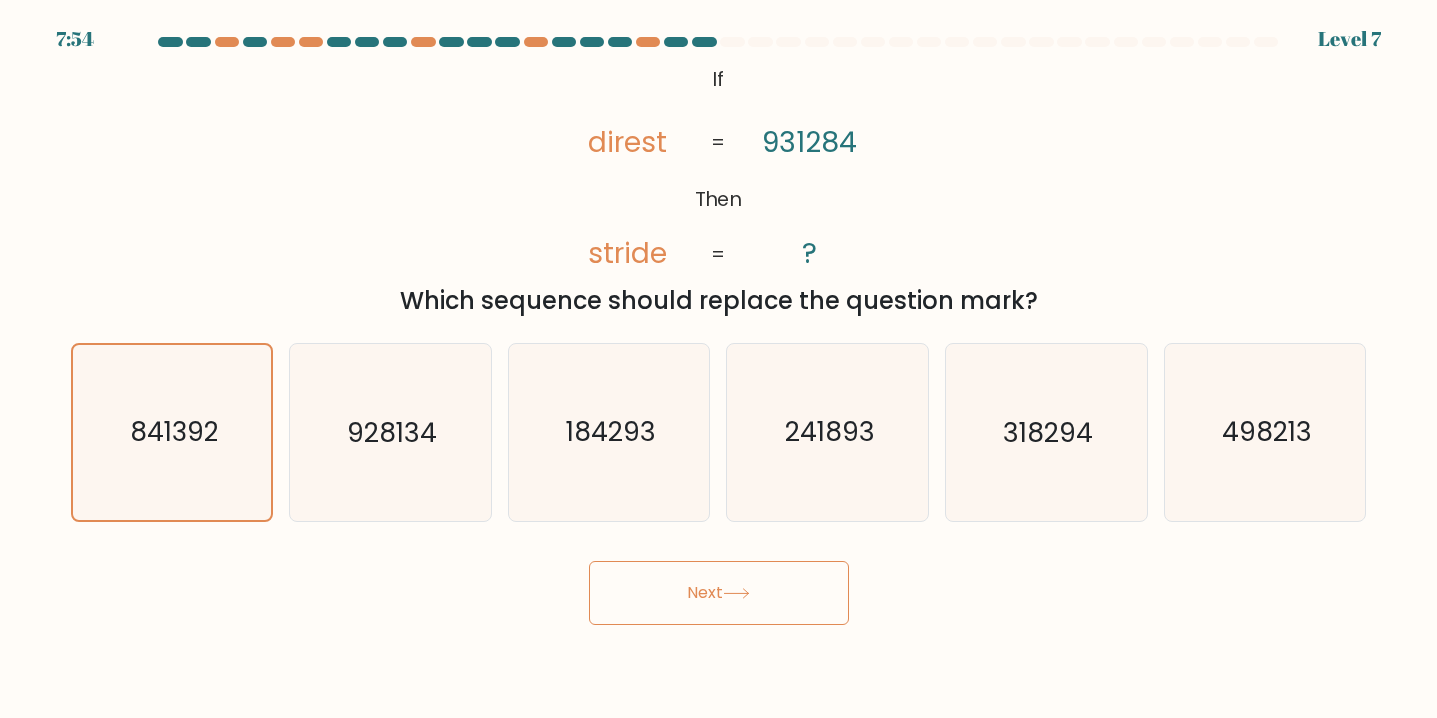 click on "Next" at bounding box center (719, 593) 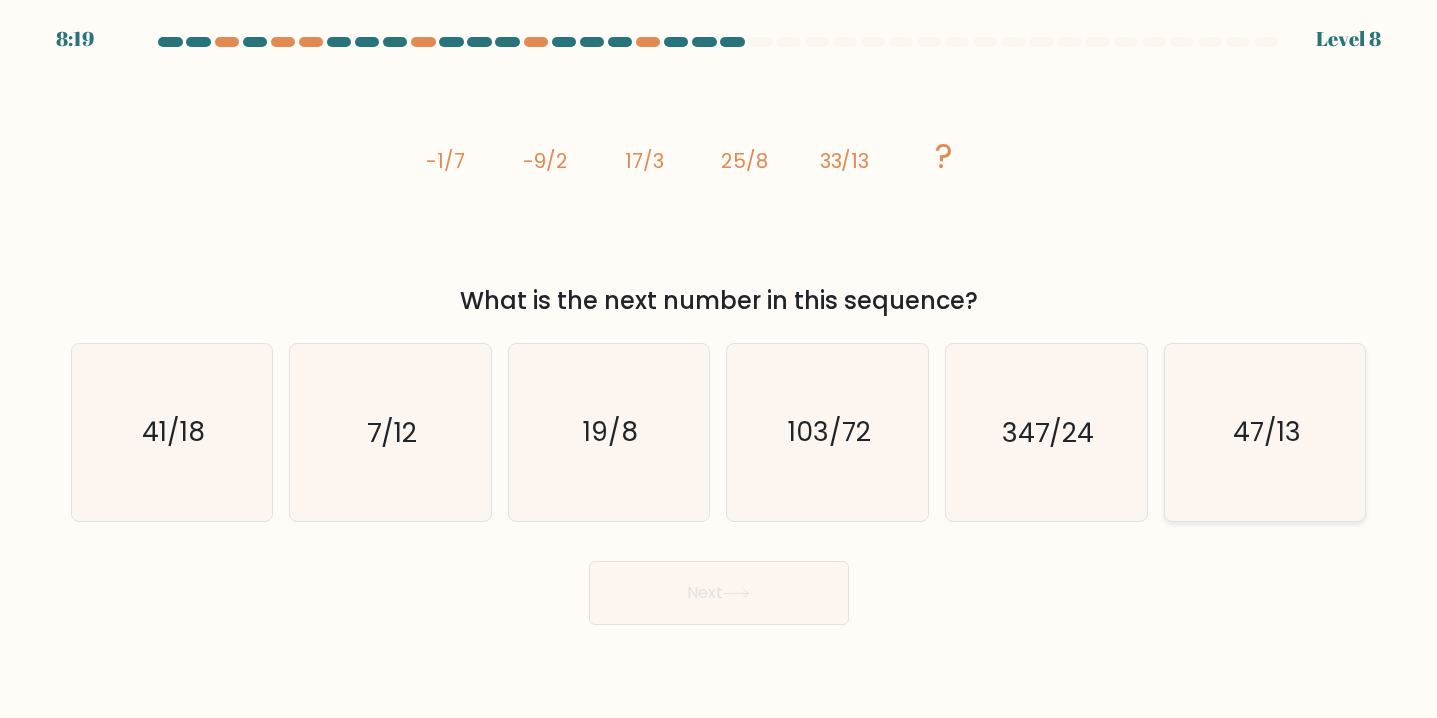 click on "47/13" 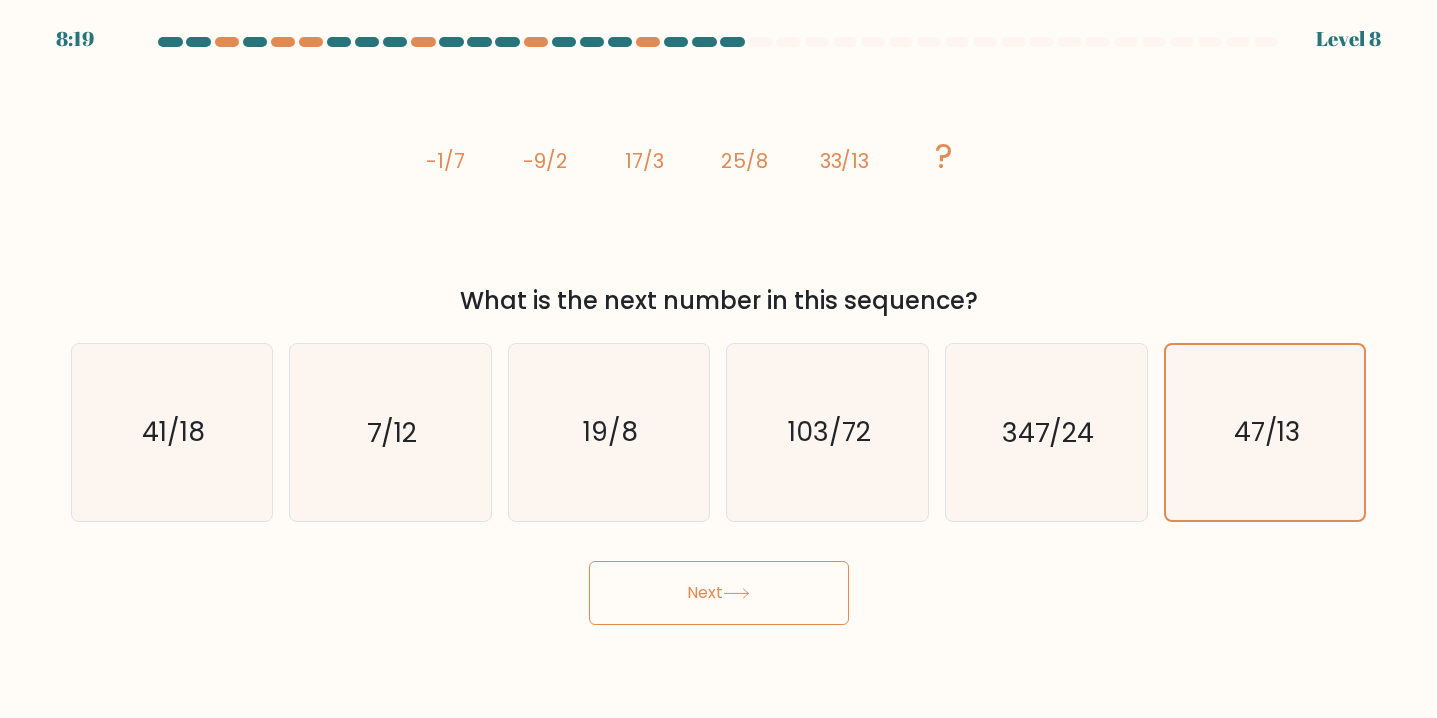 click on "Next" at bounding box center [719, 593] 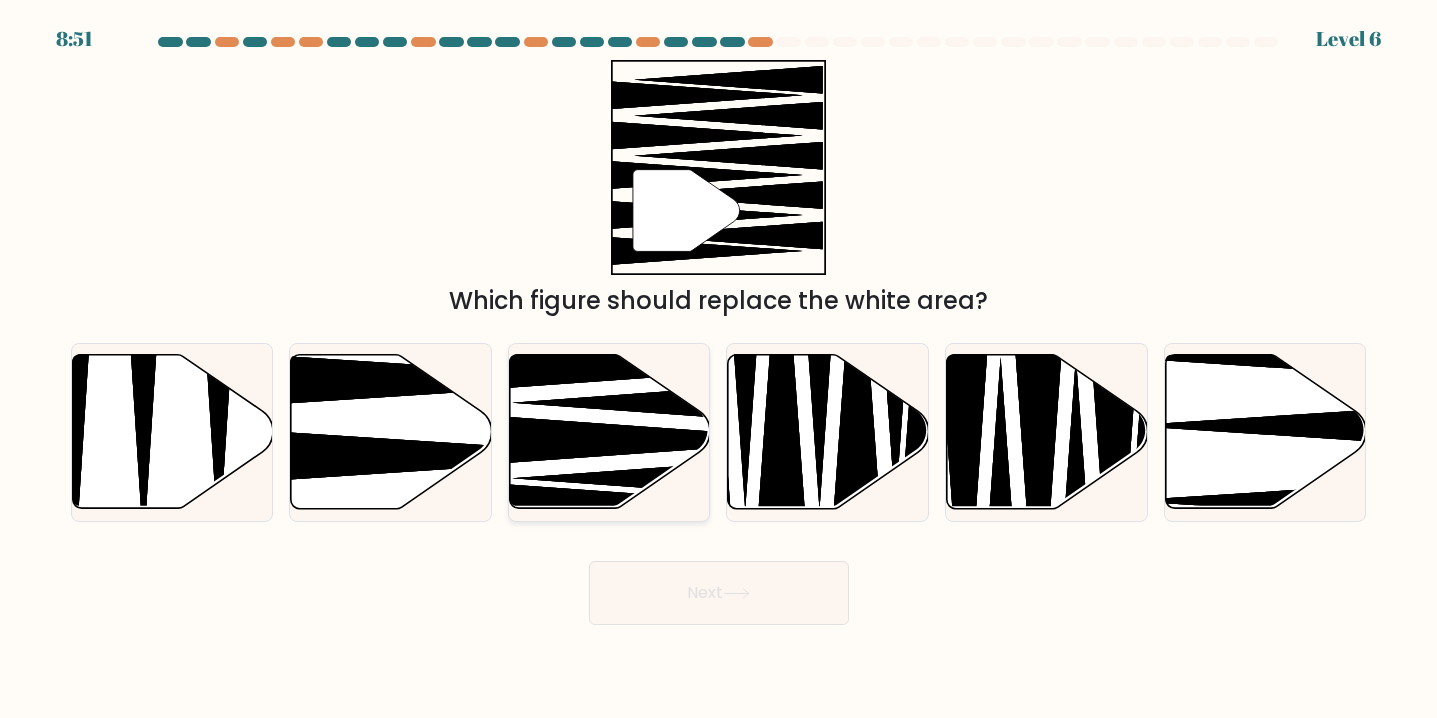 click 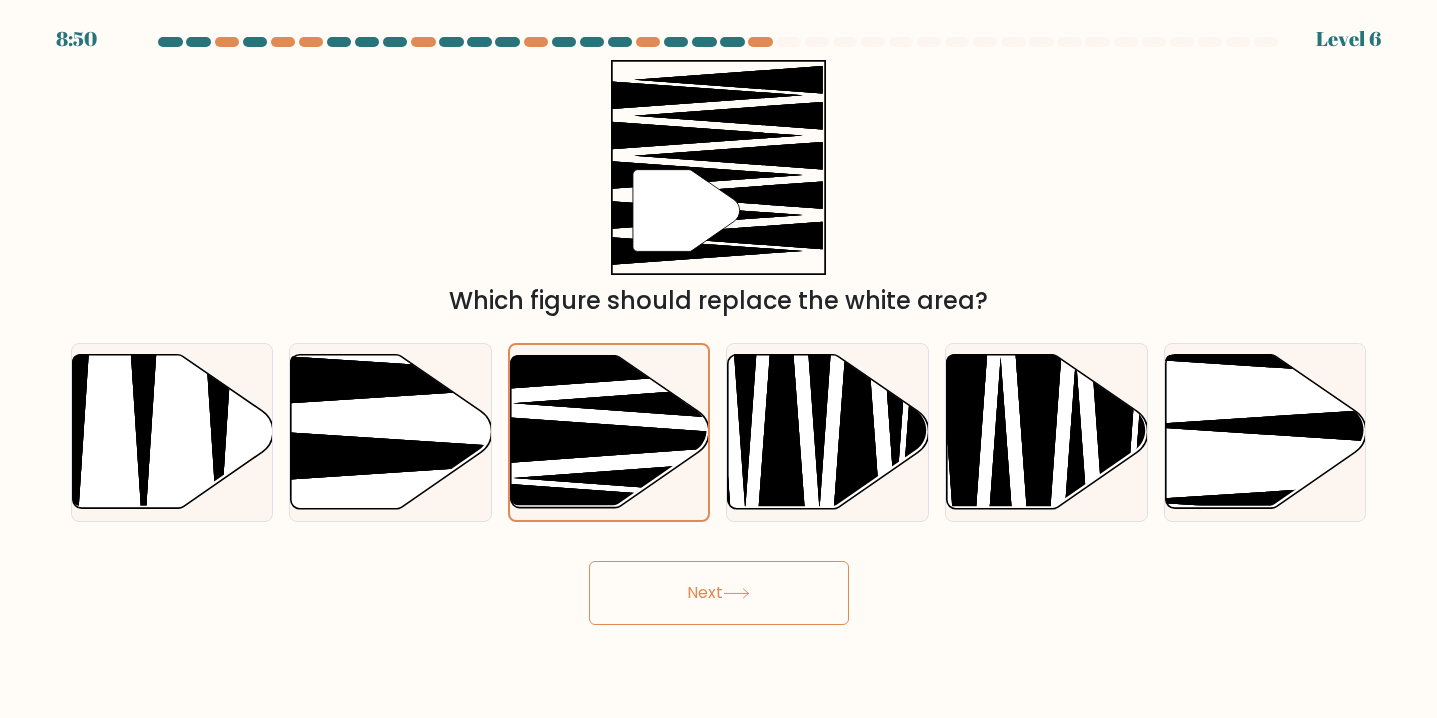 click on "Next" at bounding box center (719, 593) 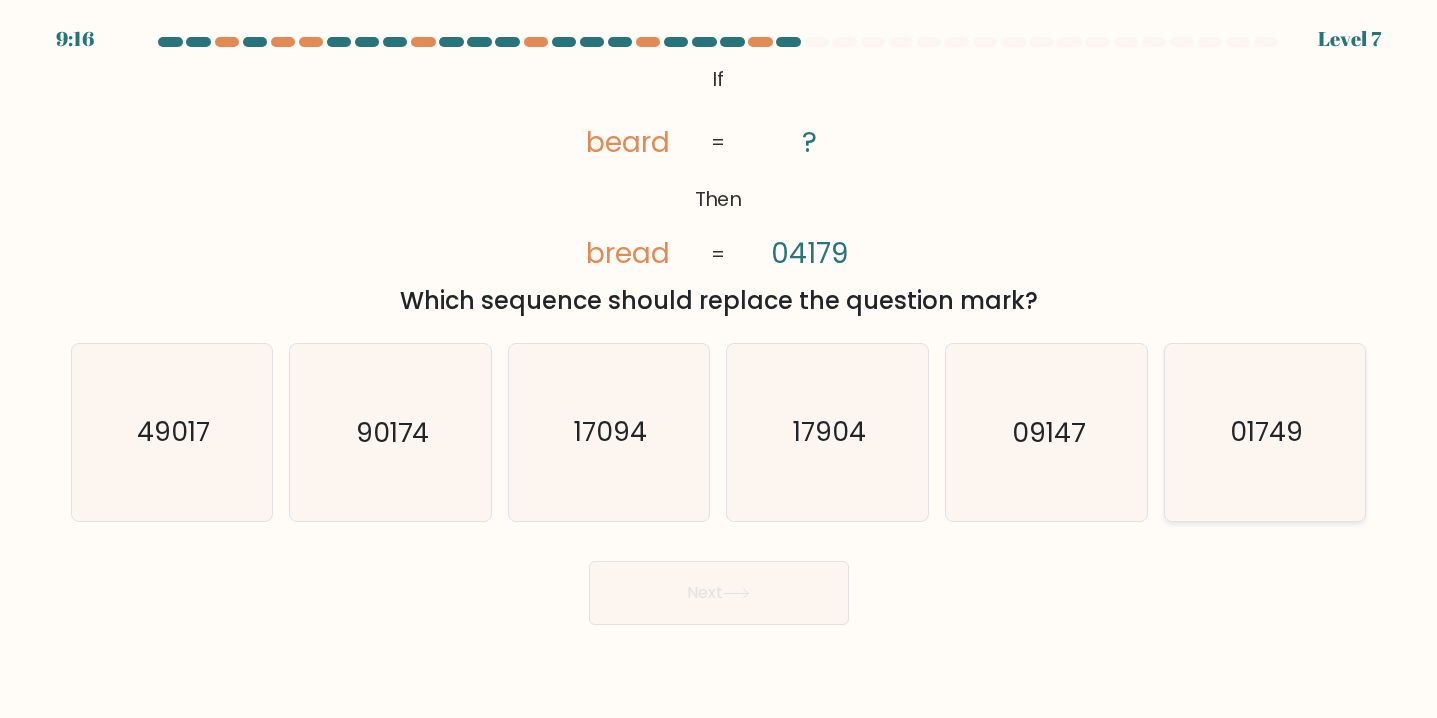 click on "01749" 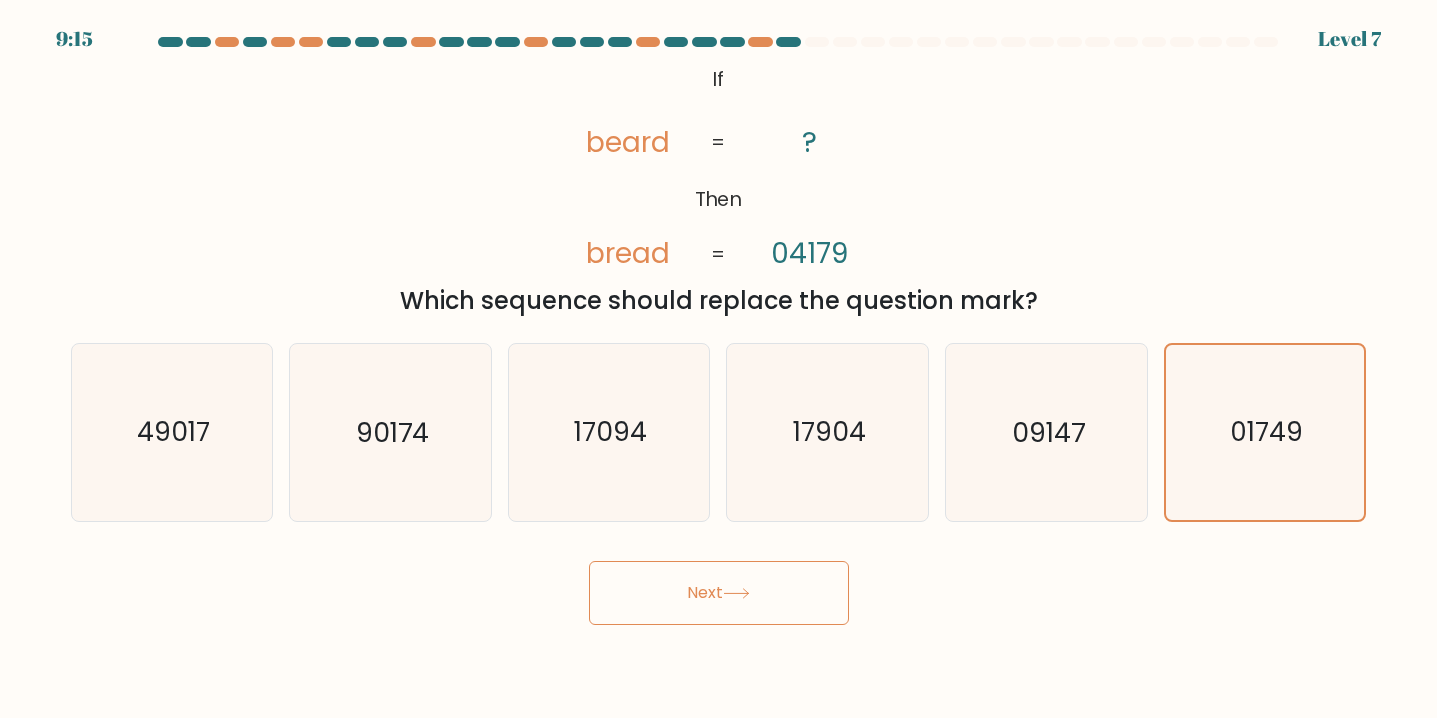 click on "Next" at bounding box center (719, 593) 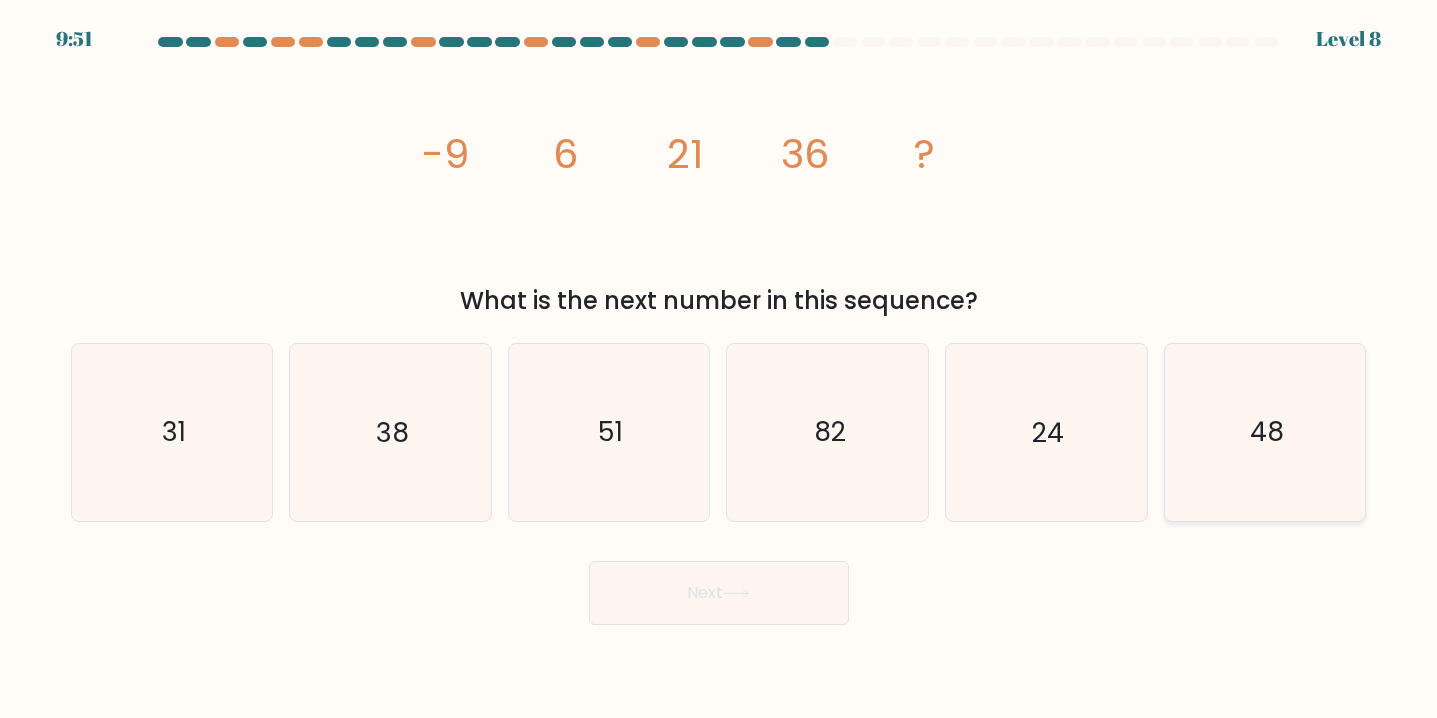 click on "48" 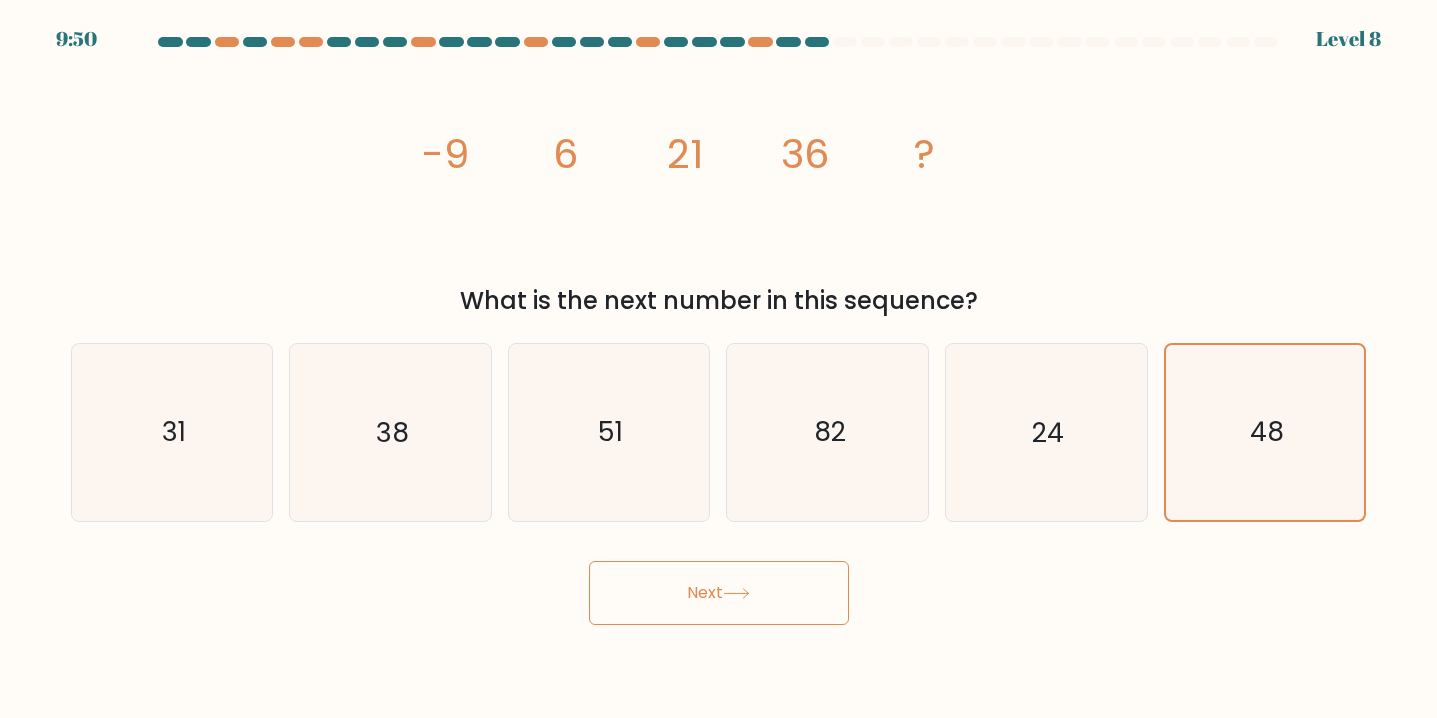 click on "Next" at bounding box center [719, 593] 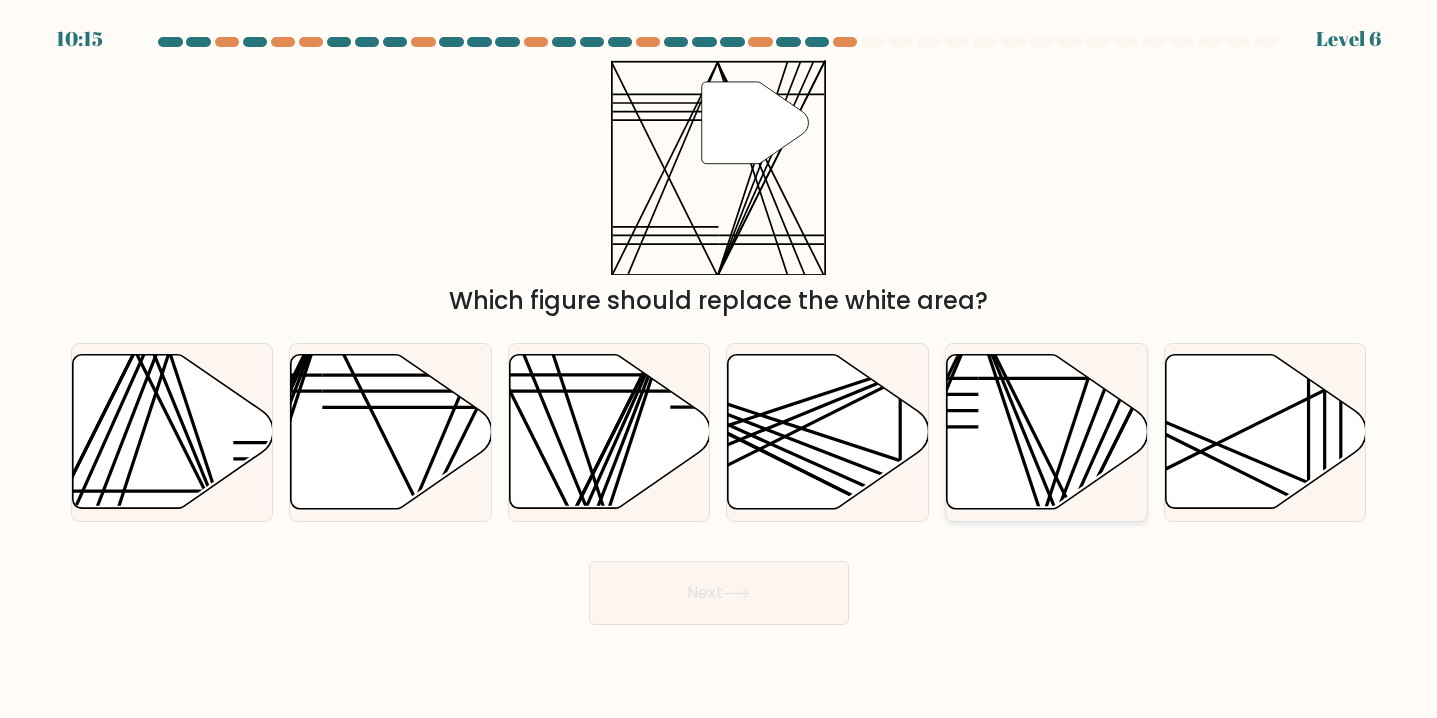 click 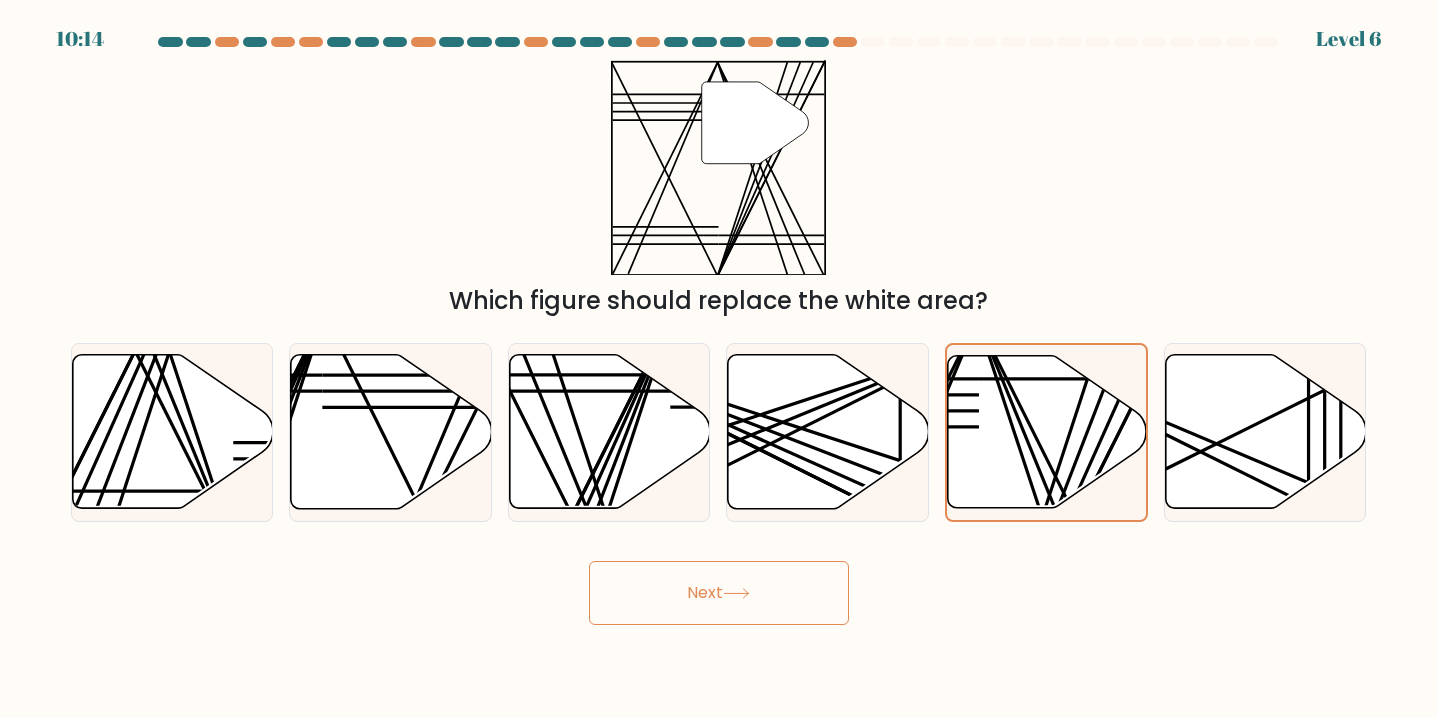 click on "Next" at bounding box center [719, 593] 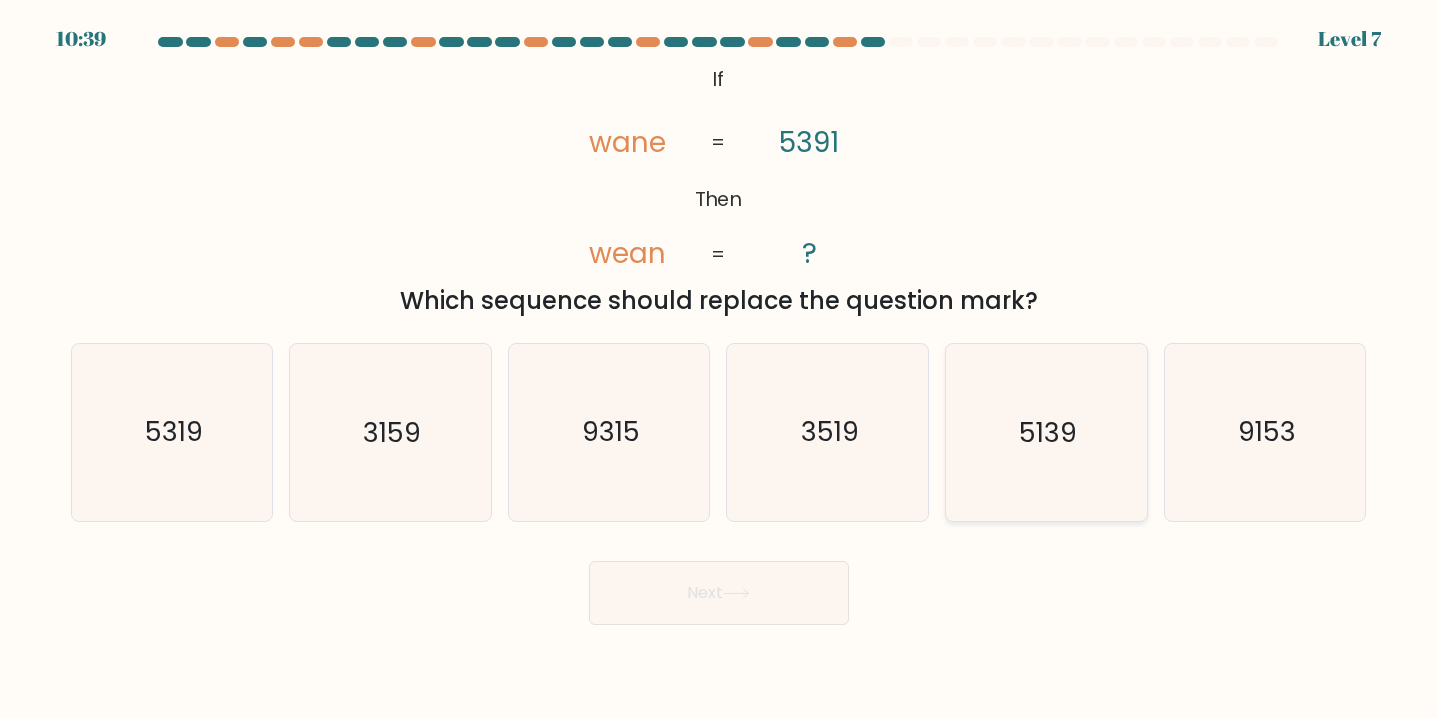click on "5139" 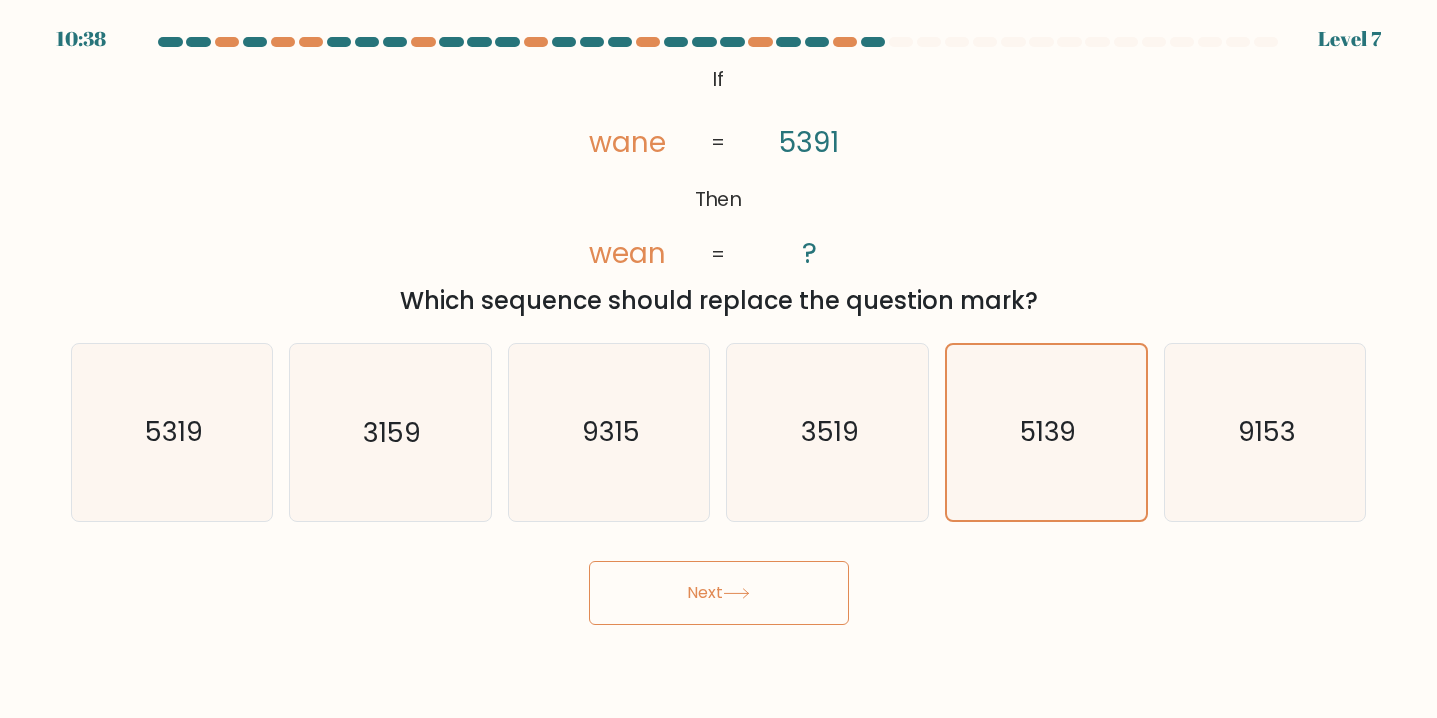 click on "Next" at bounding box center (719, 593) 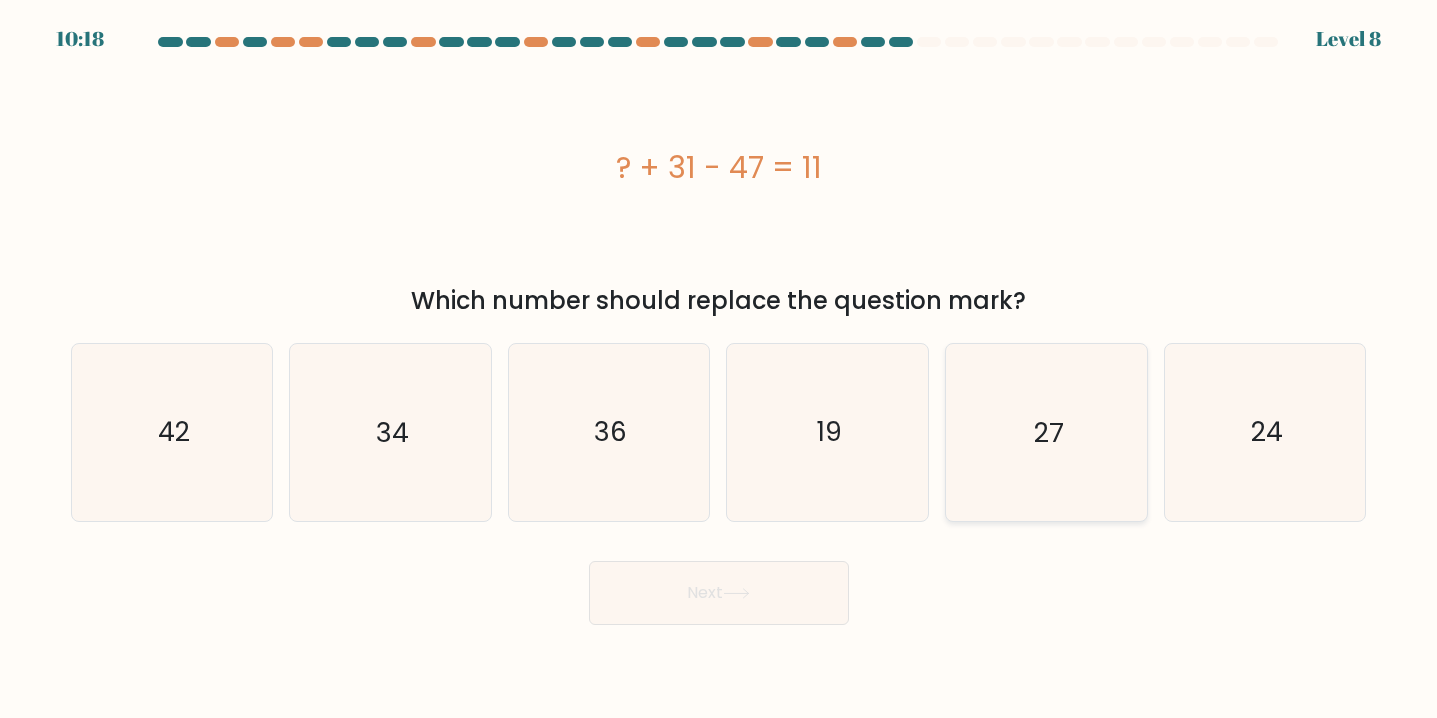 click on "27" at bounding box center (1046, 432) 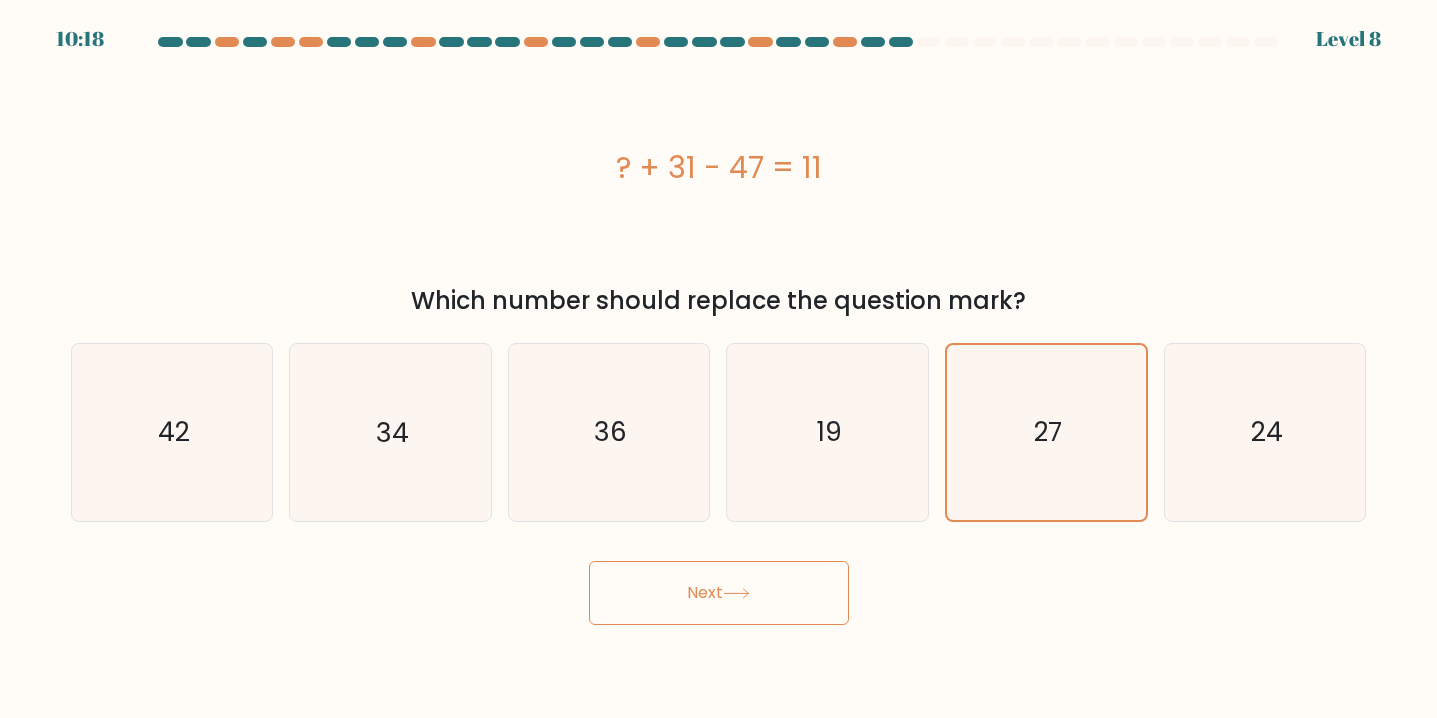 click on "Next" at bounding box center [719, 593] 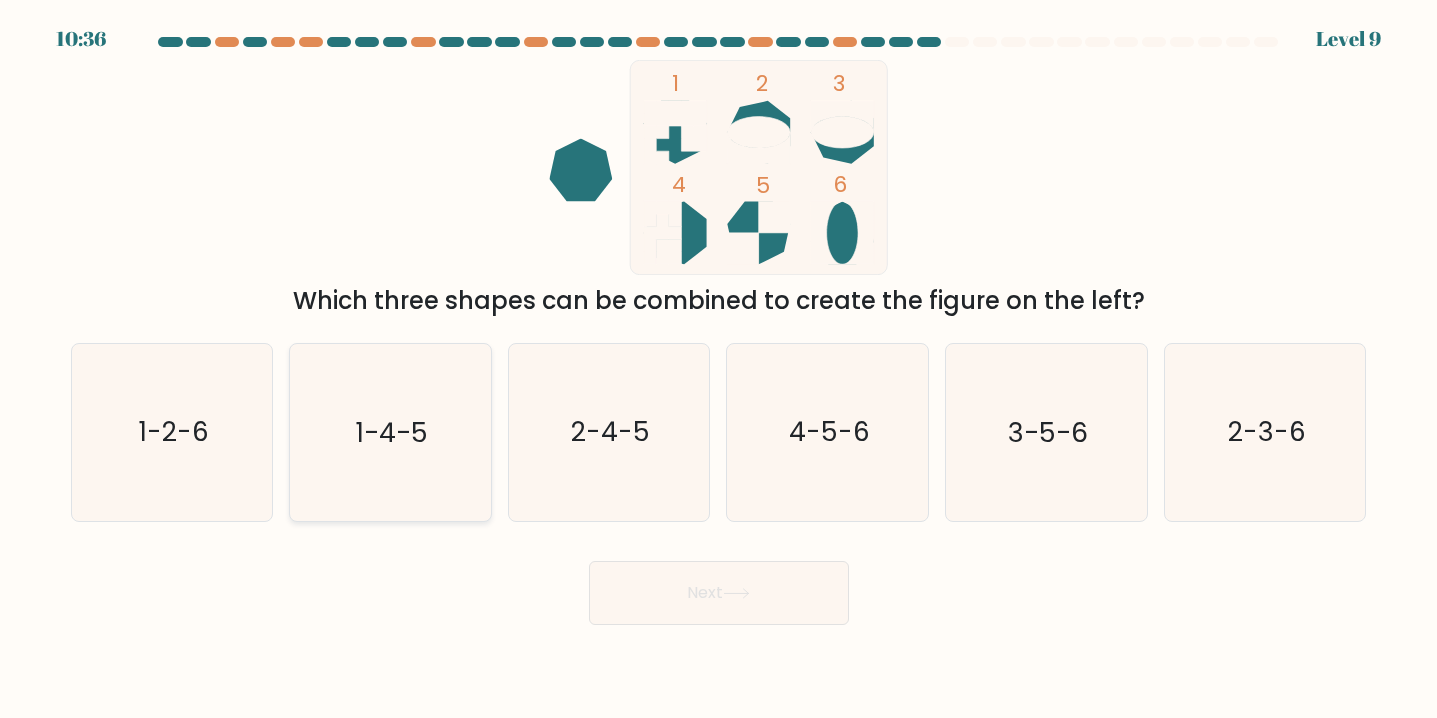 click on "1-4-5" 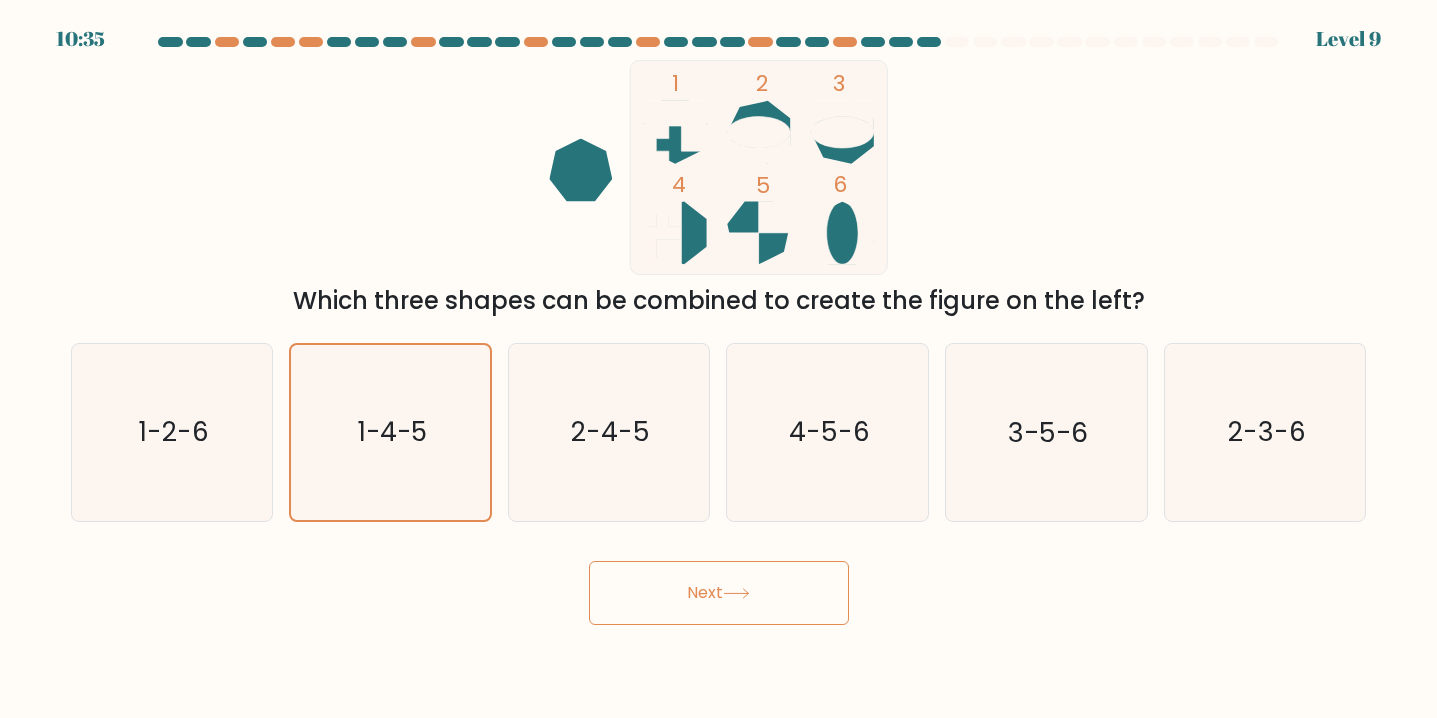 click on "Next" at bounding box center (719, 593) 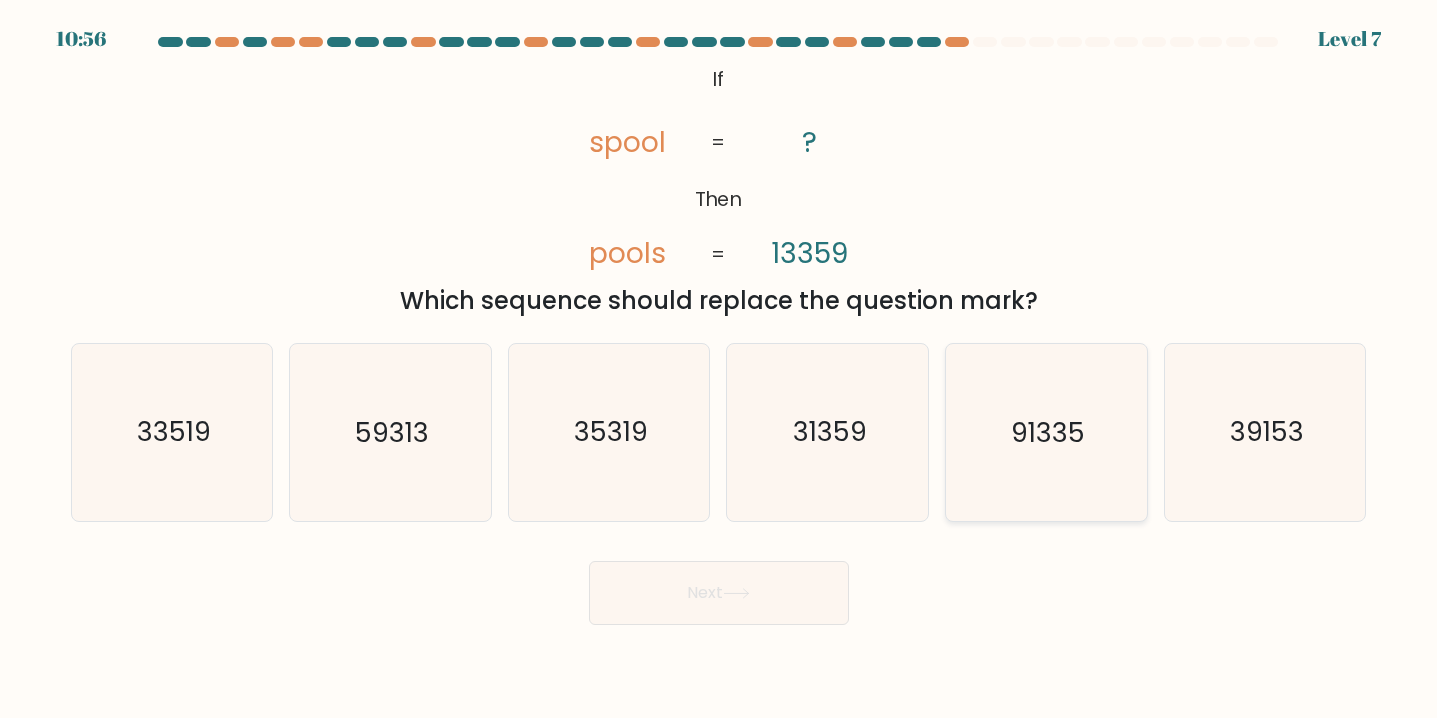 click on "91335" 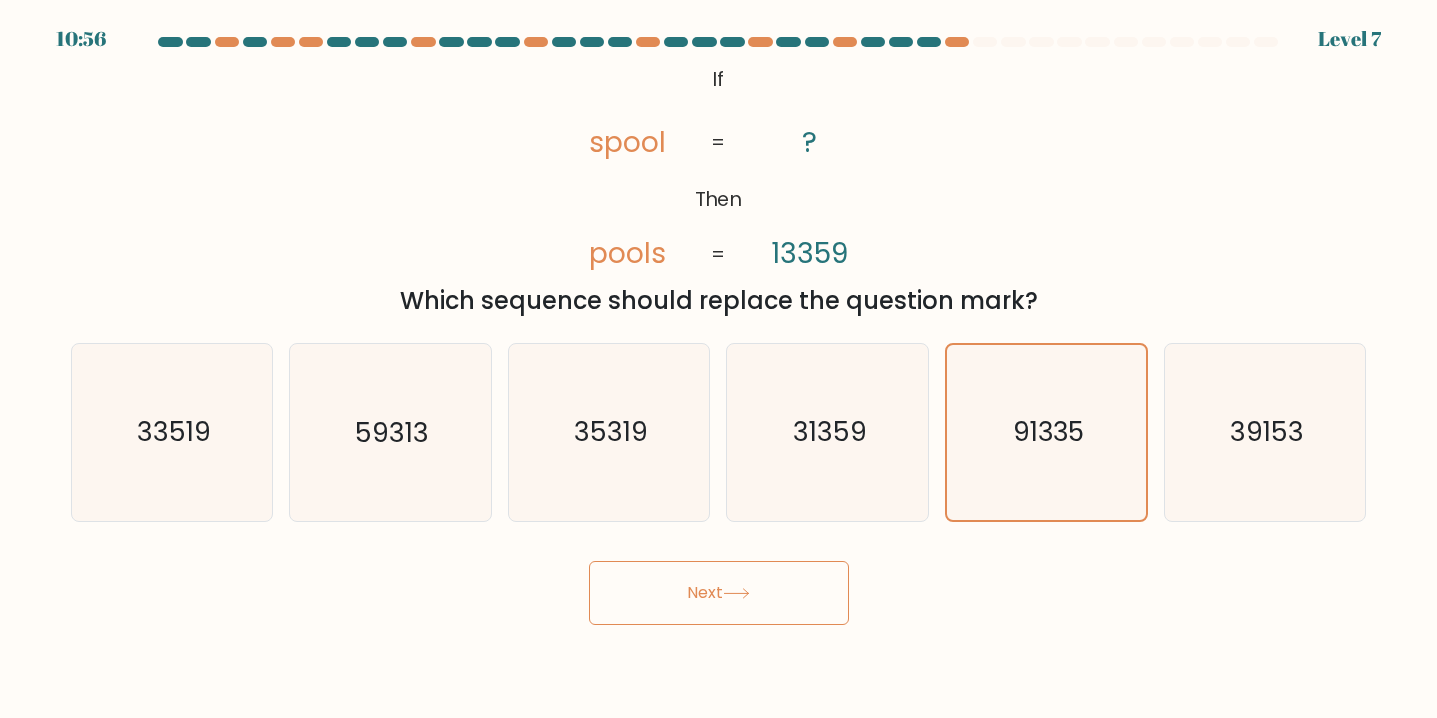 click on "Next" at bounding box center [719, 593] 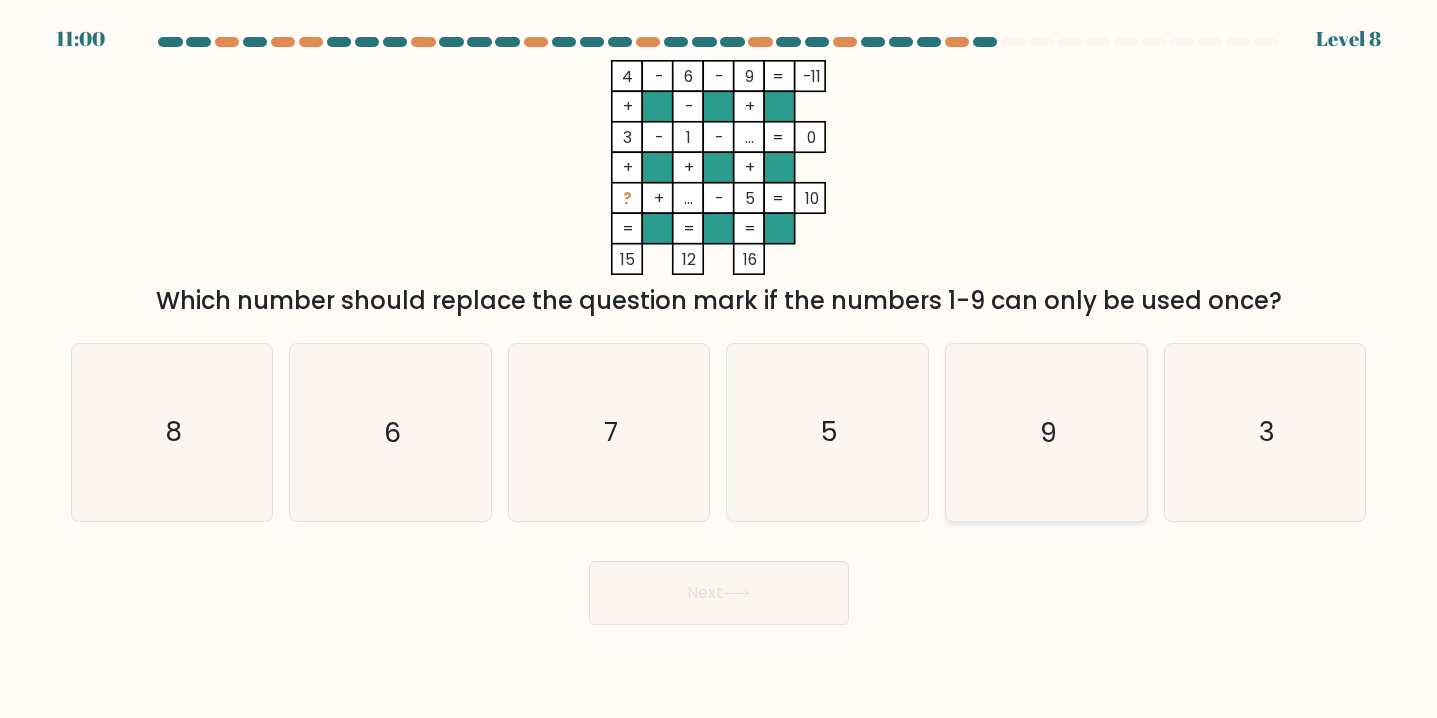 click on "9" 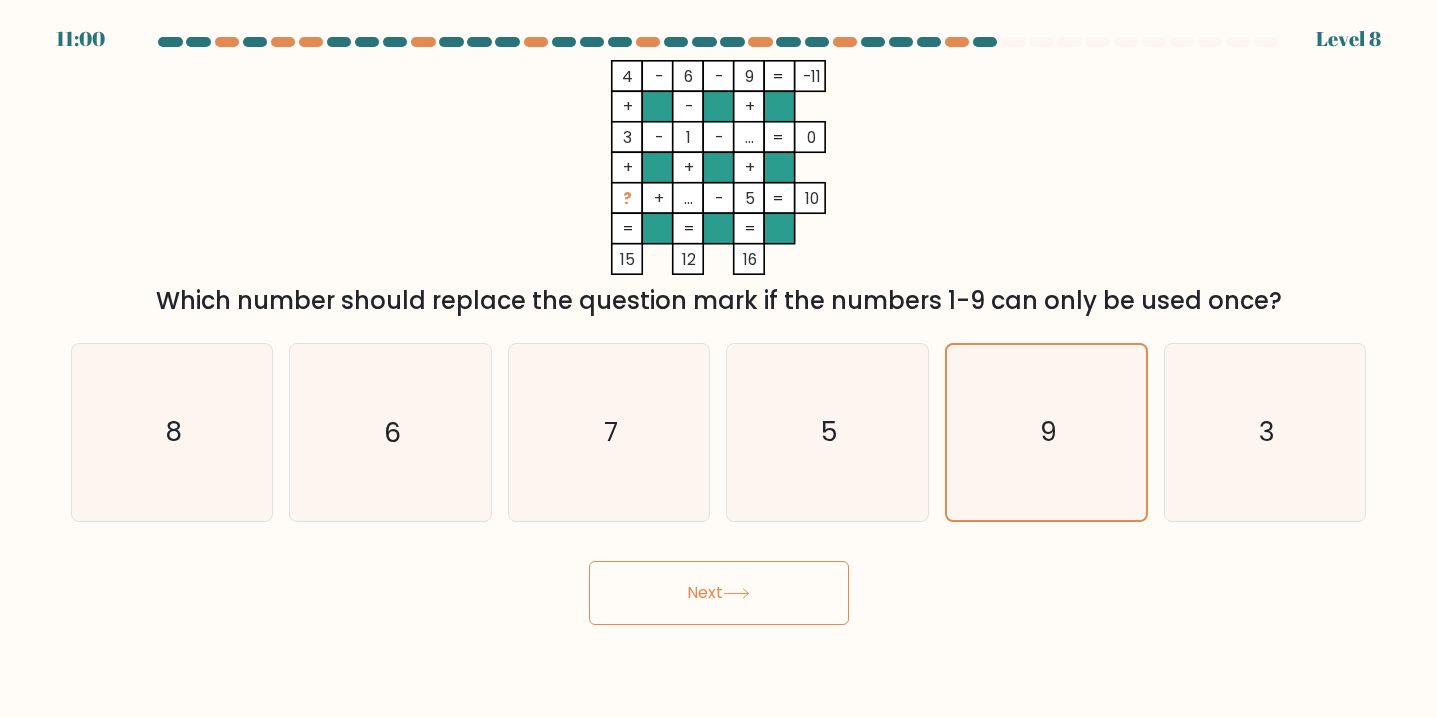 click on "Next" at bounding box center (719, 593) 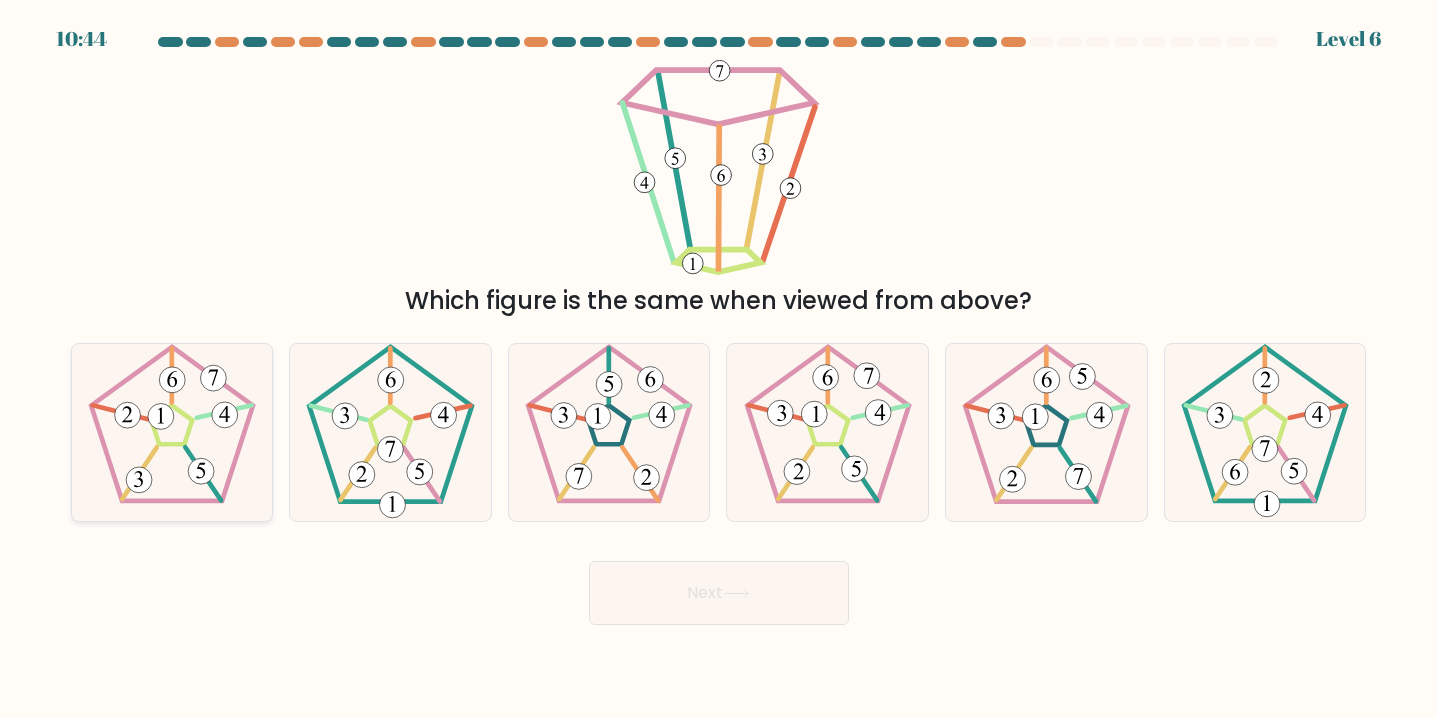 click 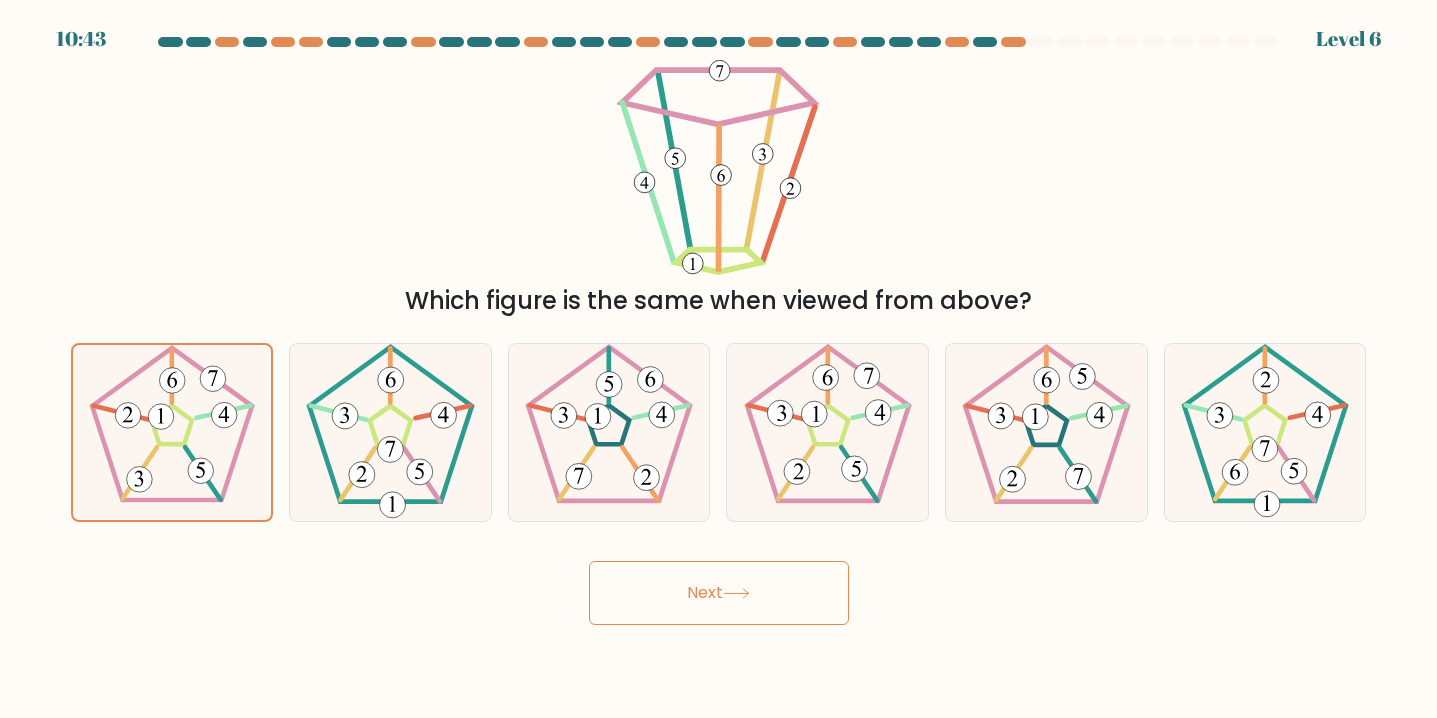 click on "Next" at bounding box center [719, 593] 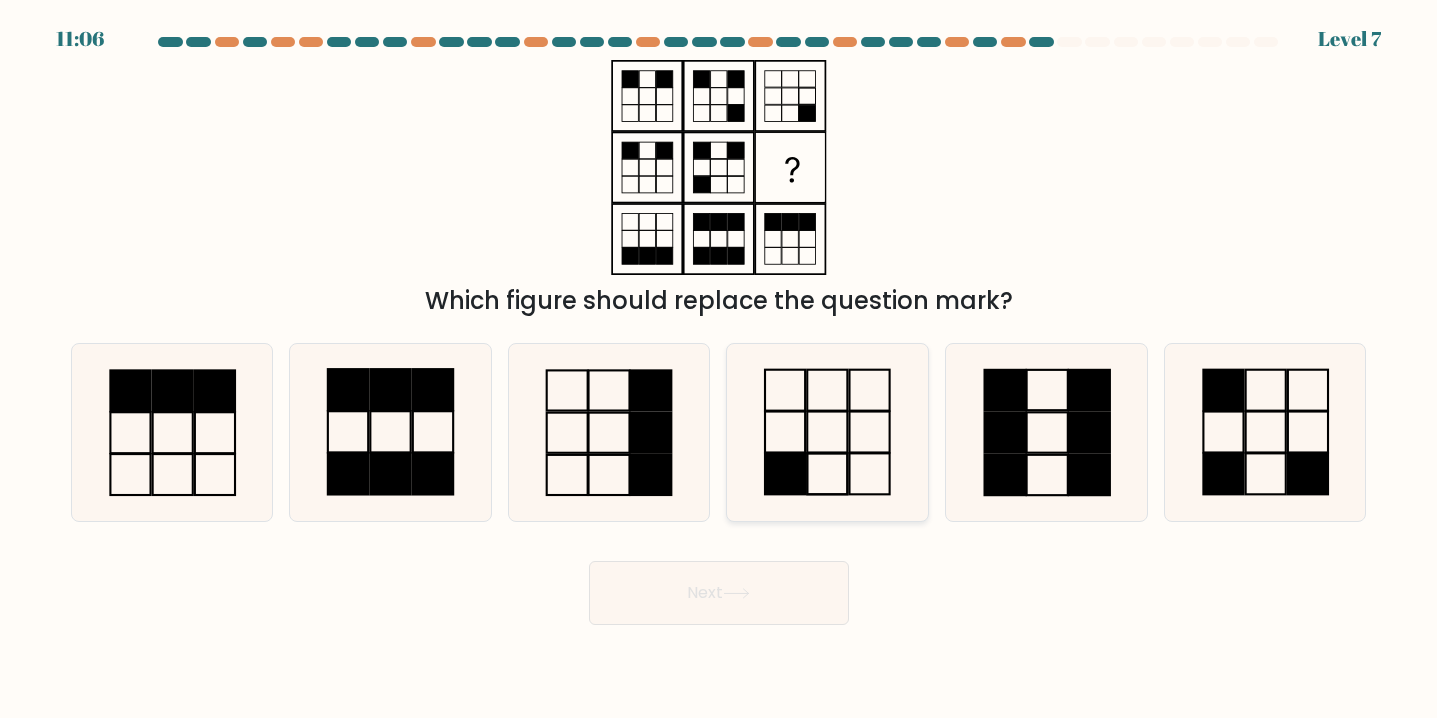 click 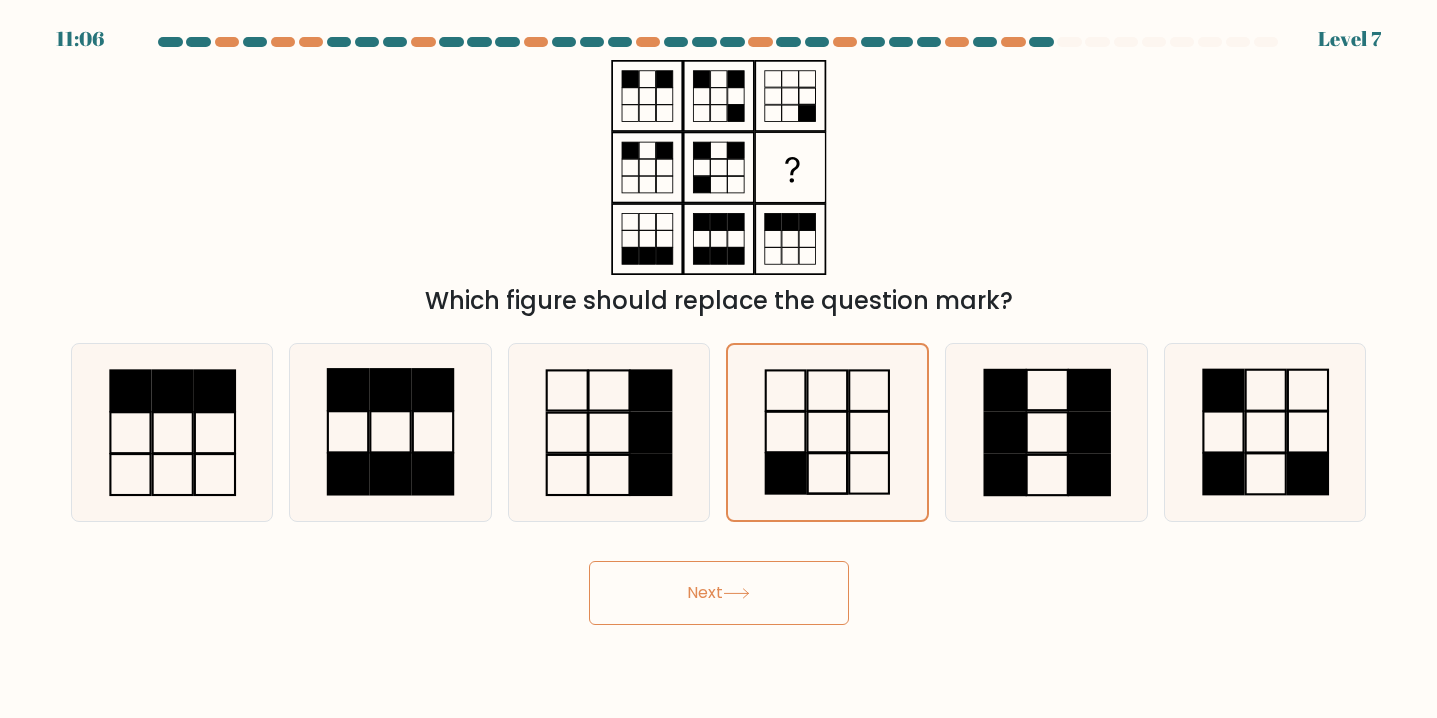 click on "Next" at bounding box center (719, 593) 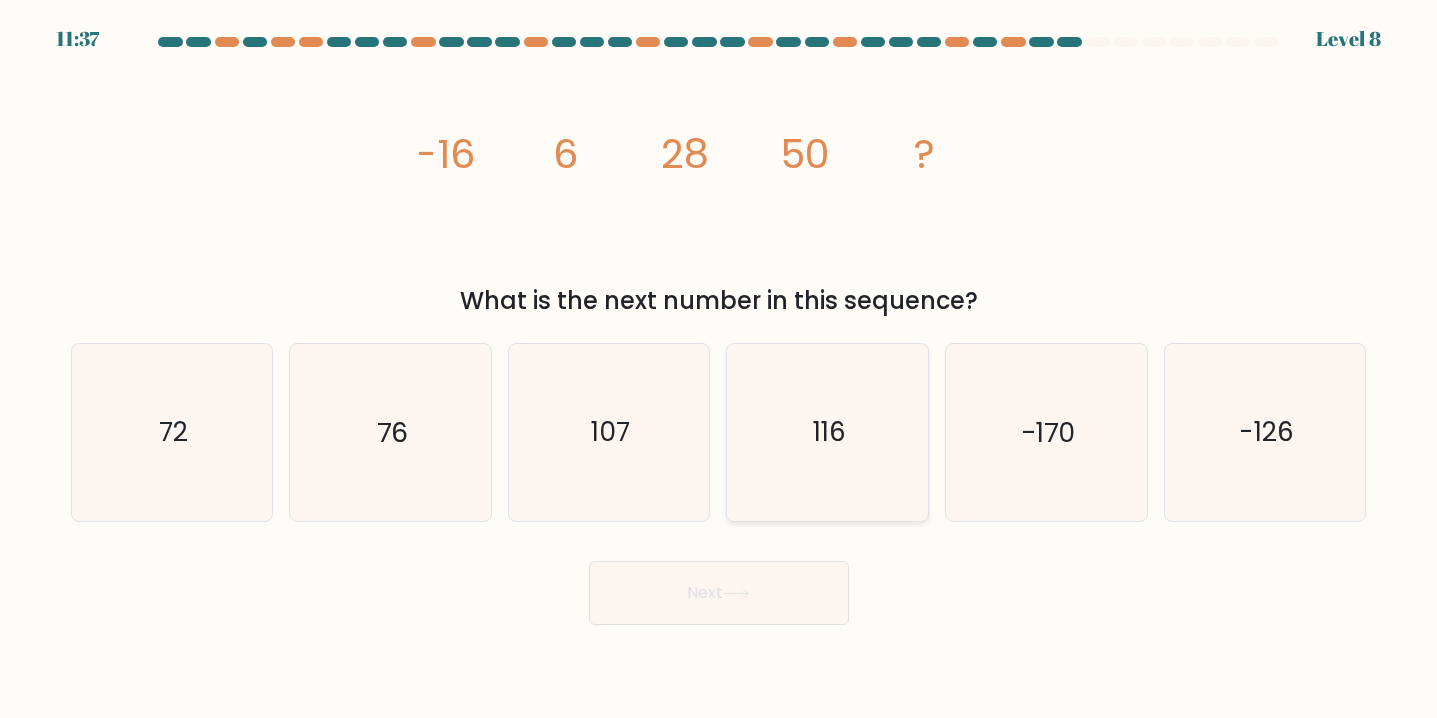 click on "116" 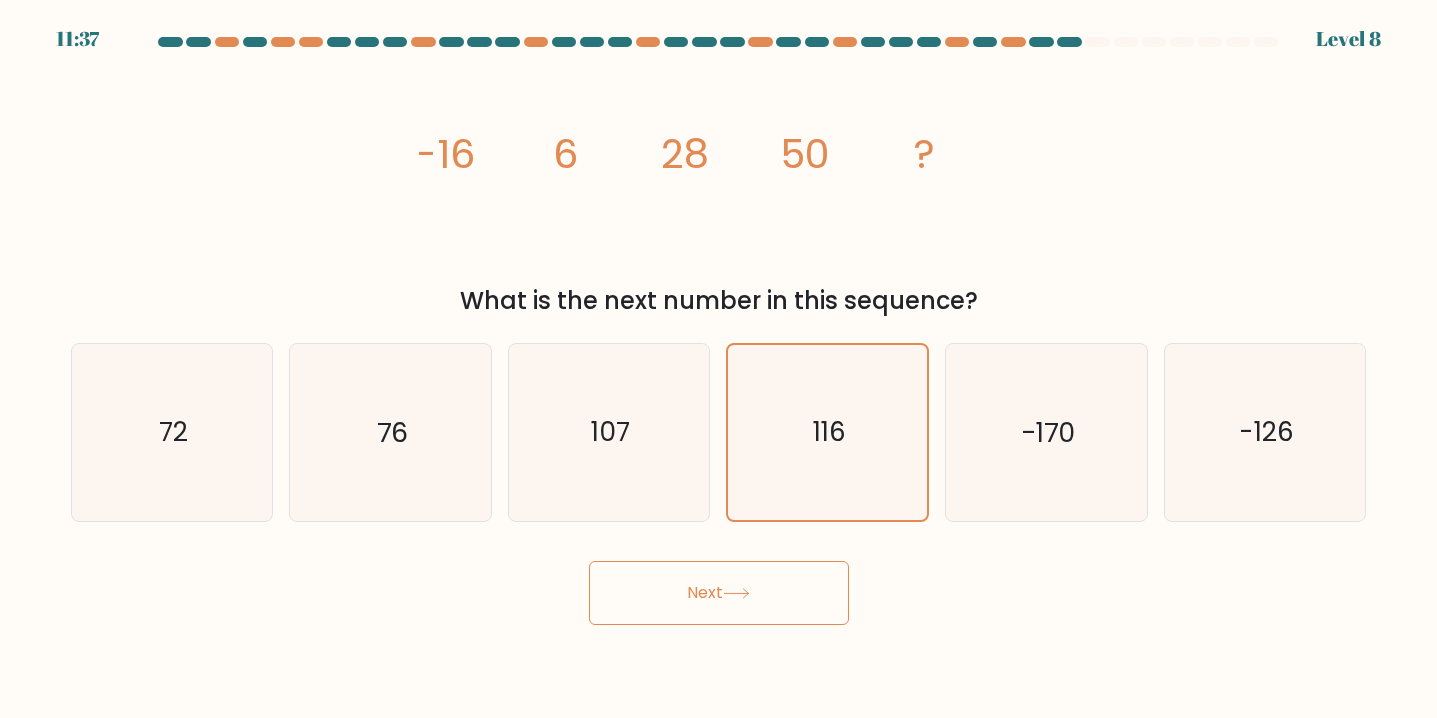 click on "Next" at bounding box center (719, 593) 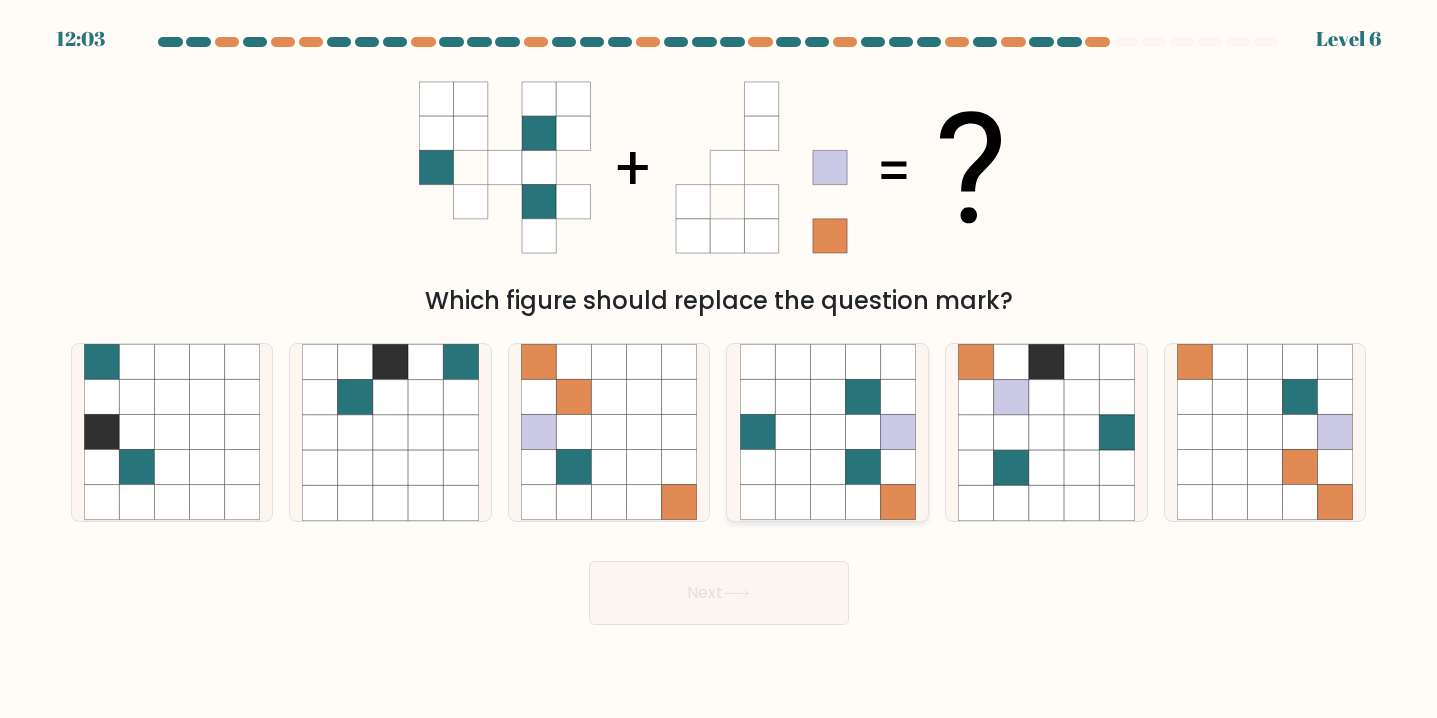 click 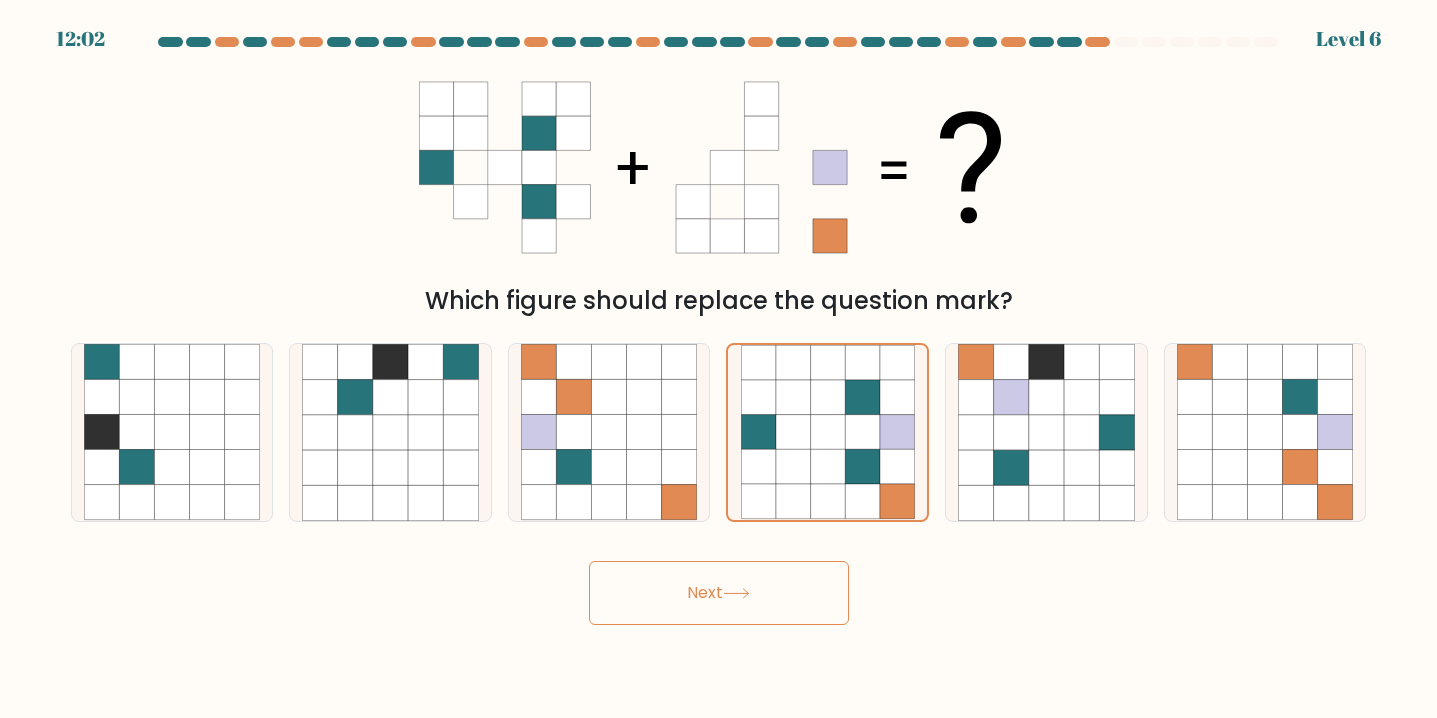 click on "Next" at bounding box center (719, 593) 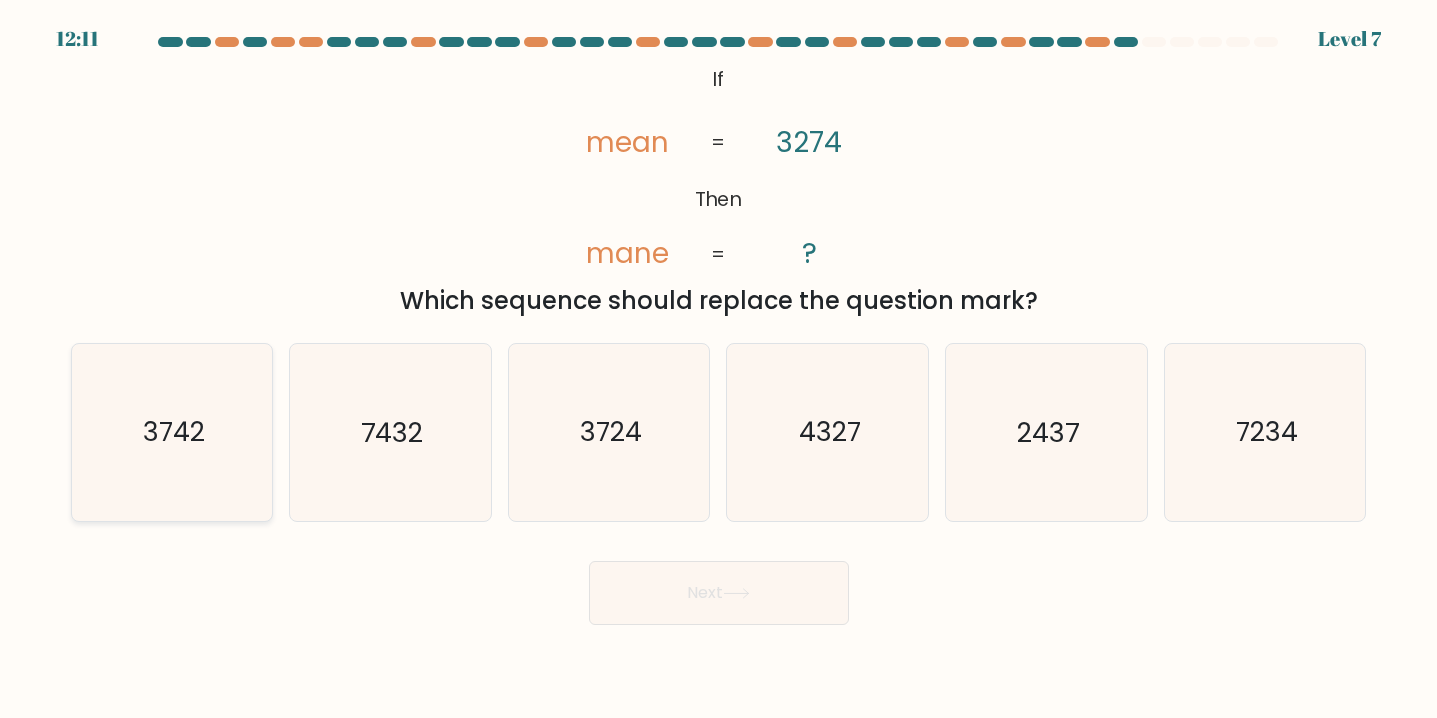 click on "3742" 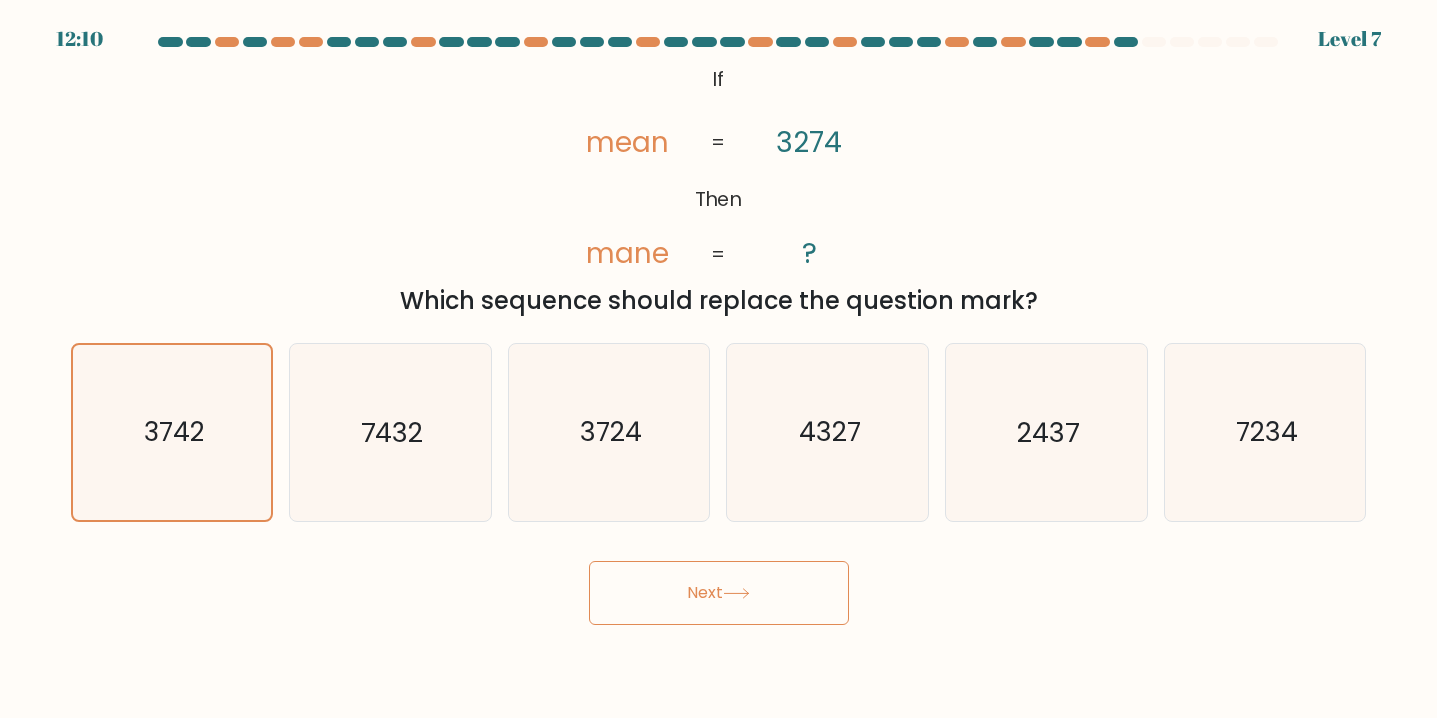click on "Next" at bounding box center (719, 593) 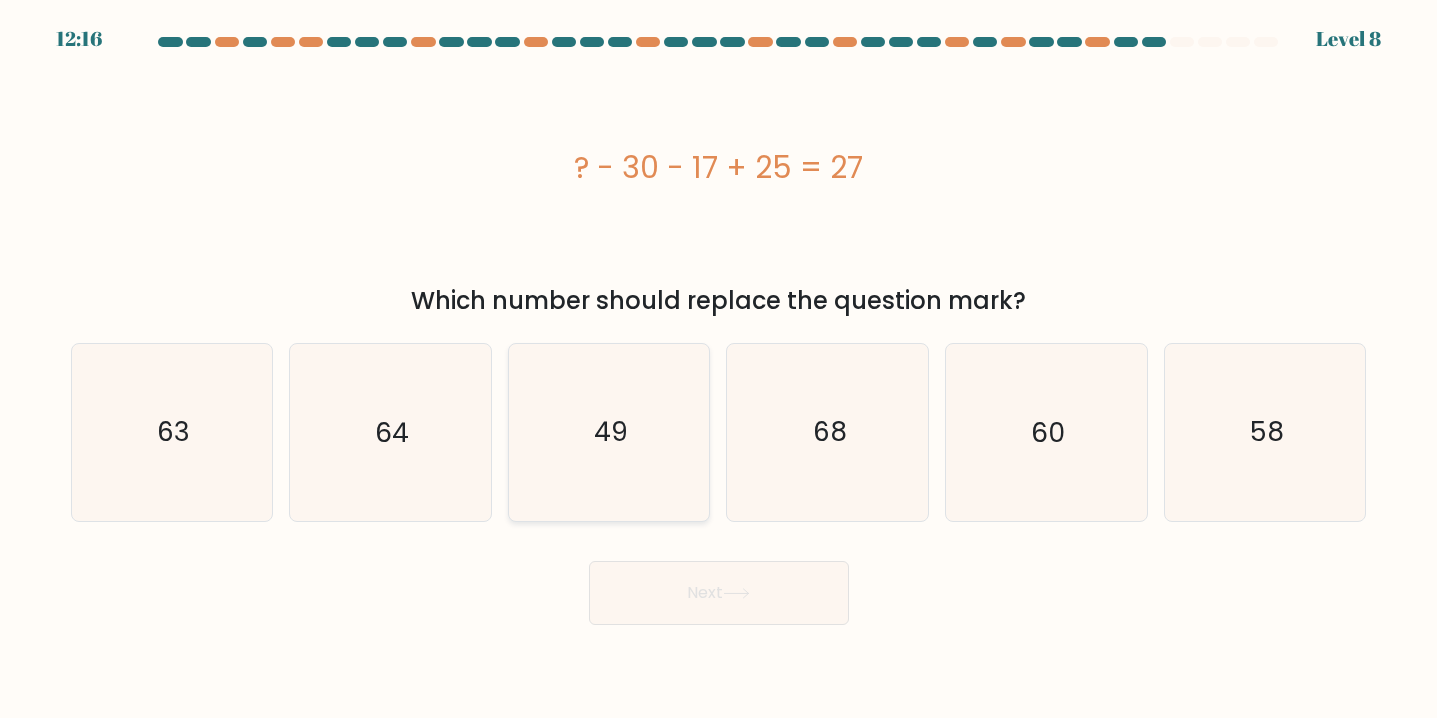 click on "49" at bounding box center (609, 432) 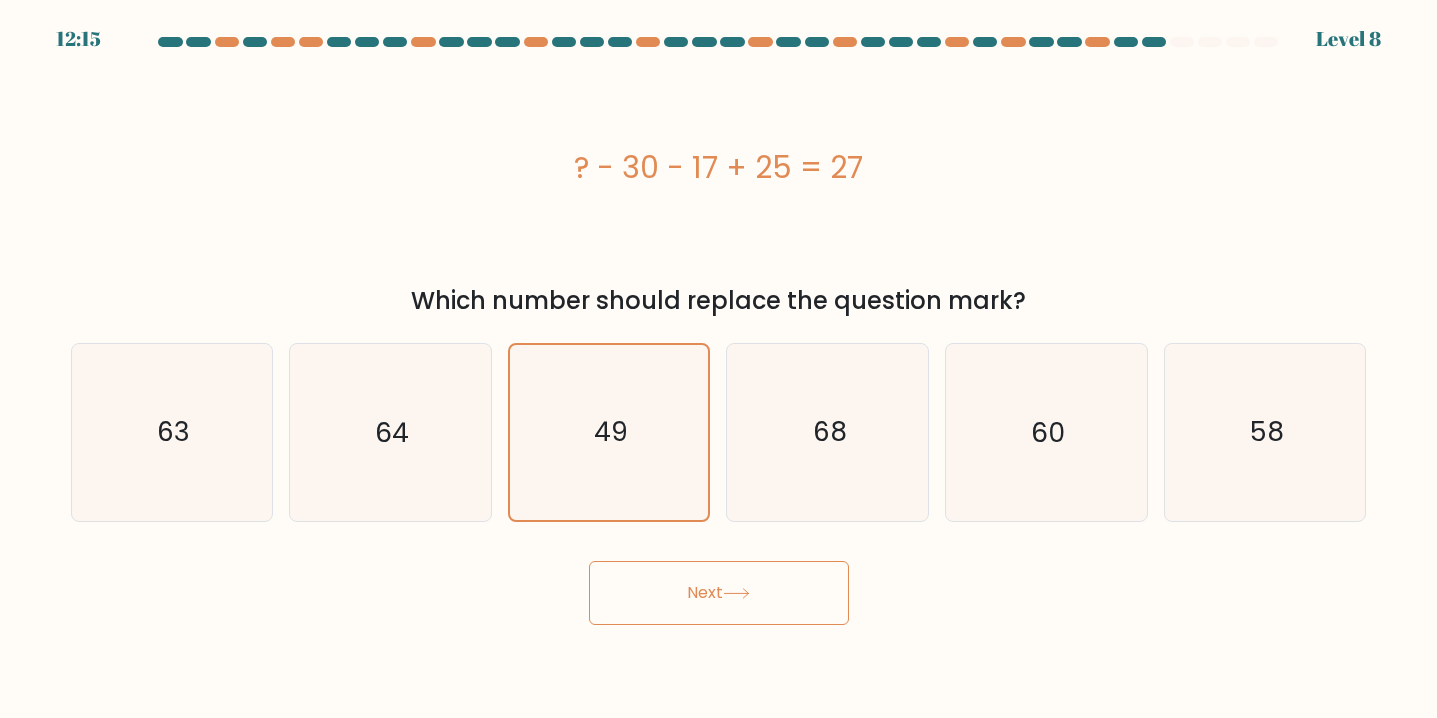 click on "Next" at bounding box center [719, 593] 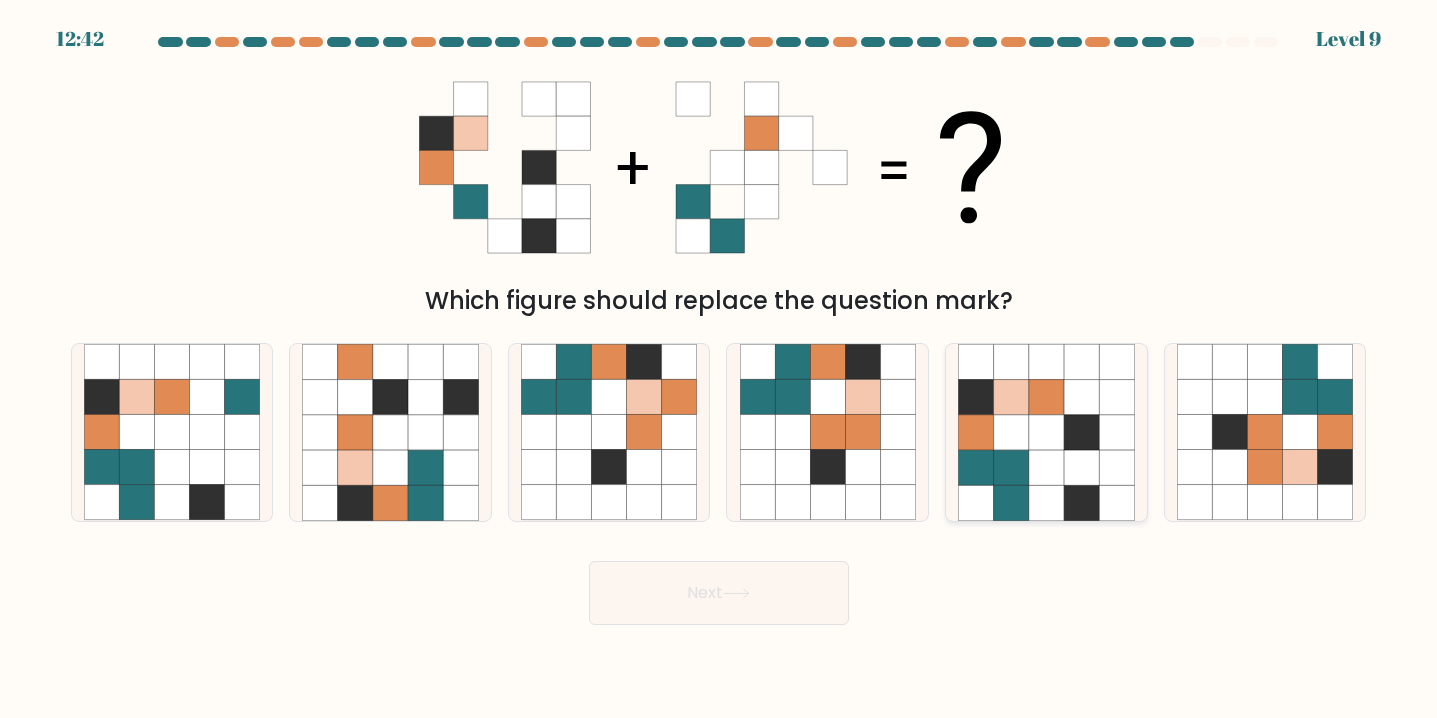 click 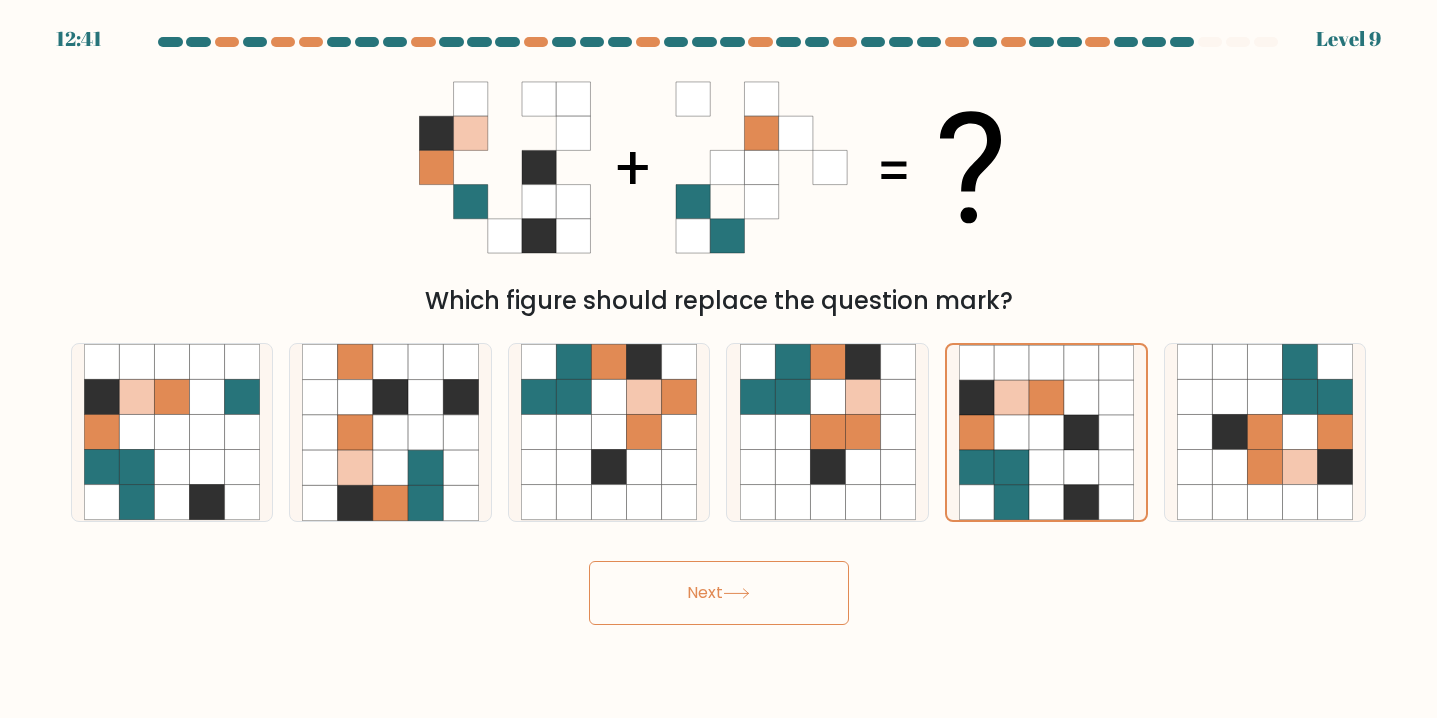 click on "Next" at bounding box center [719, 593] 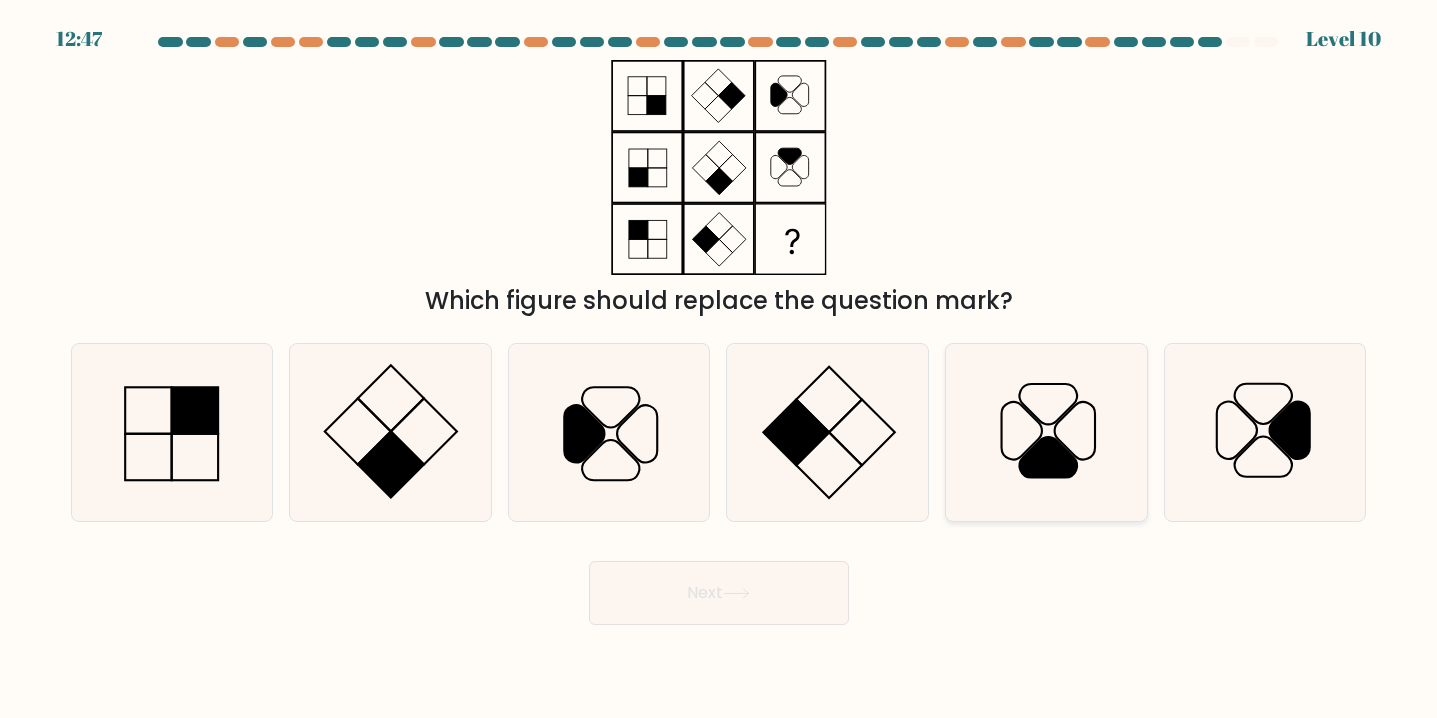 click 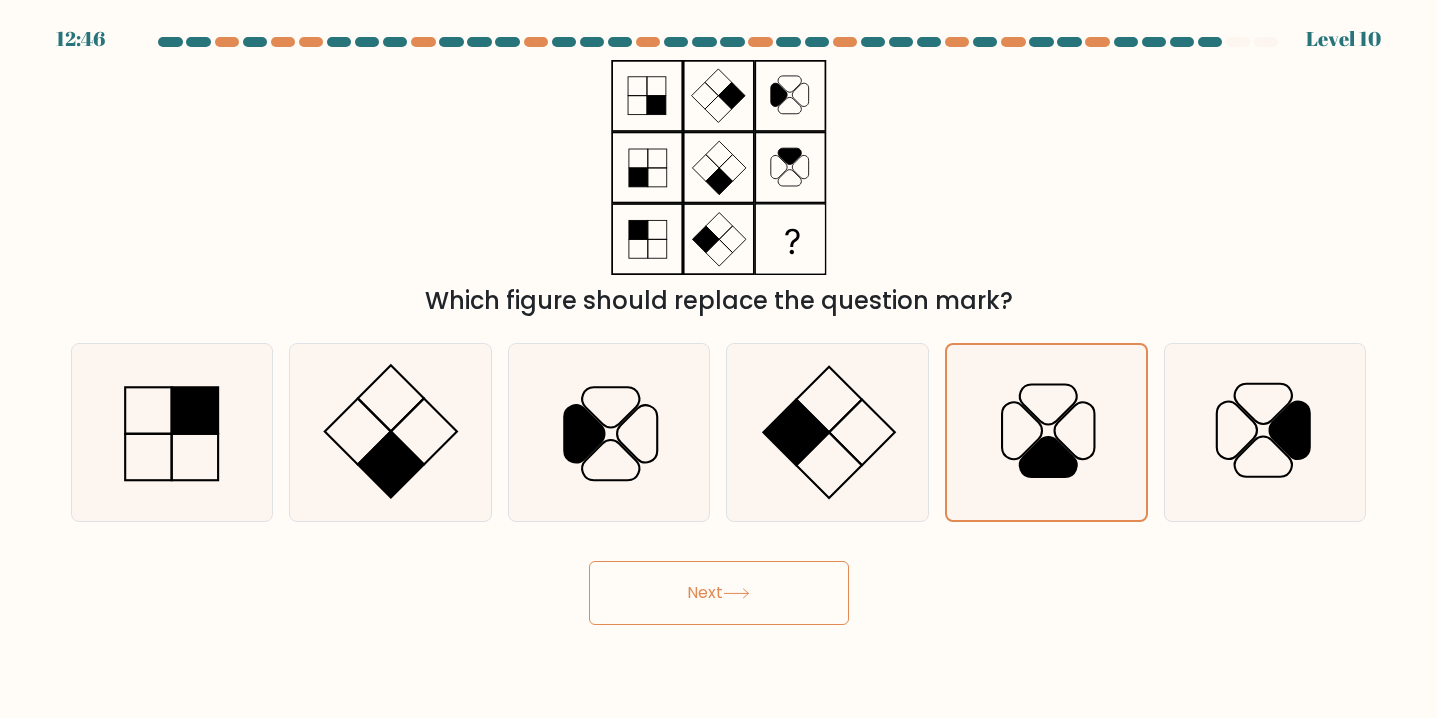click on "Next" at bounding box center (719, 593) 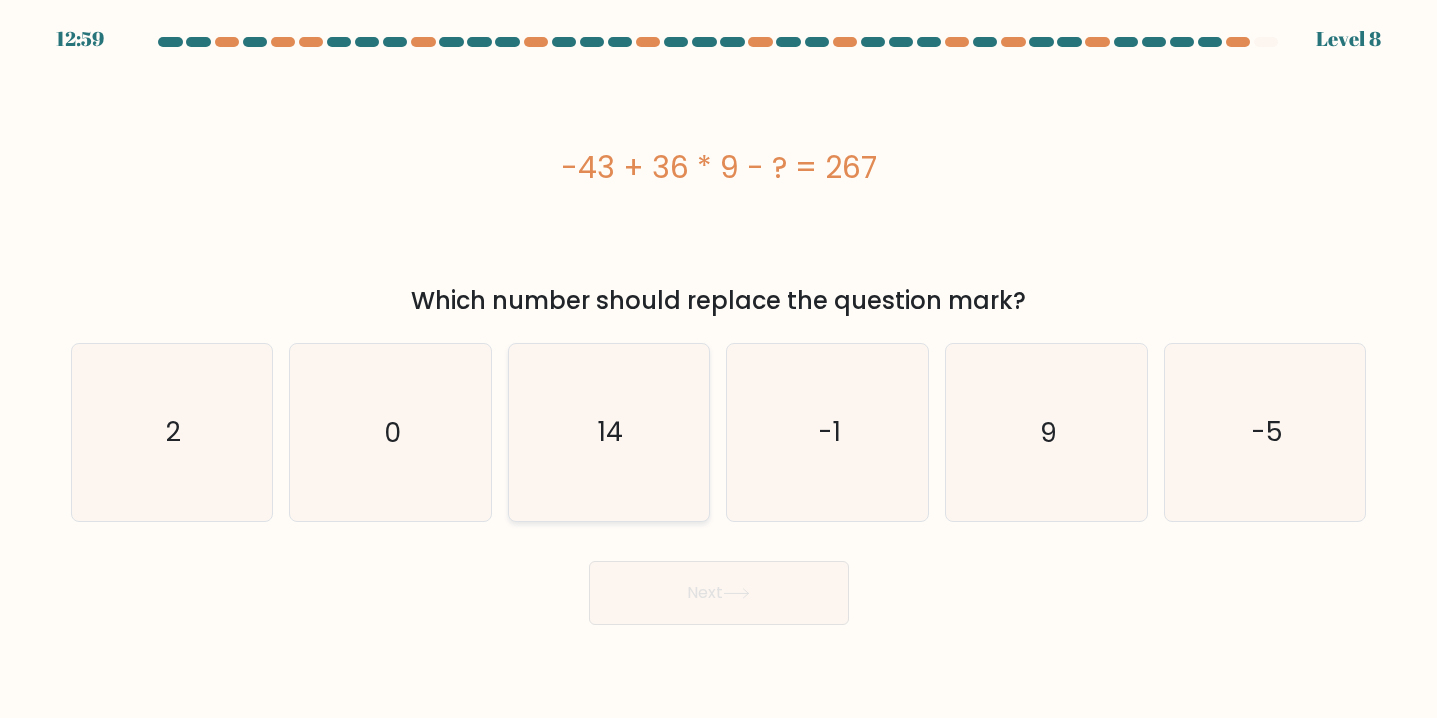 click on "14" 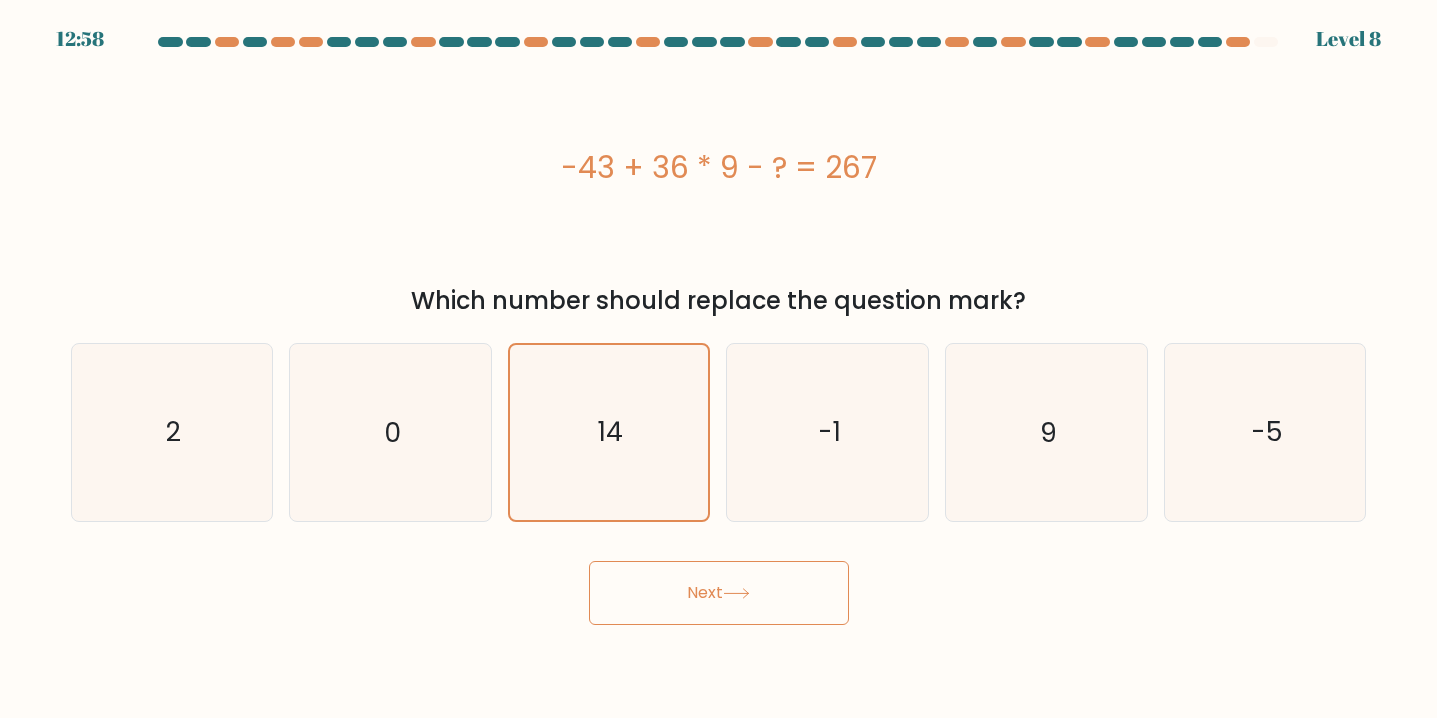 click on "Next" at bounding box center [719, 593] 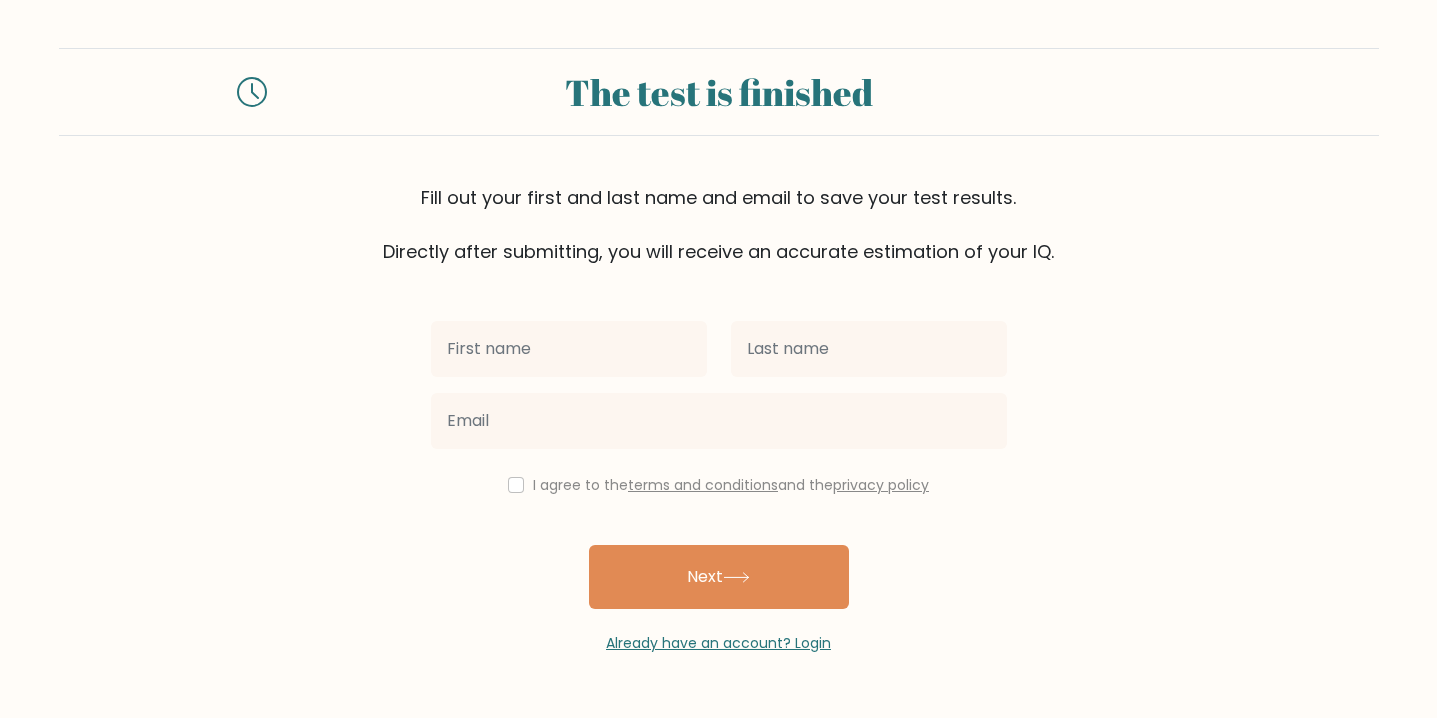 scroll, scrollTop: 0, scrollLeft: 0, axis: both 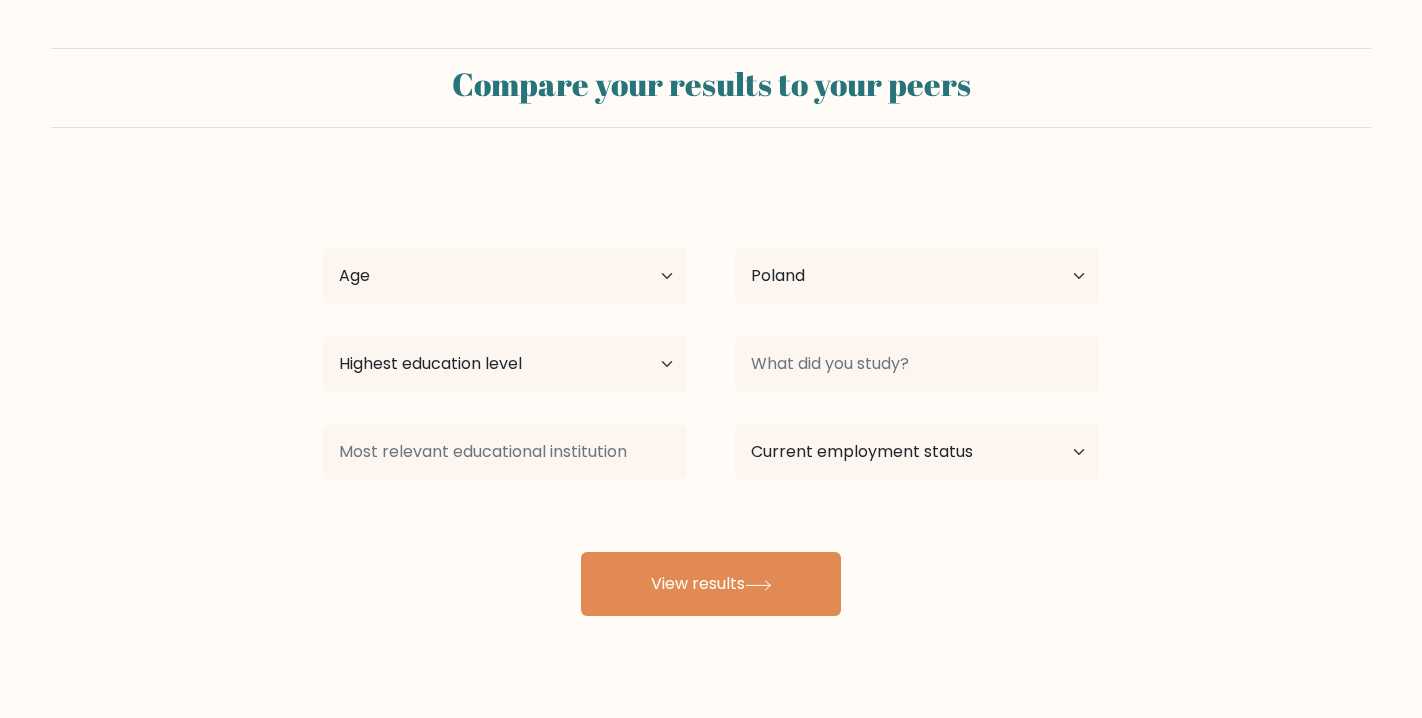 select on "PL" 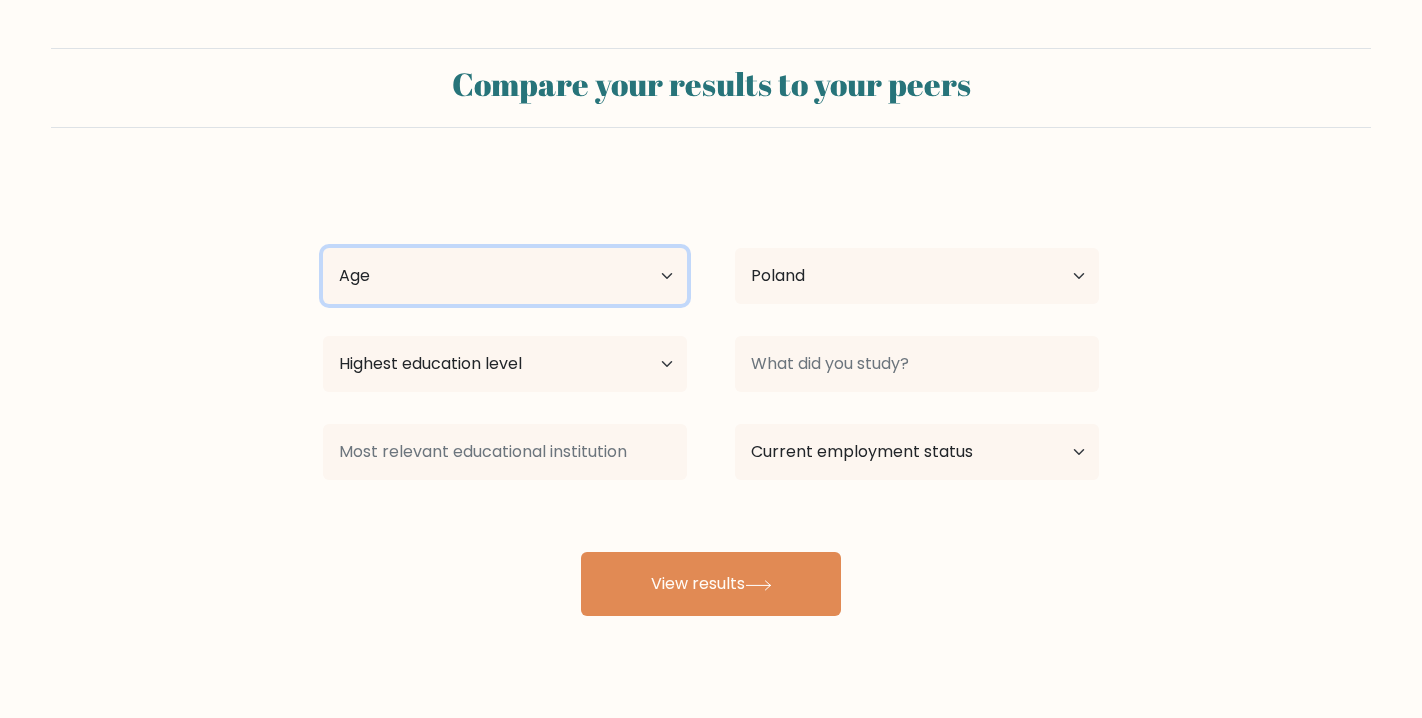 click on "Age
Under 18 years old
18-24 years old
25-34 years old
35-44 years old
45-54 years old
55-64 years old
65 years old and above" at bounding box center [505, 276] 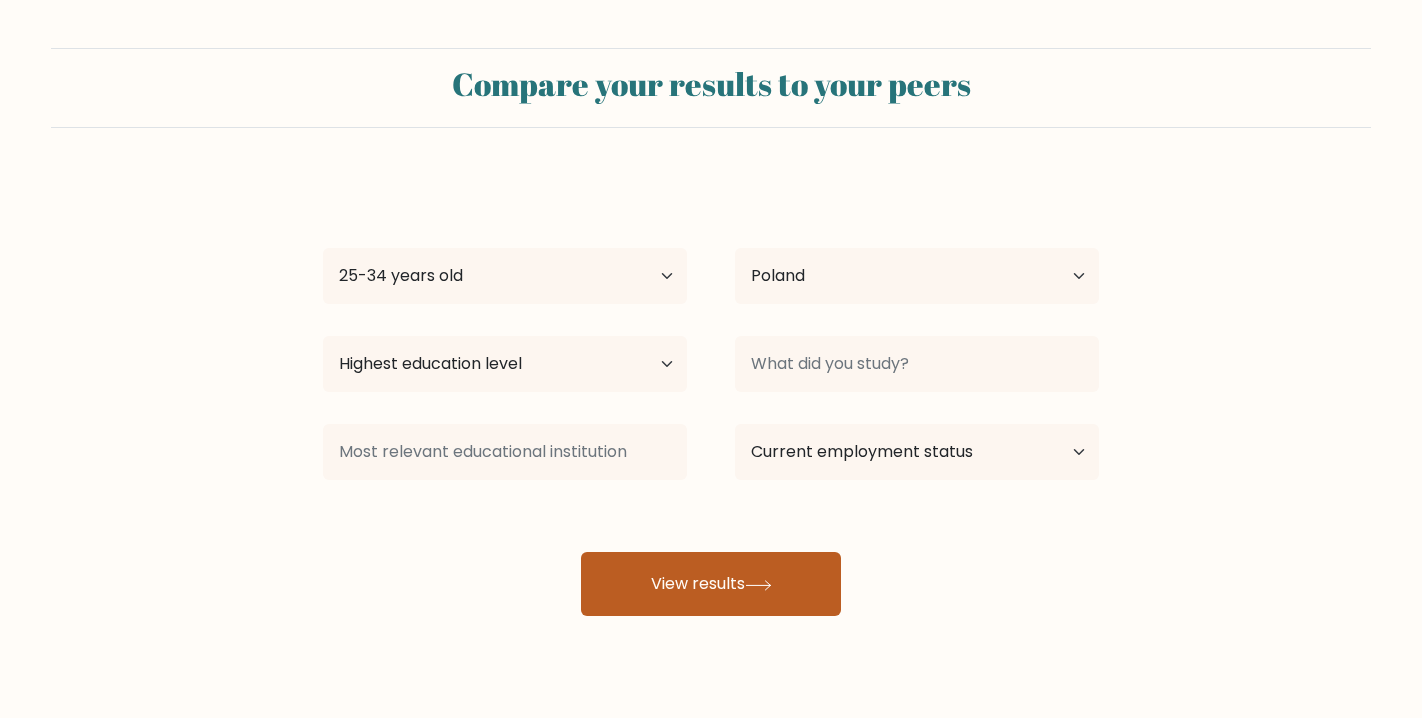 click on "View results" at bounding box center [711, 584] 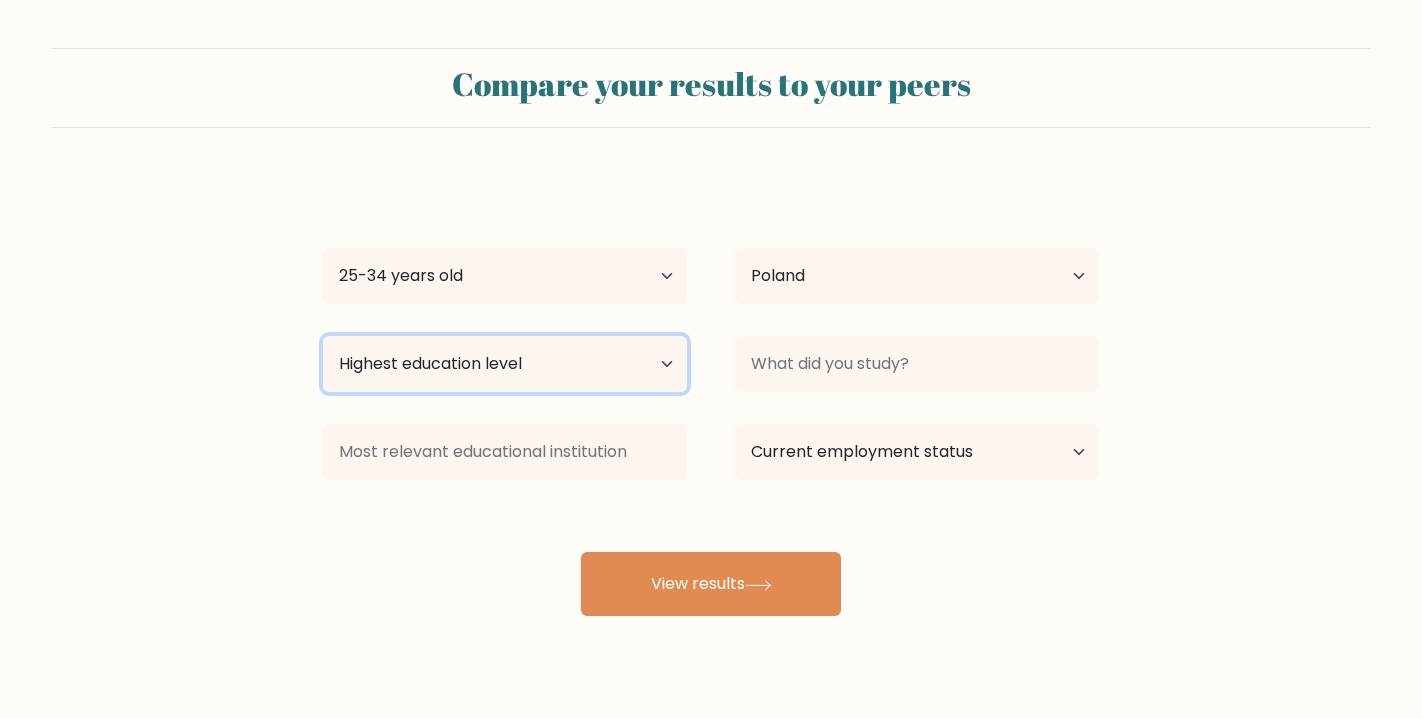 click on "Highest education level
No schooling
Primary
Lower Secondary
Upper Secondary
Occupation Specific
Bachelor's degree
Master's degree
Doctoral degree" at bounding box center [505, 364] 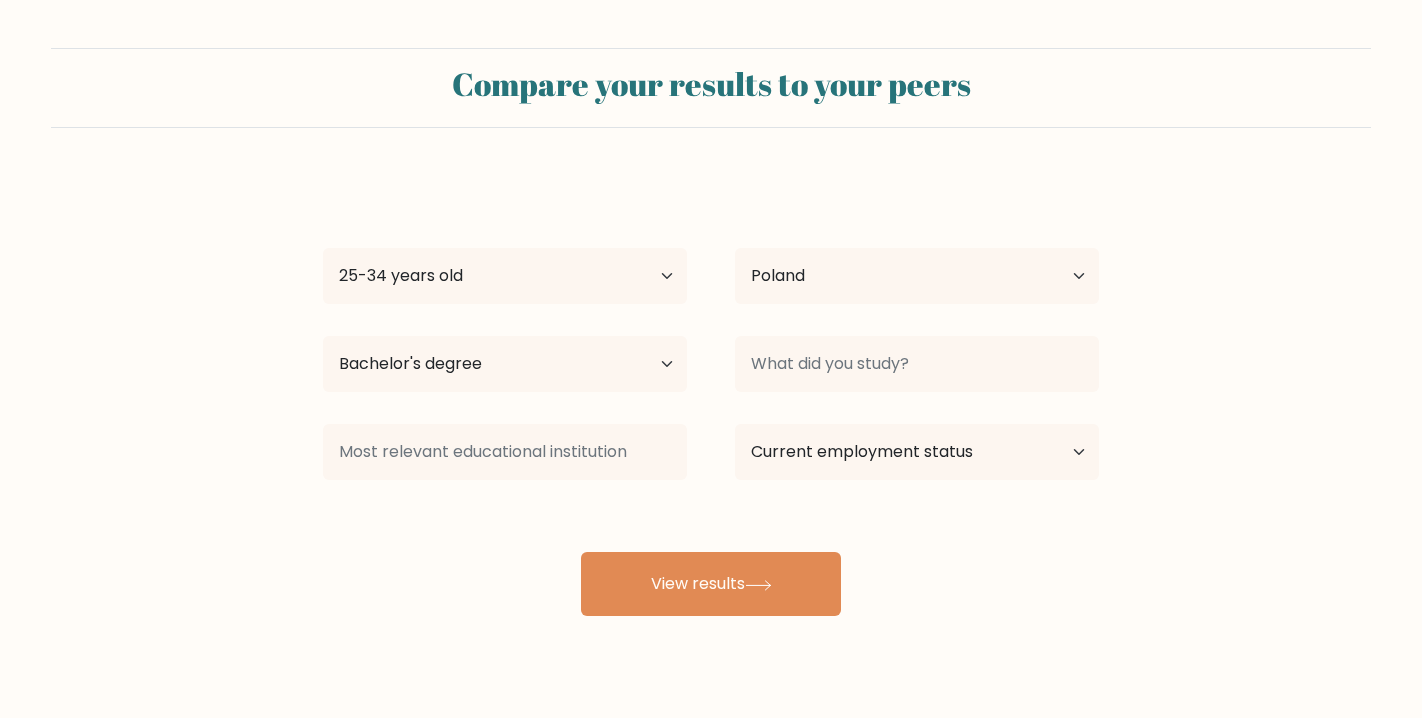click on "Compare your results to your peers
[FIRST]
[LAST]
Age
Under 18 years old
18-24 years old
25-34 years old
35-44 years old
45-54 years old
55-64 years old
65 years old and above
Country
Afghanistan
Albania
Algeria
American Samoa
Andorra
Angola
Anguilla
Antarctica
Antigua and Barbuda
Argentina
Armenia
Aruba" at bounding box center [711, 379] 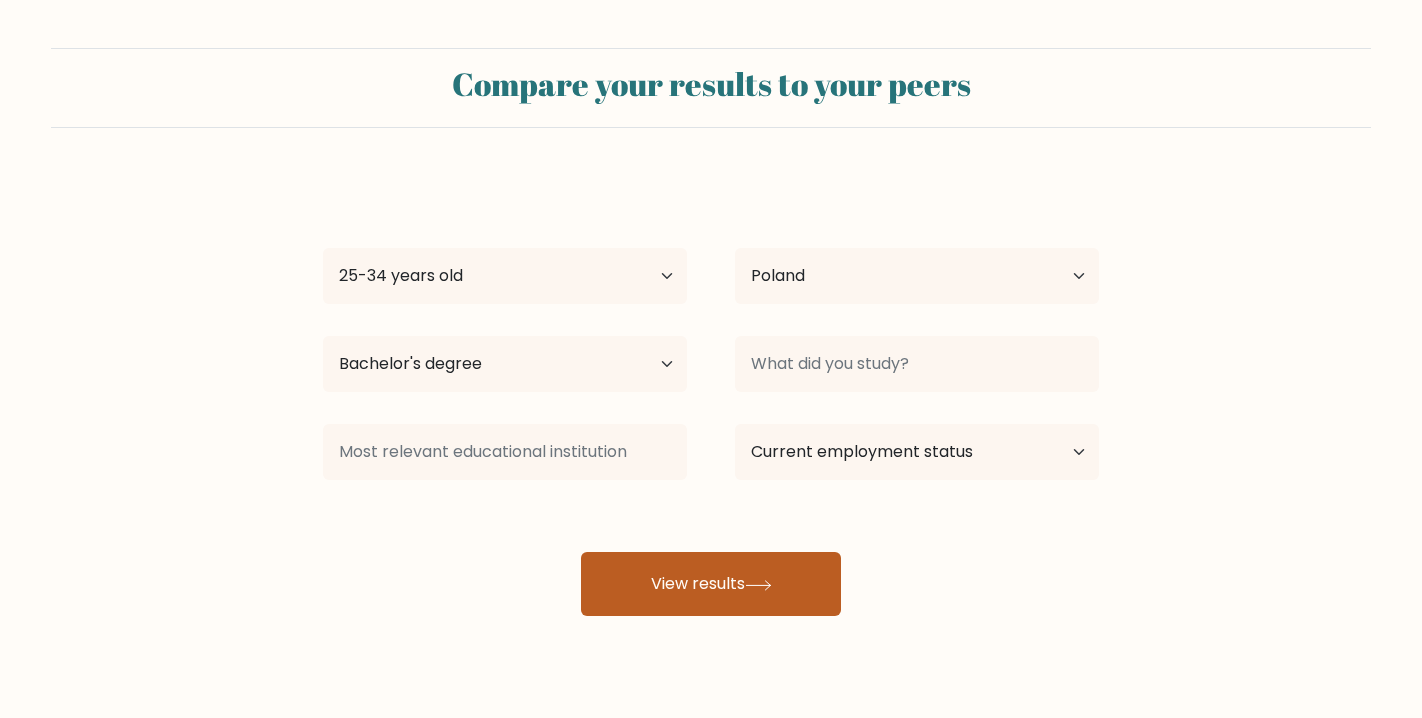 click 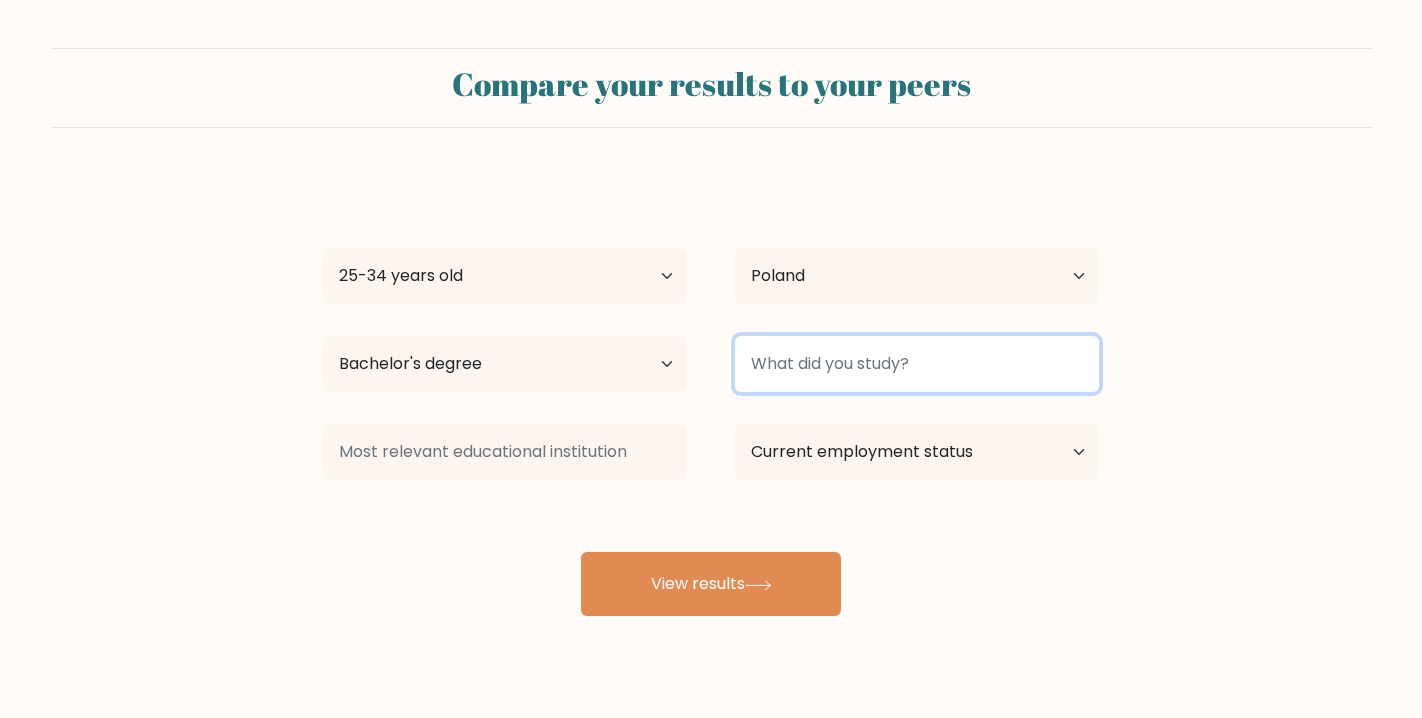 click at bounding box center (917, 364) 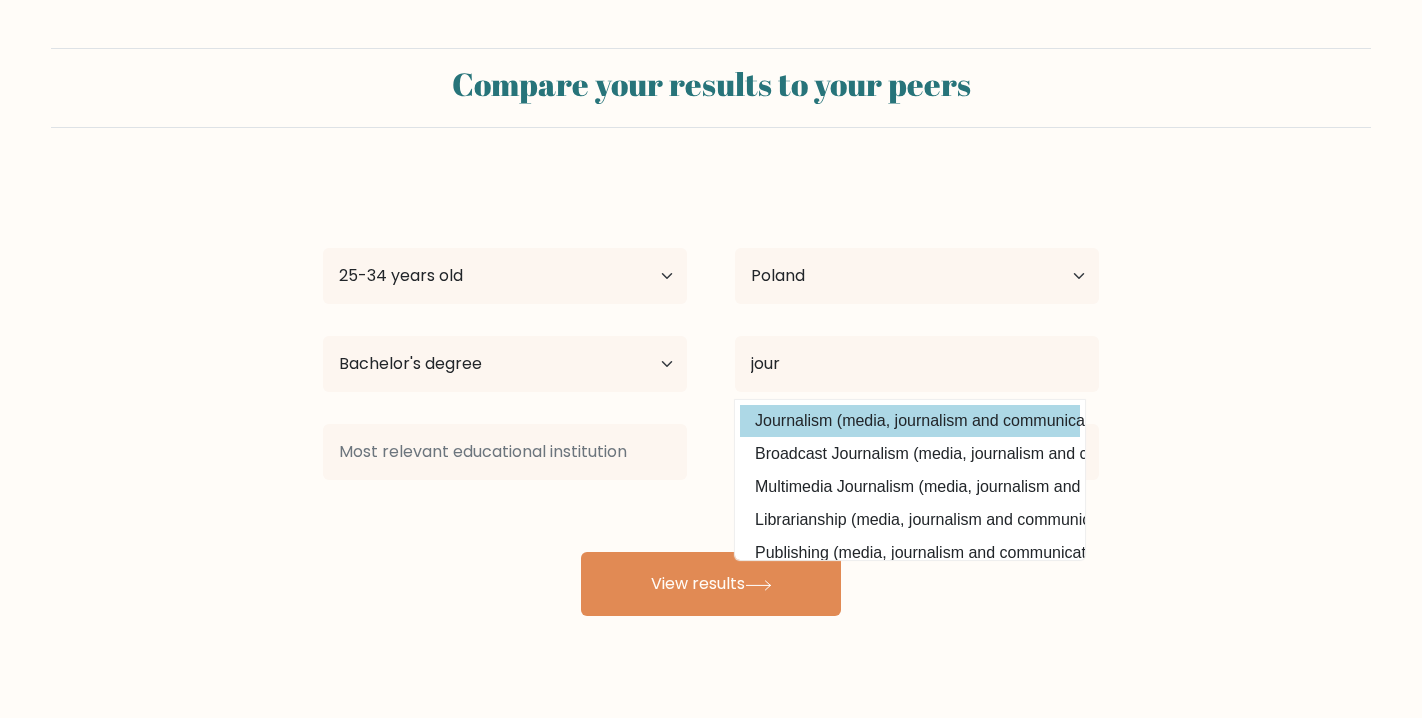 click on "Journalism (media, journalism and communications)" at bounding box center [910, 421] 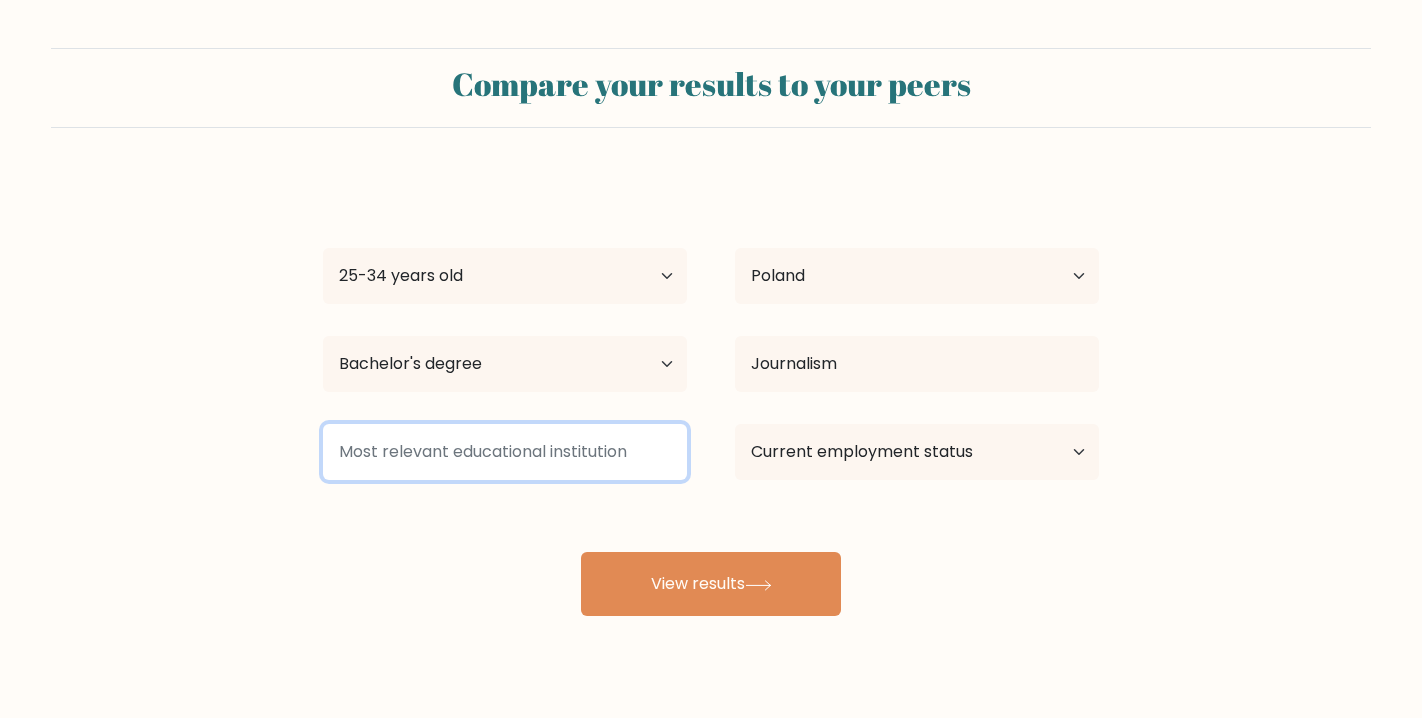 click at bounding box center [505, 452] 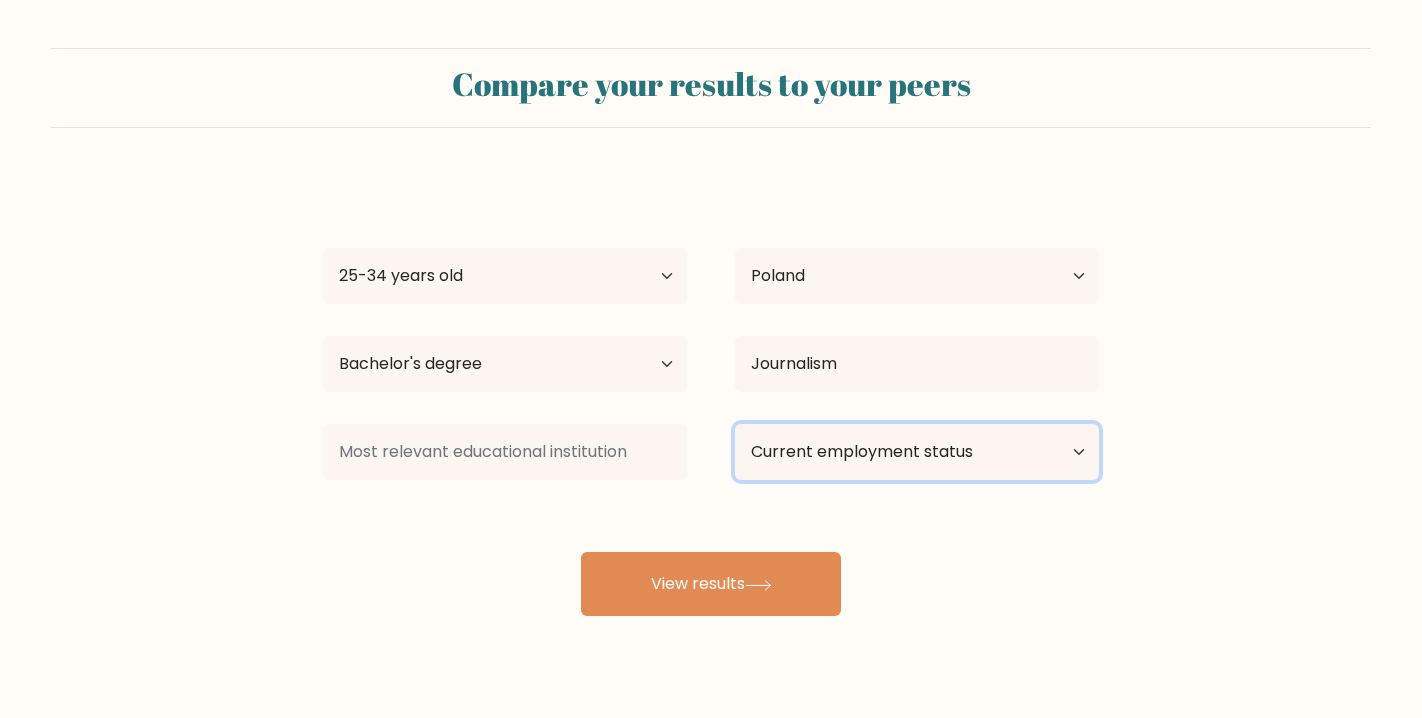 click on "Current employment status
Employed
Student
Retired
Other / prefer not to answer" at bounding box center (917, 452) 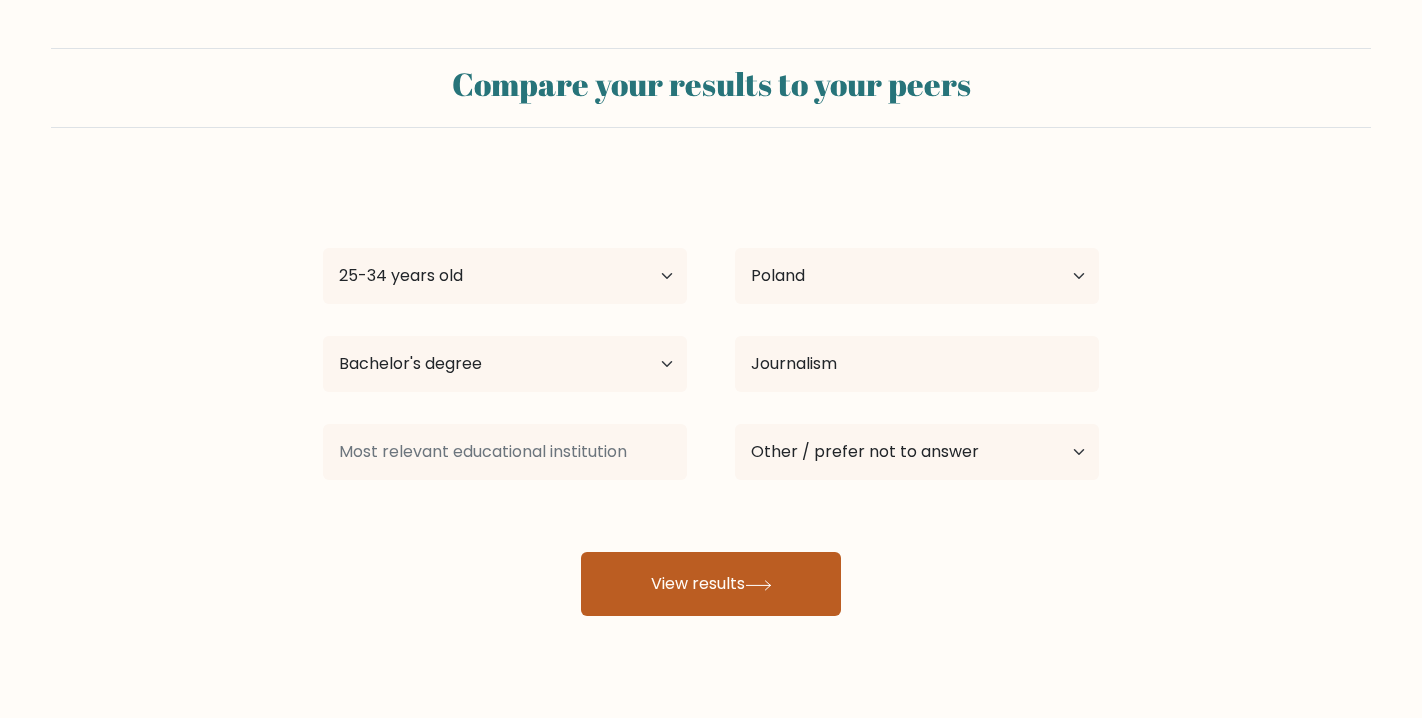 click on "View results" at bounding box center [711, 584] 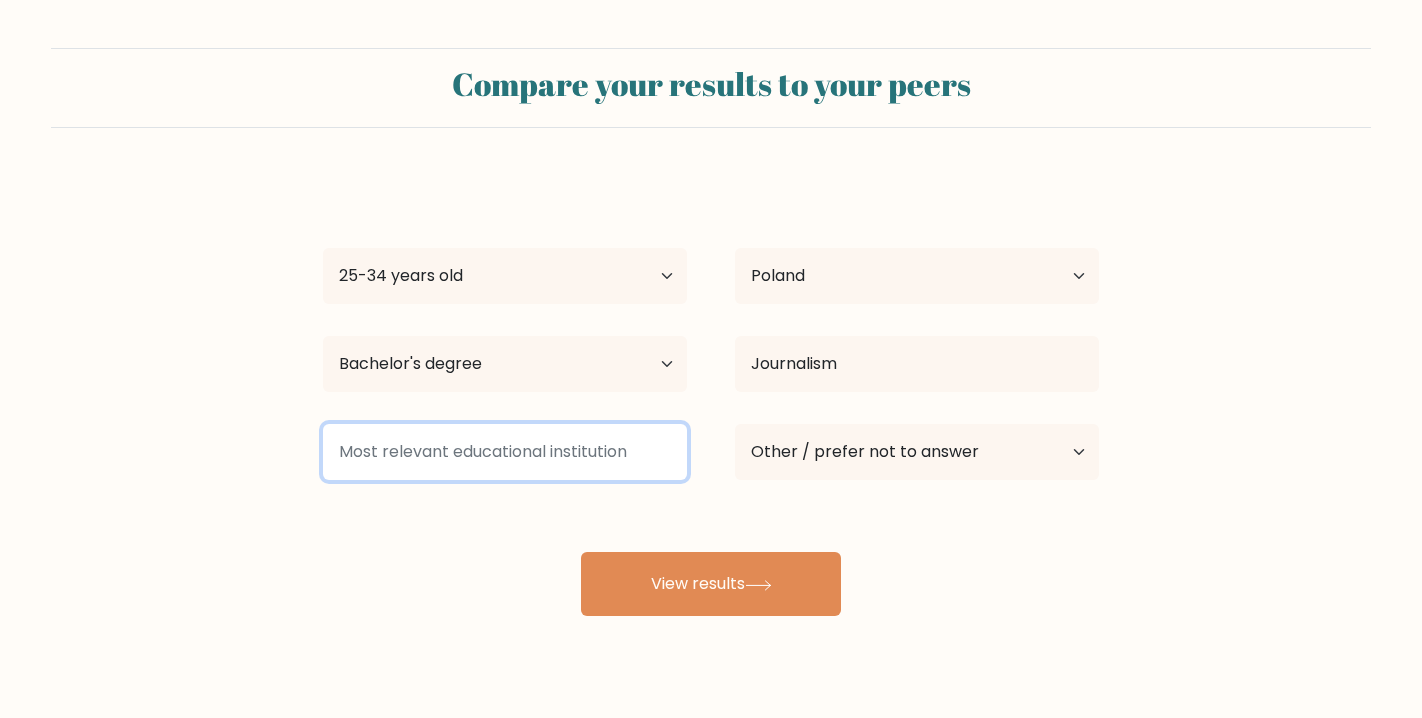 click at bounding box center (505, 452) 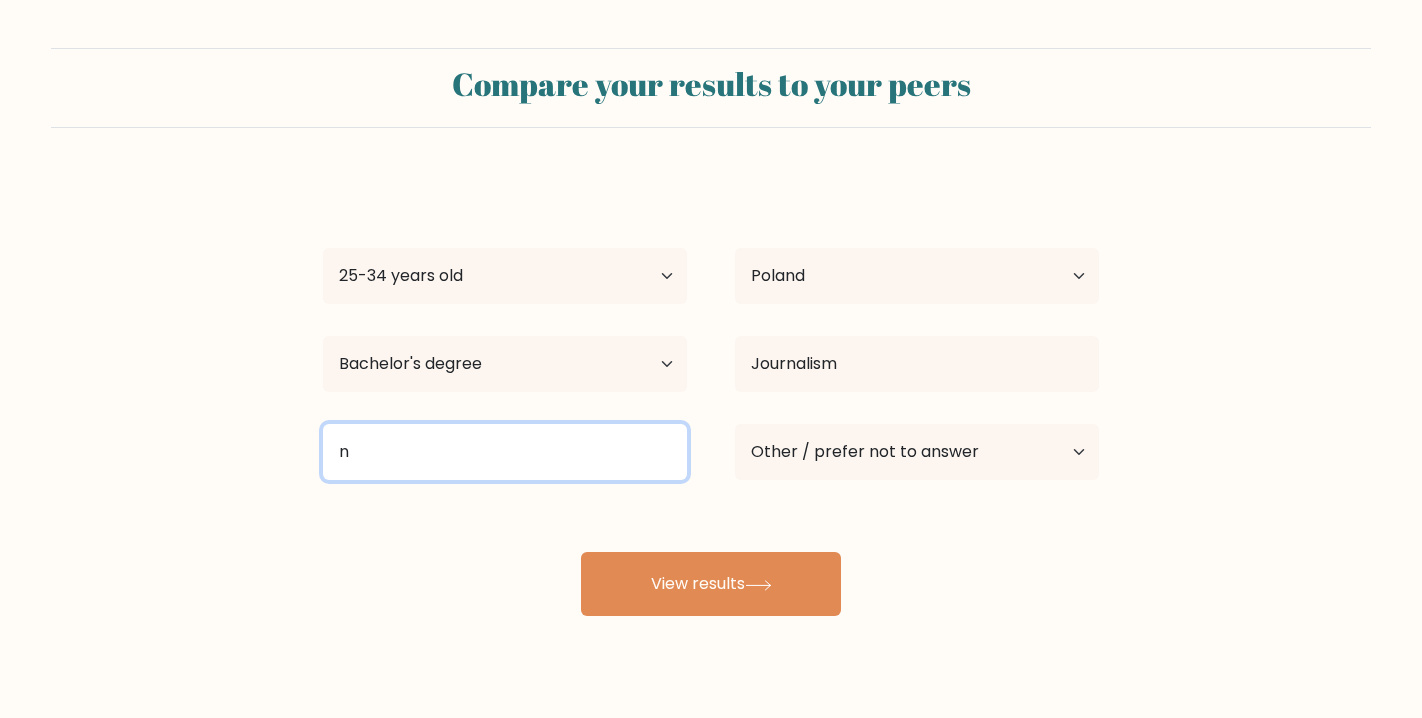 type on "no" 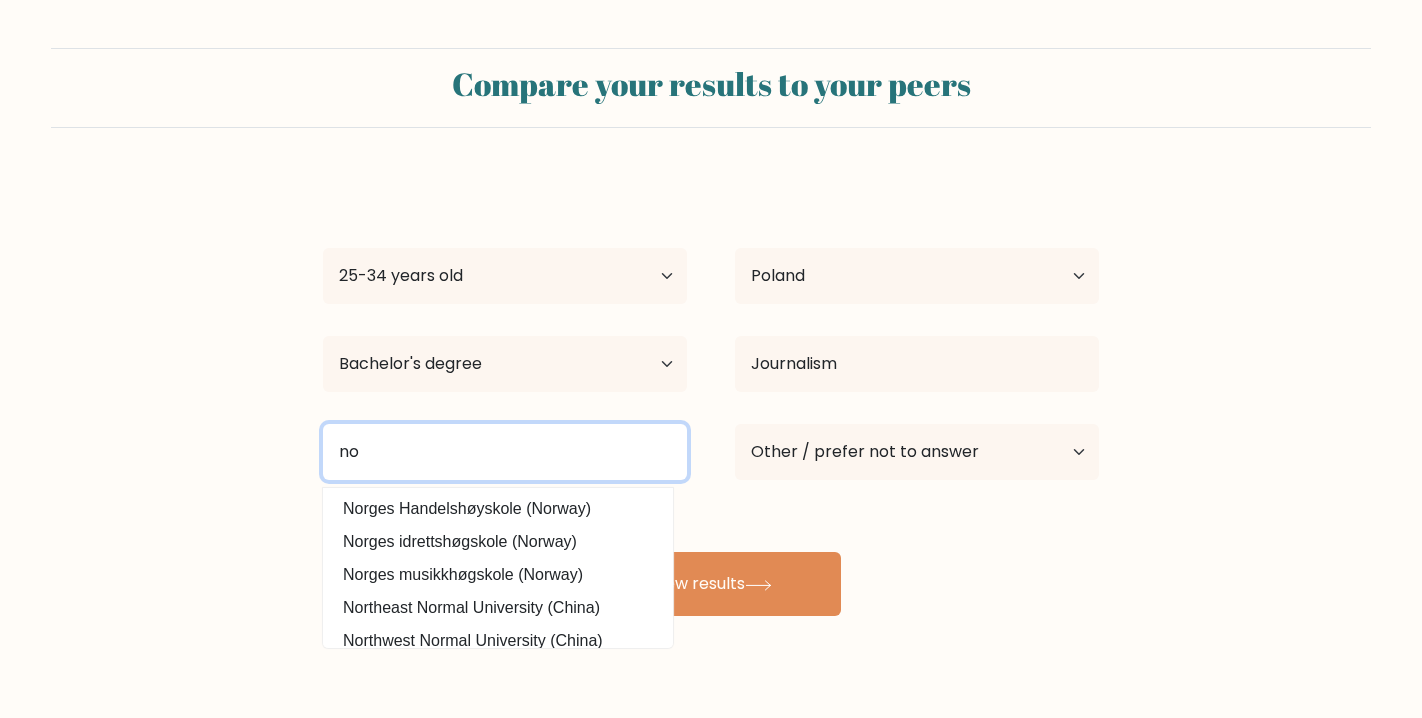 drag, startPoint x: 545, startPoint y: 452, endPoint x: 224, endPoint y: 451, distance: 321.00156 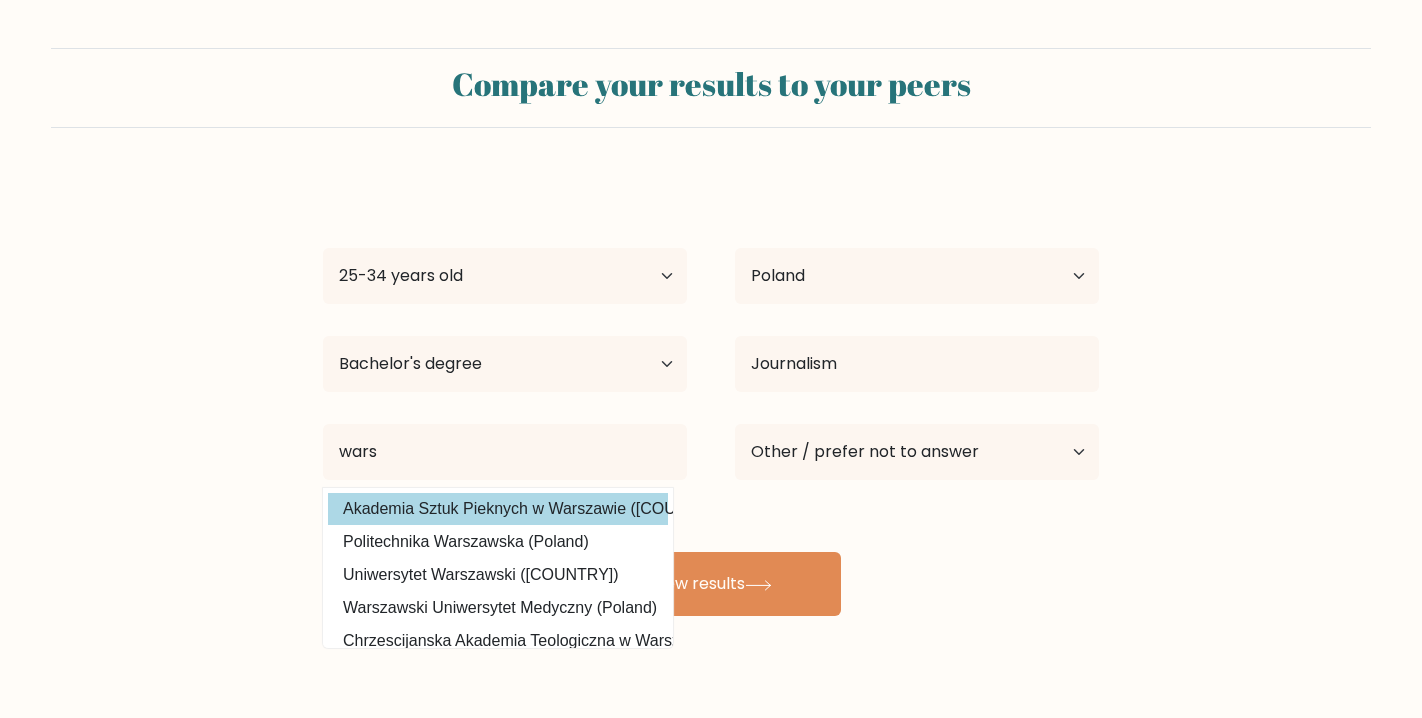 click on "Akademia Sztuk Pieknych w Warszawie (Poland)" at bounding box center (498, 509) 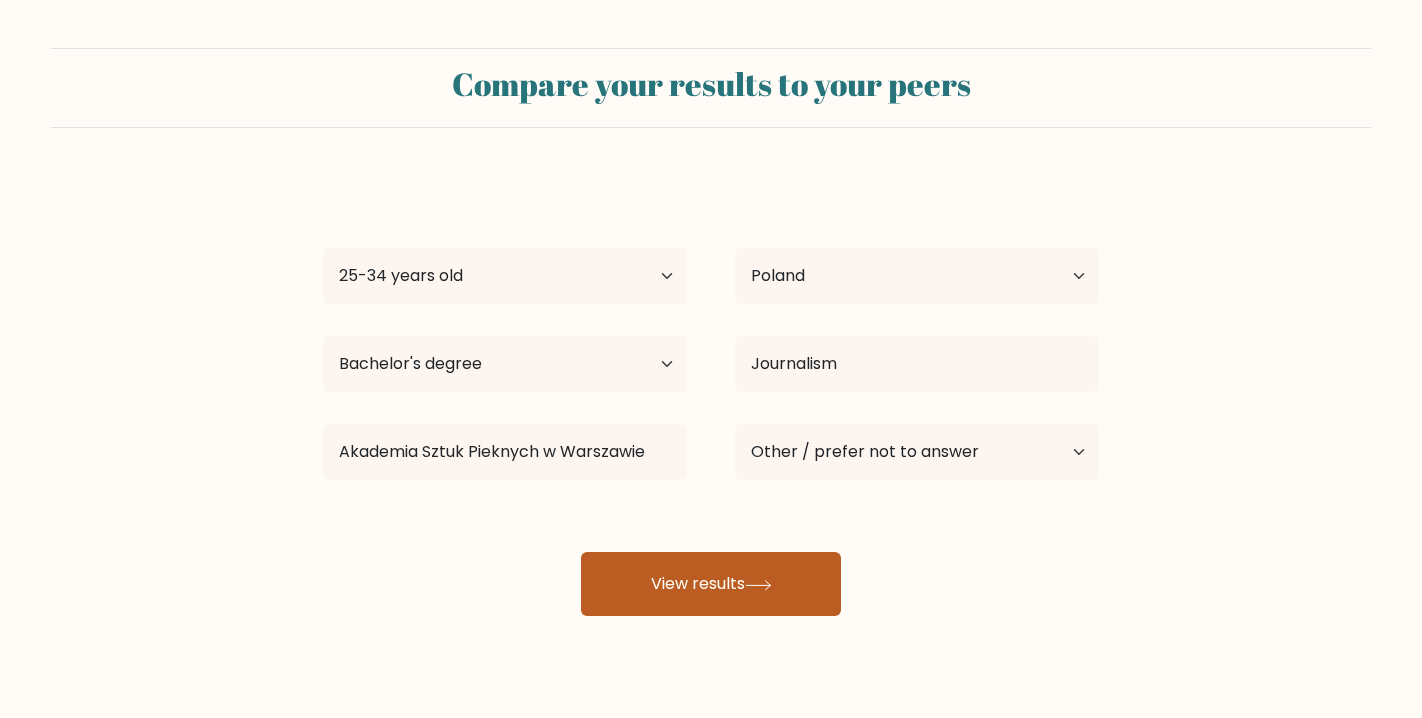 click on "View results" at bounding box center (711, 584) 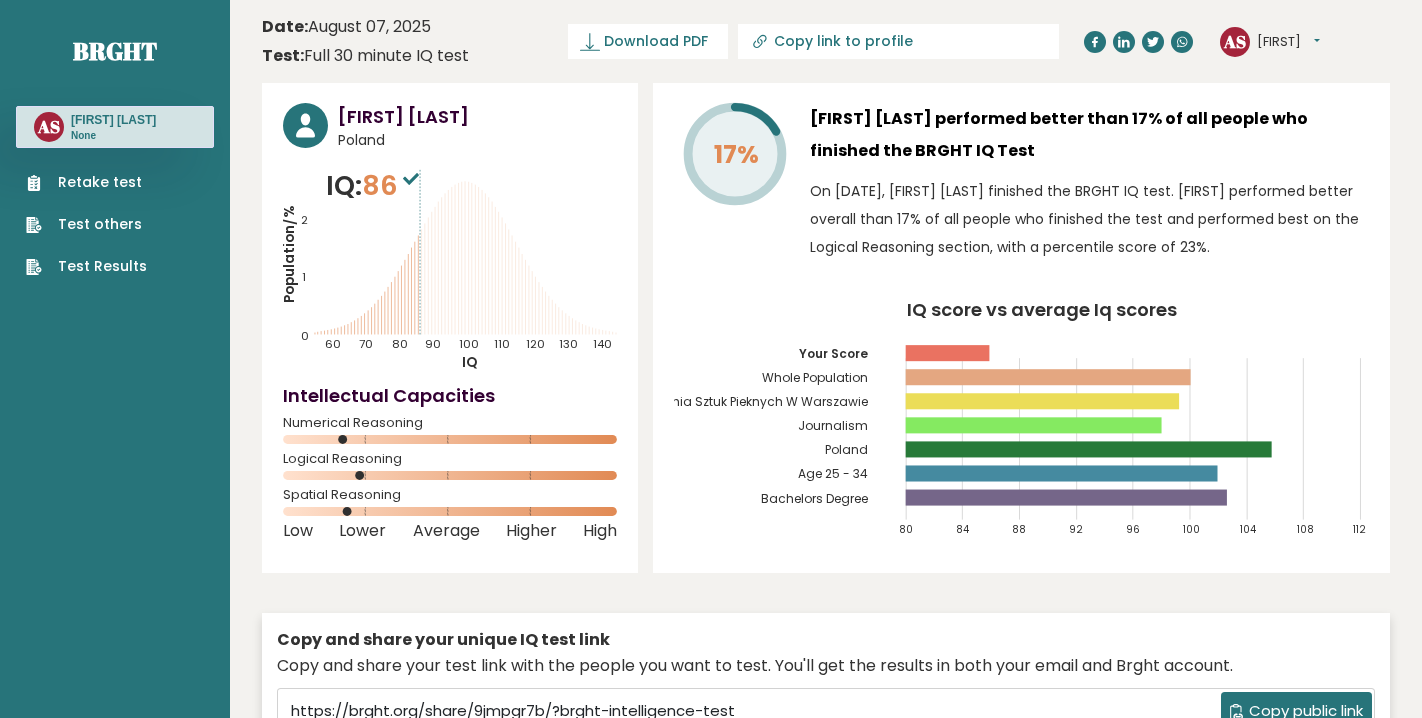 scroll, scrollTop: 2, scrollLeft: 0, axis: vertical 